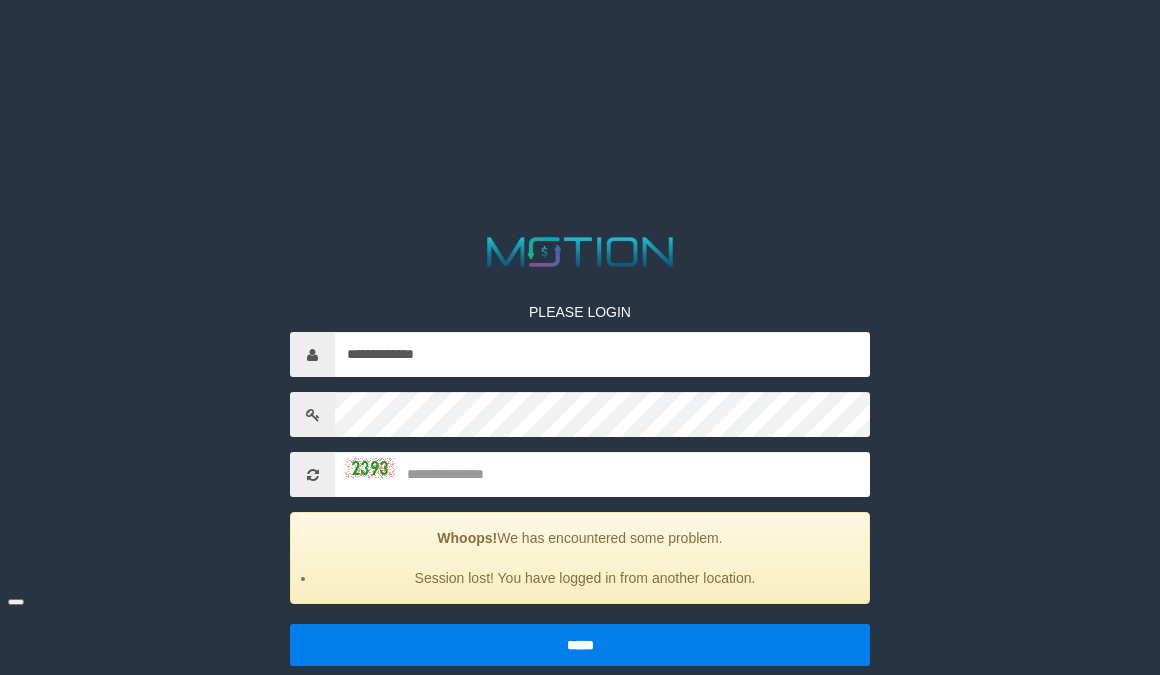 scroll, scrollTop: 0, scrollLeft: 0, axis: both 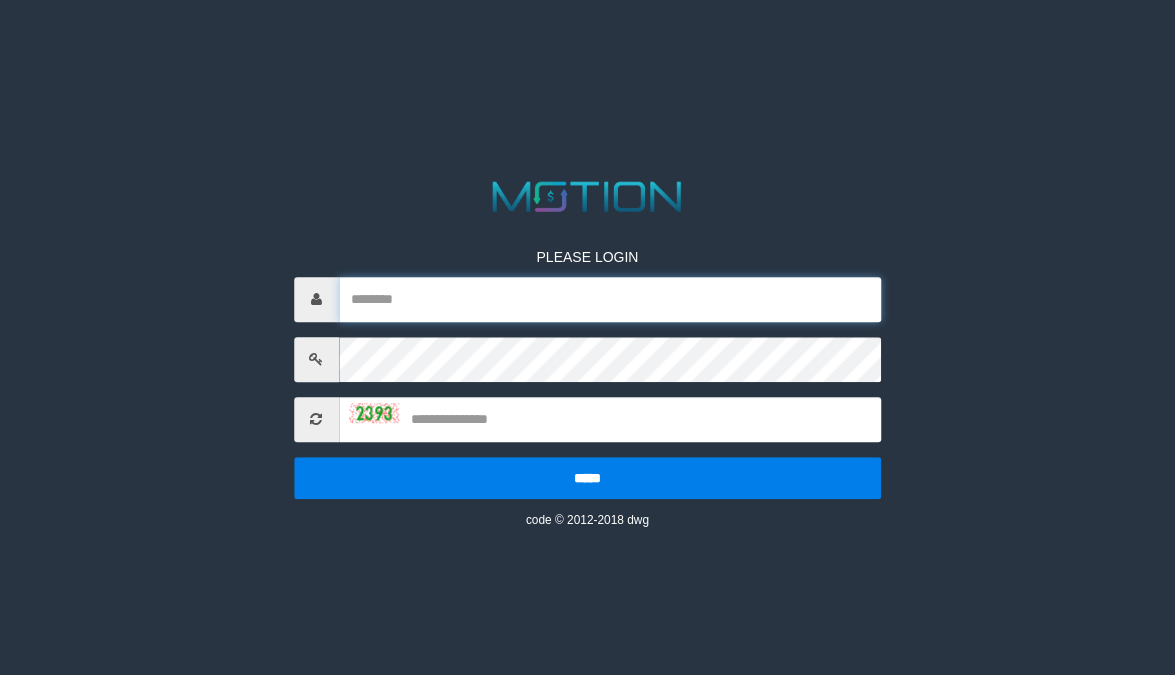type on "**********" 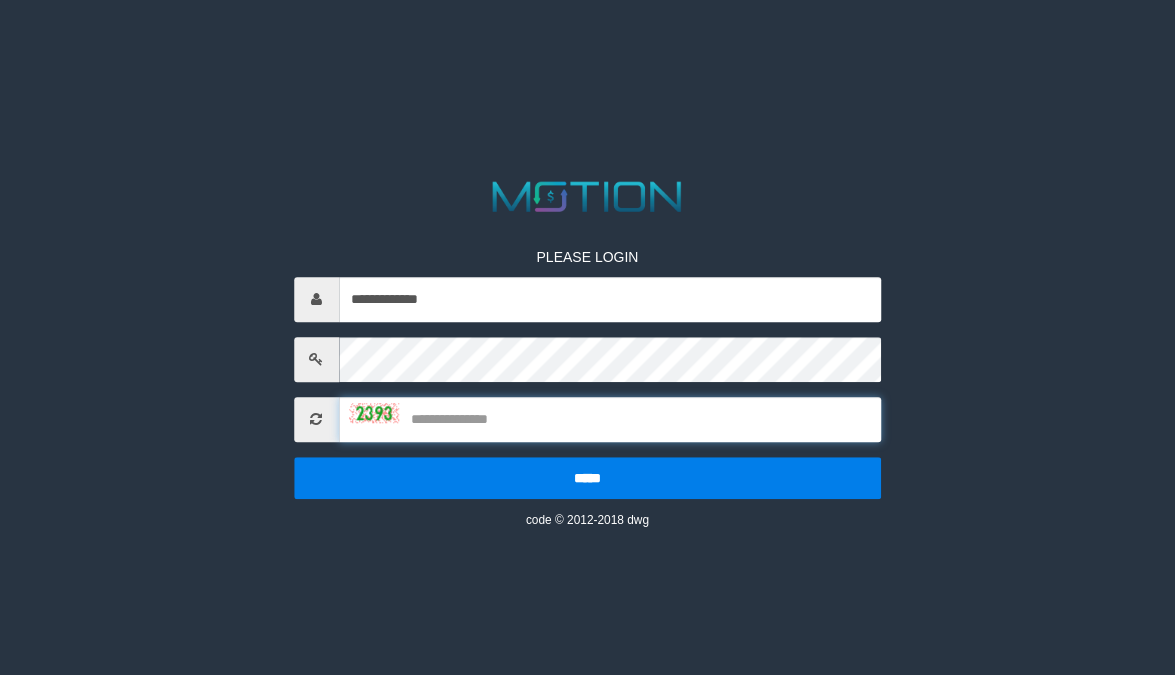 click at bounding box center [610, 419] 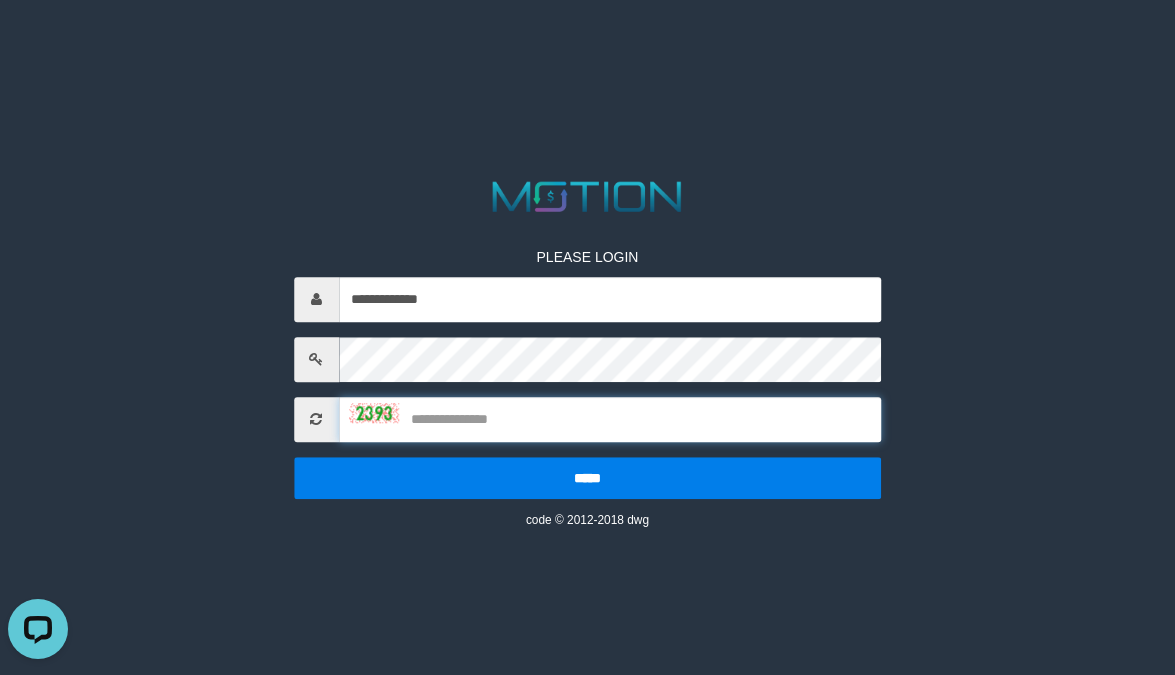 scroll, scrollTop: 0, scrollLeft: 0, axis: both 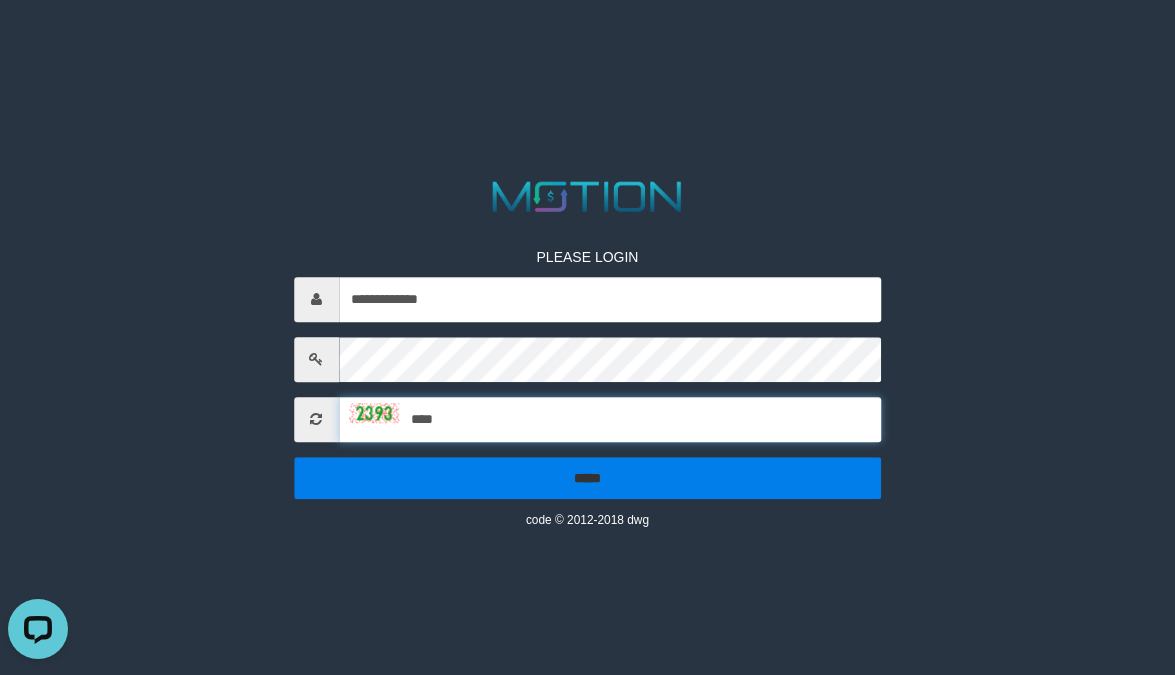 type on "****" 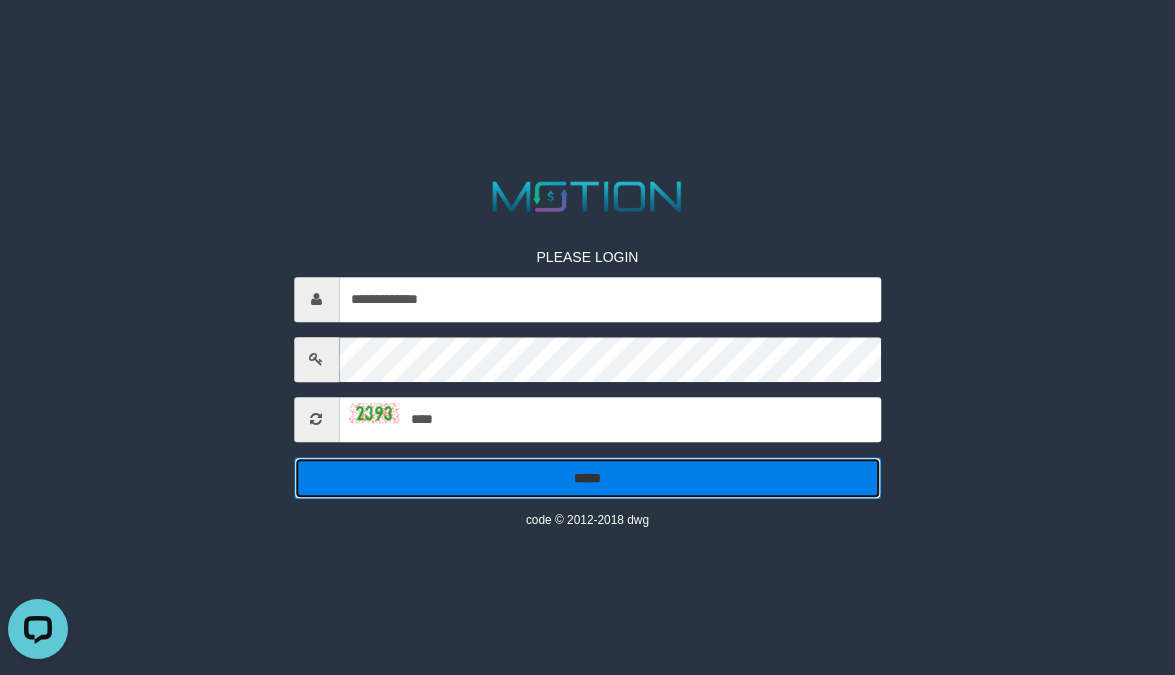 click on "*****" at bounding box center (588, 478) 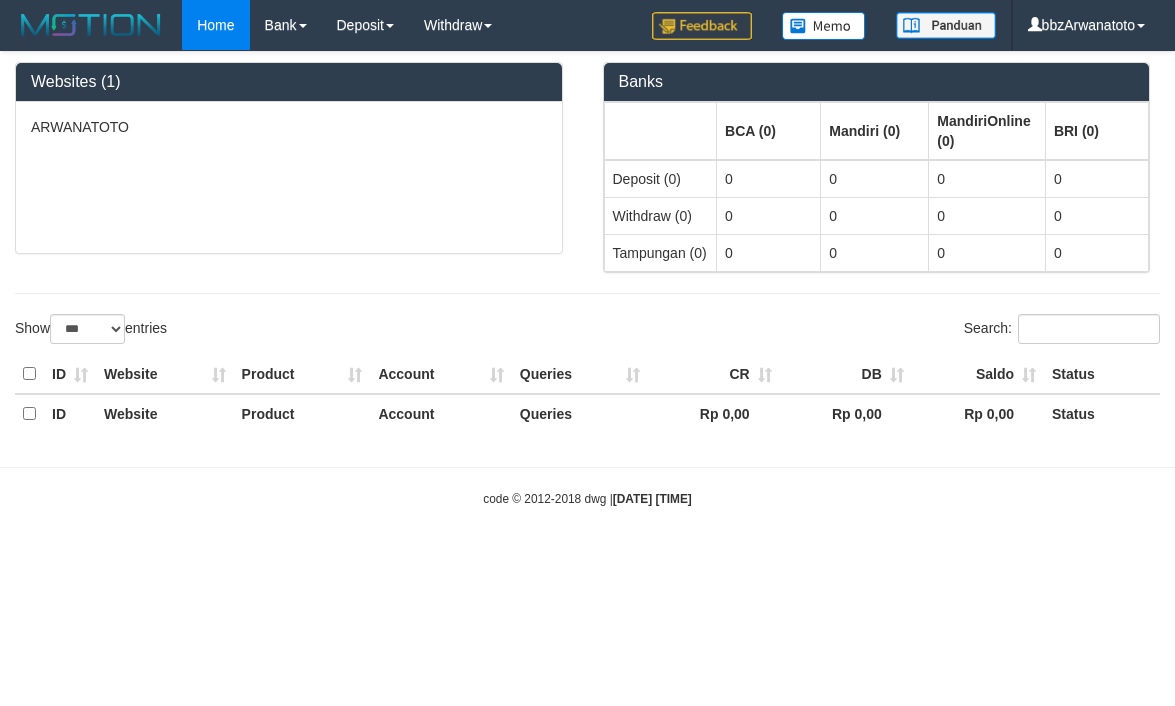 select on "***" 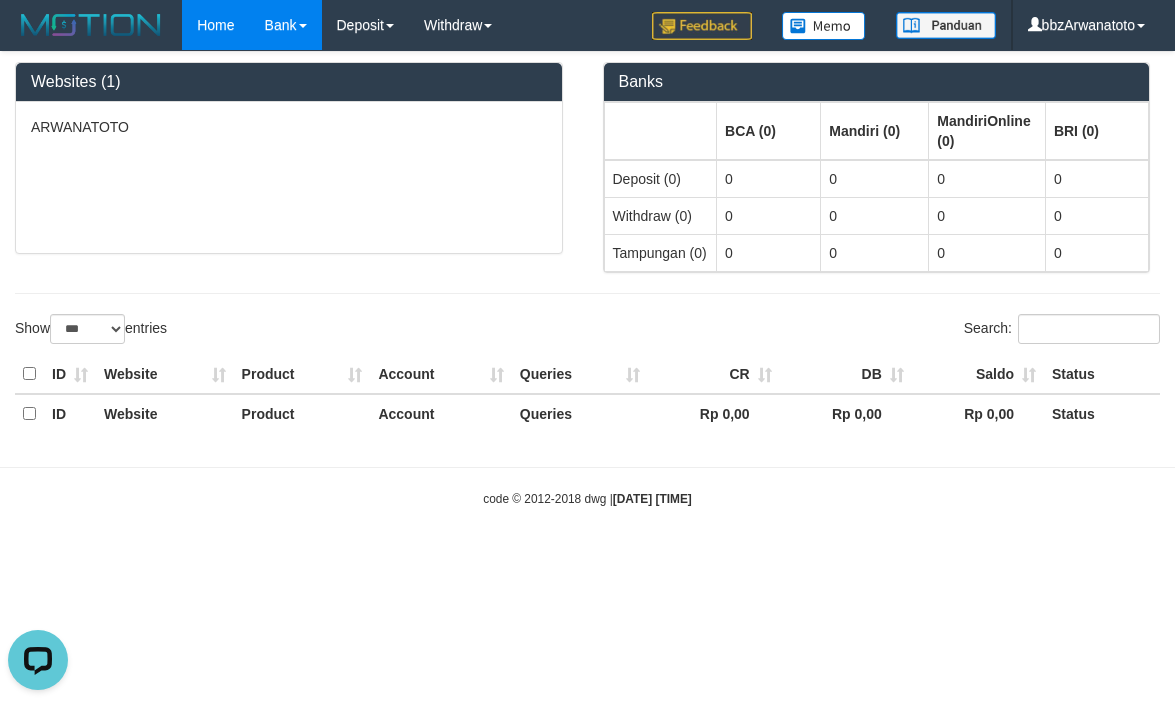 scroll, scrollTop: 0, scrollLeft: 0, axis: both 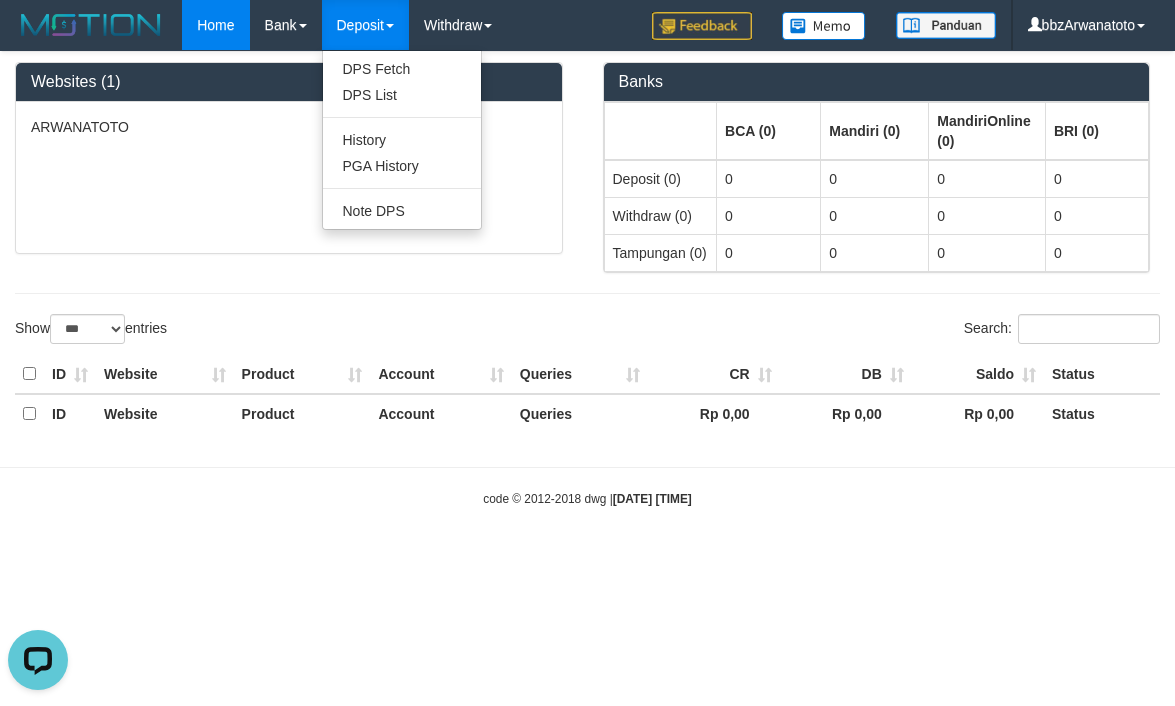 click on "Deposit" at bounding box center (365, 25) 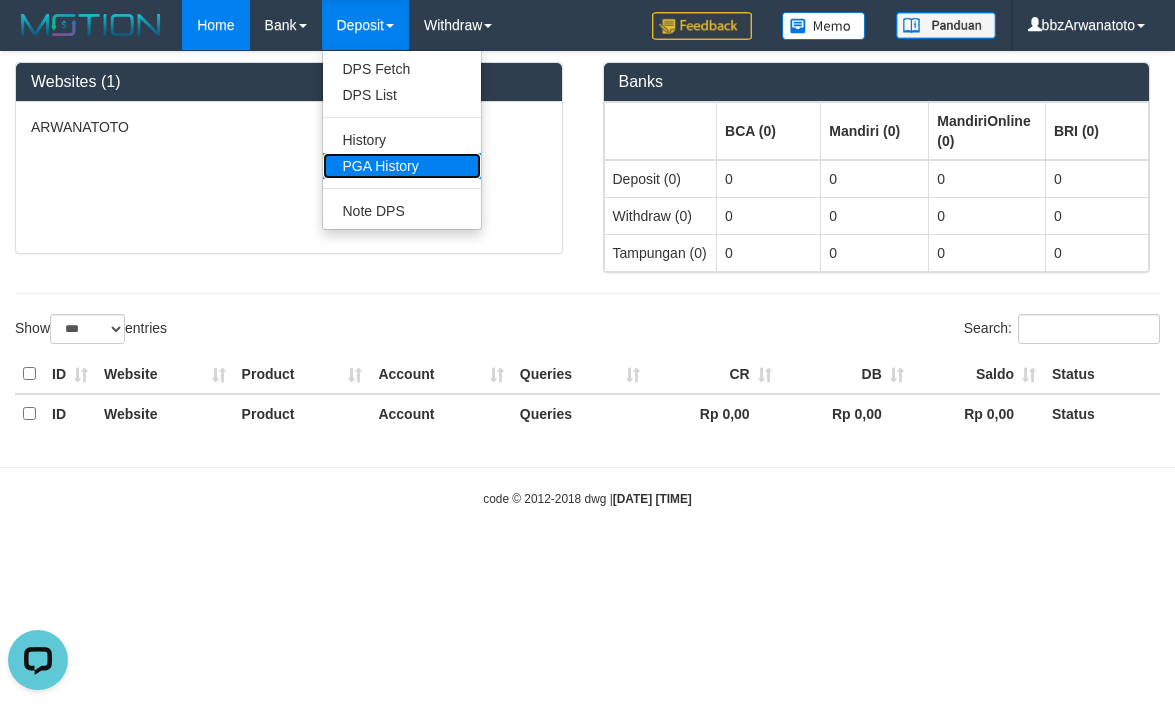 click on "PGA History" at bounding box center (402, 166) 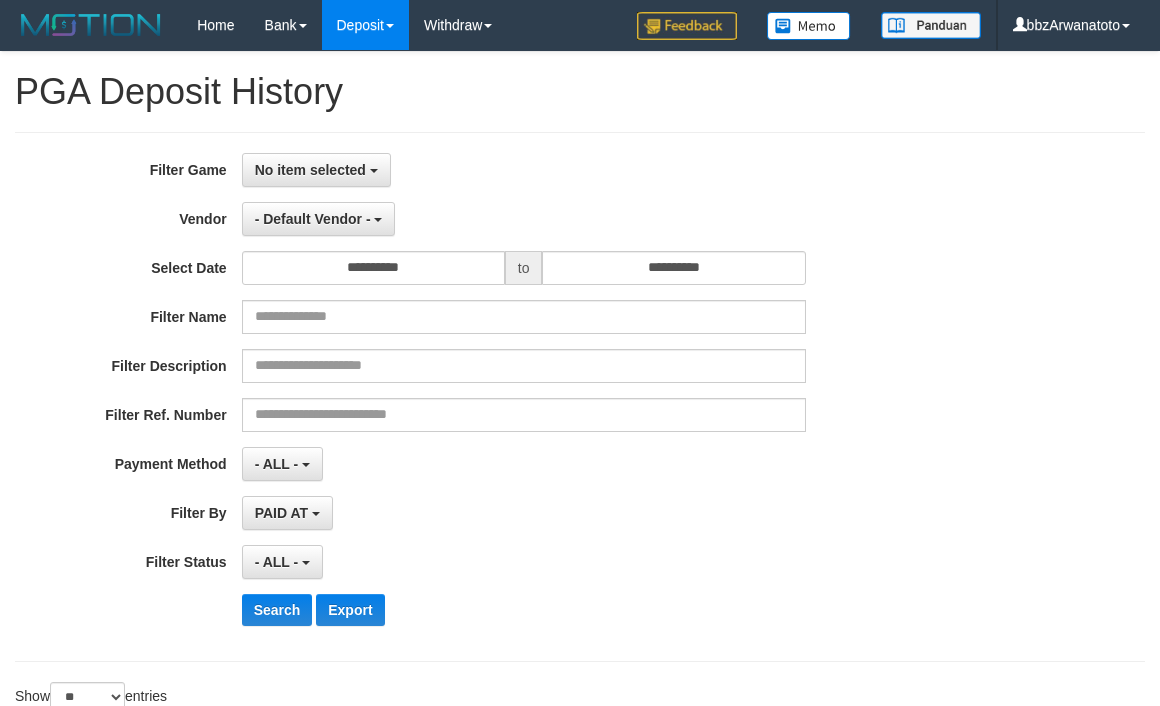 select 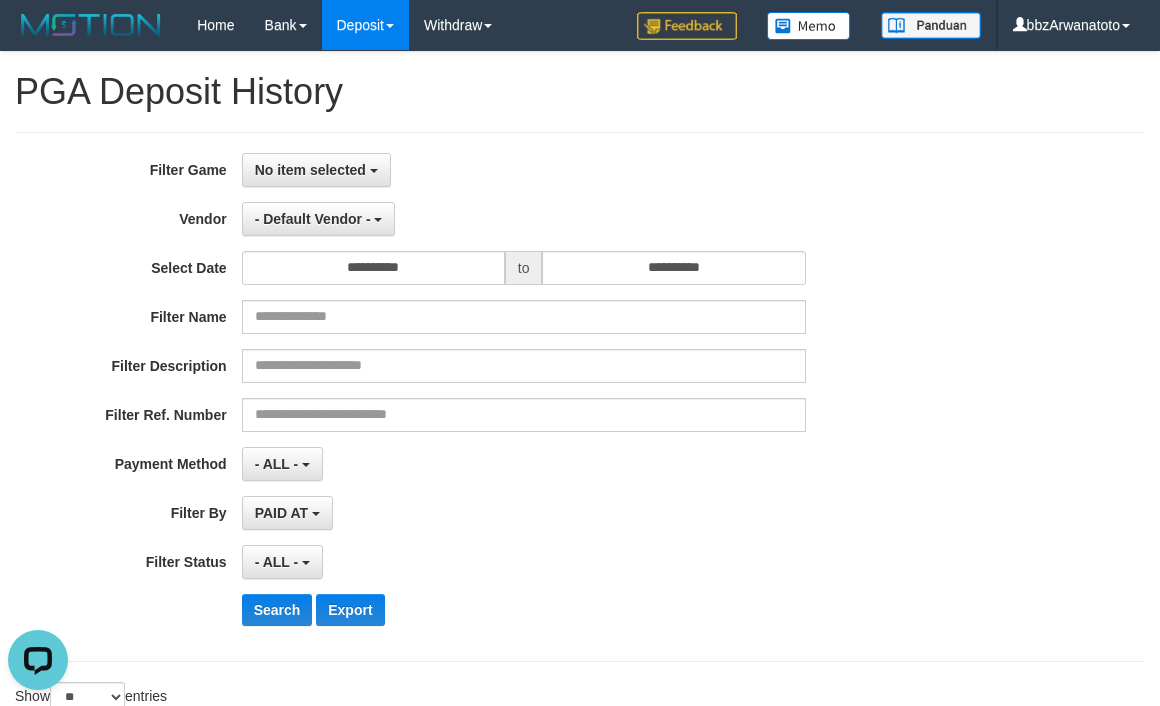 scroll, scrollTop: 0, scrollLeft: 0, axis: both 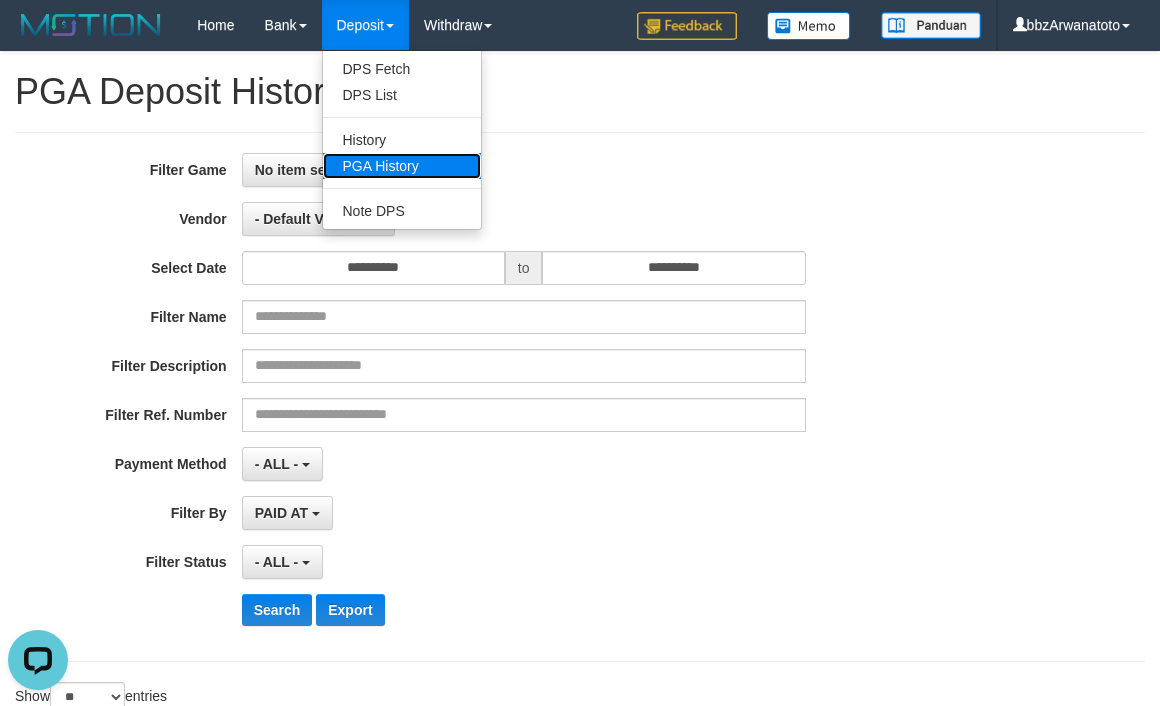 click on "PGA History" at bounding box center (402, 166) 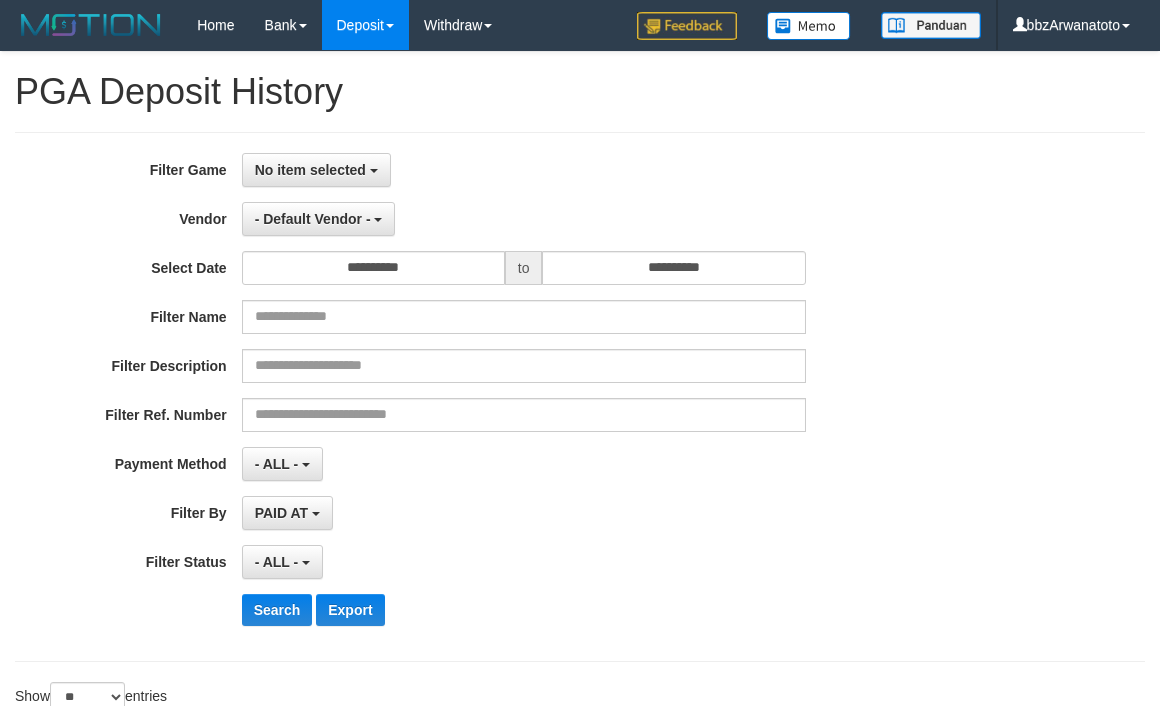 select 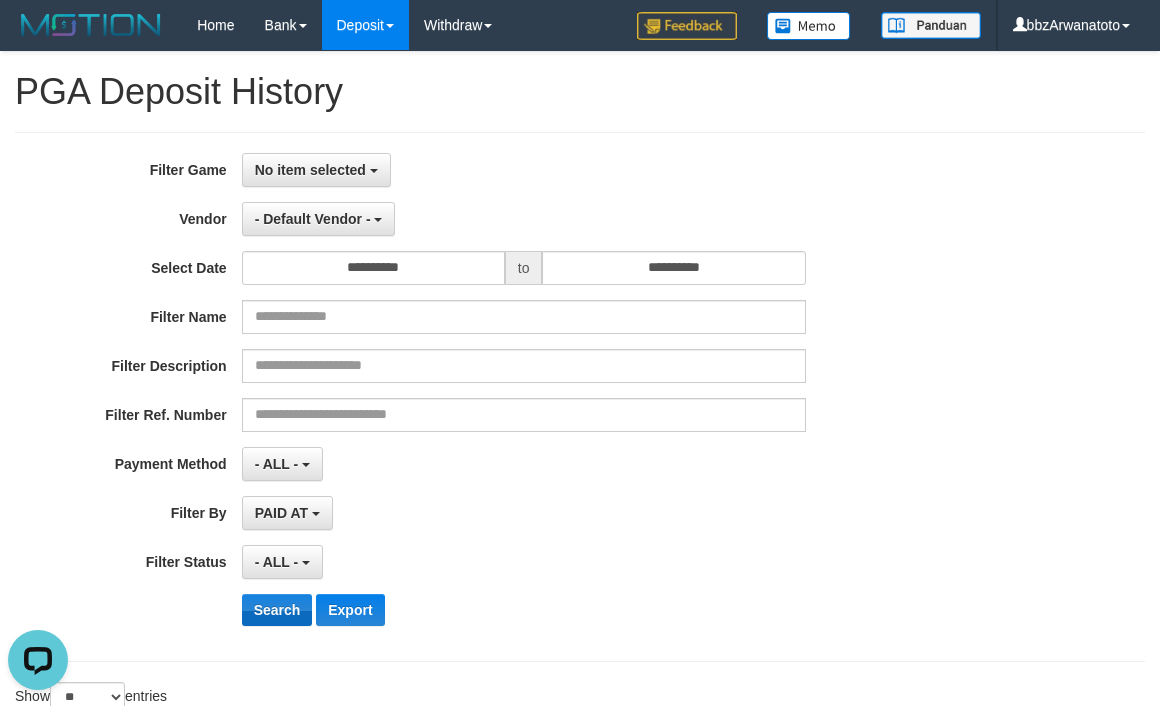 scroll, scrollTop: 0, scrollLeft: 0, axis: both 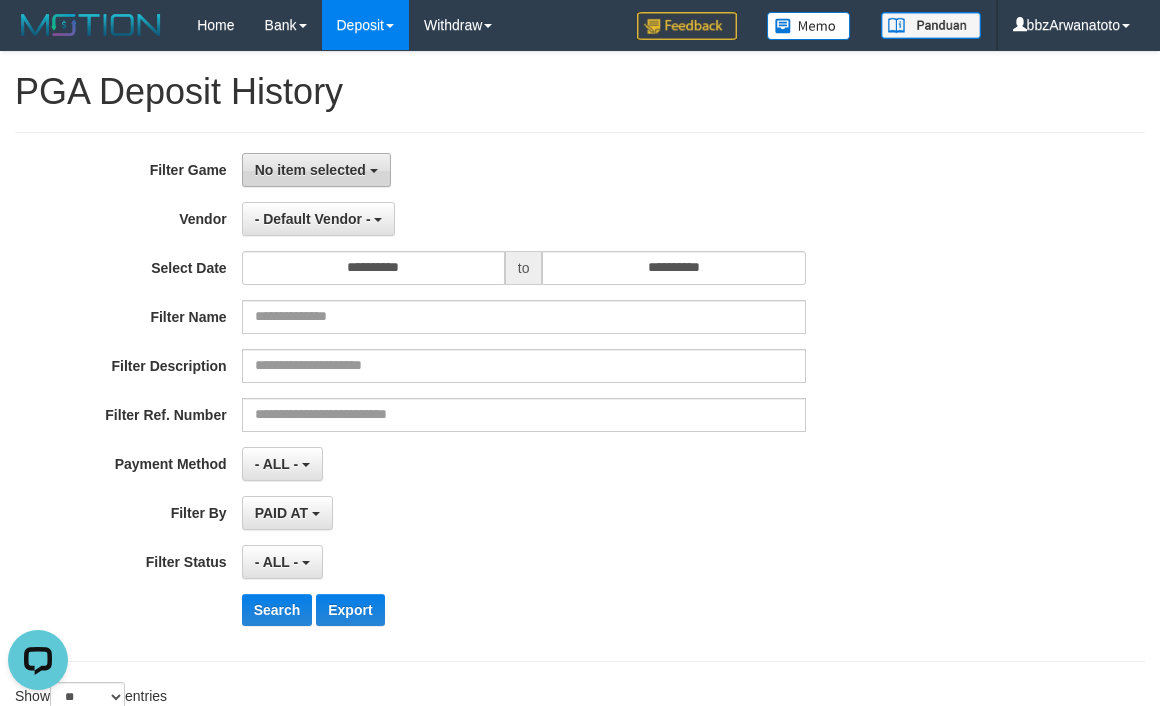 click on "No item selected" at bounding box center (316, 170) 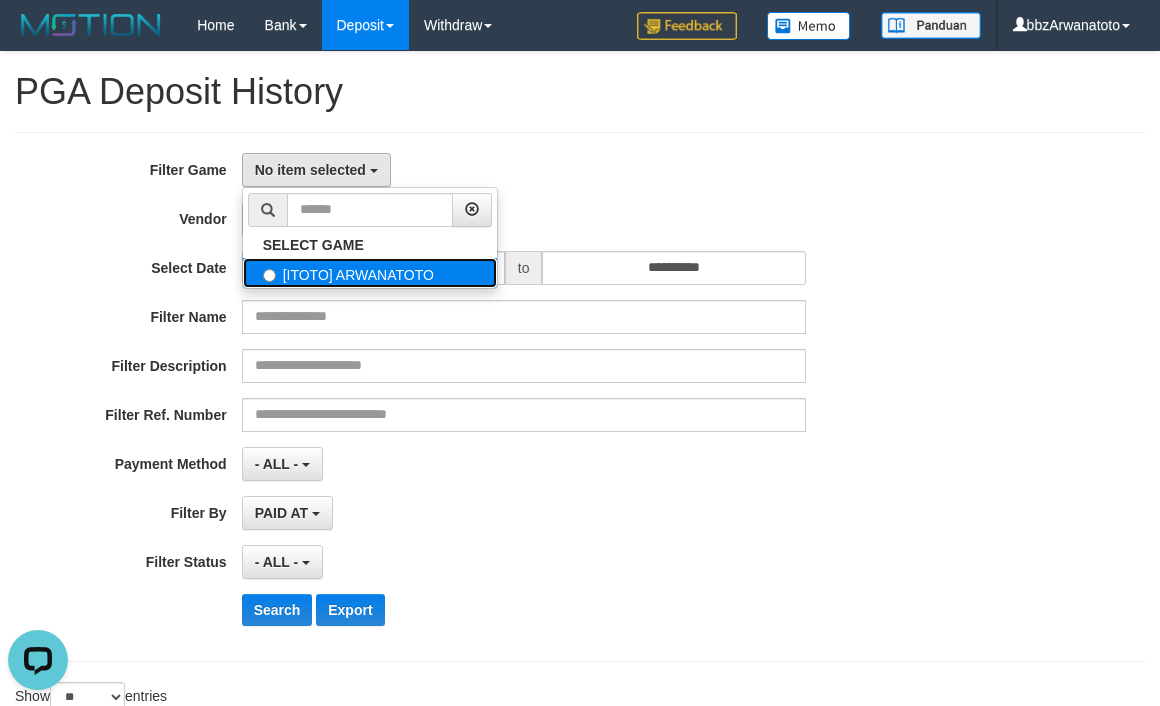 click on "[ITOTO] ARWANATOTO" at bounding box center (370, 273) 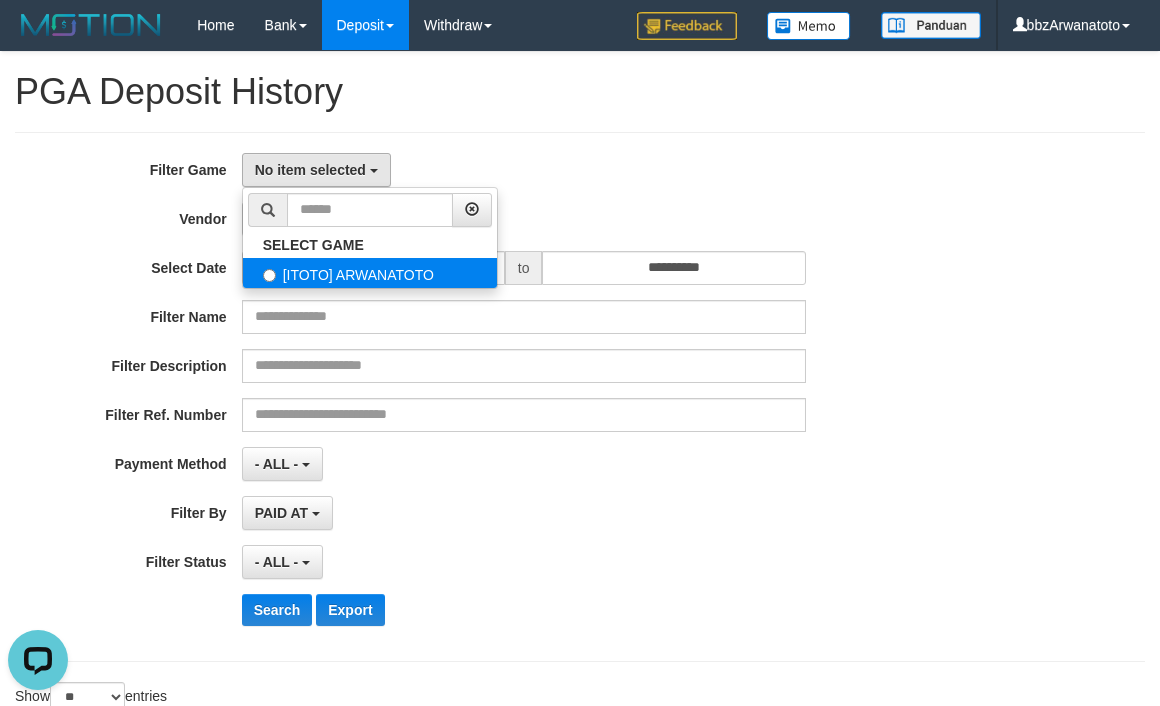 select on "***" 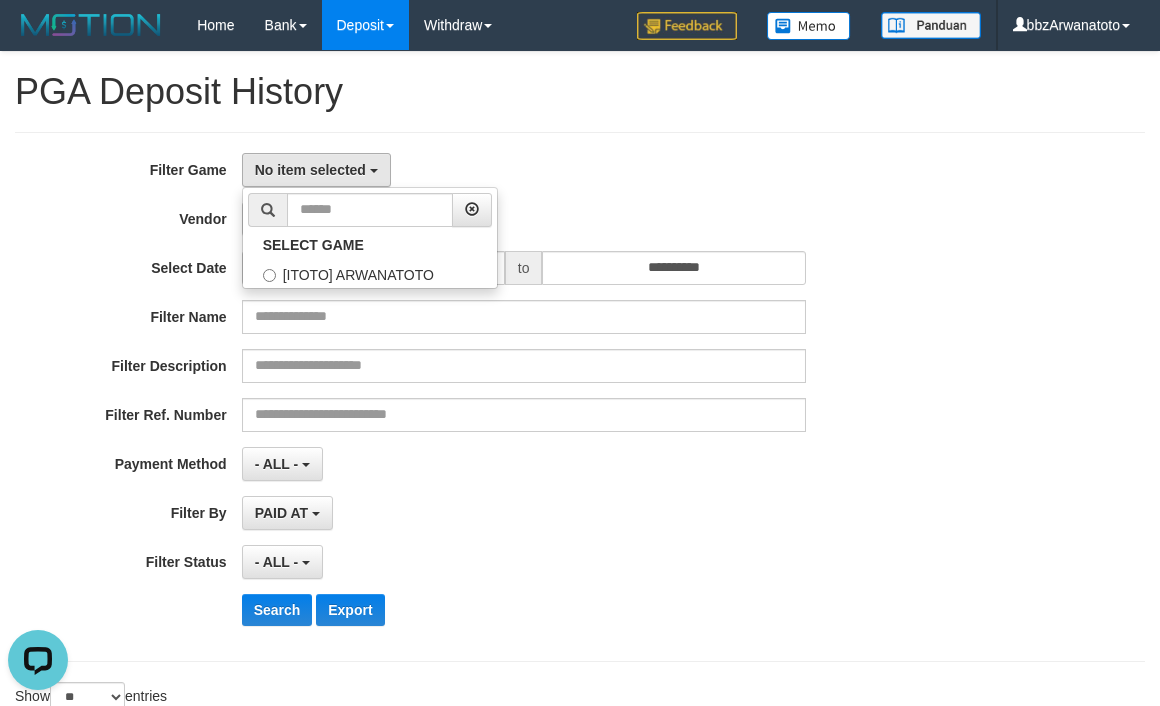 scroll, scrollTop: 18, scrollLeft: 0, axis: vertical 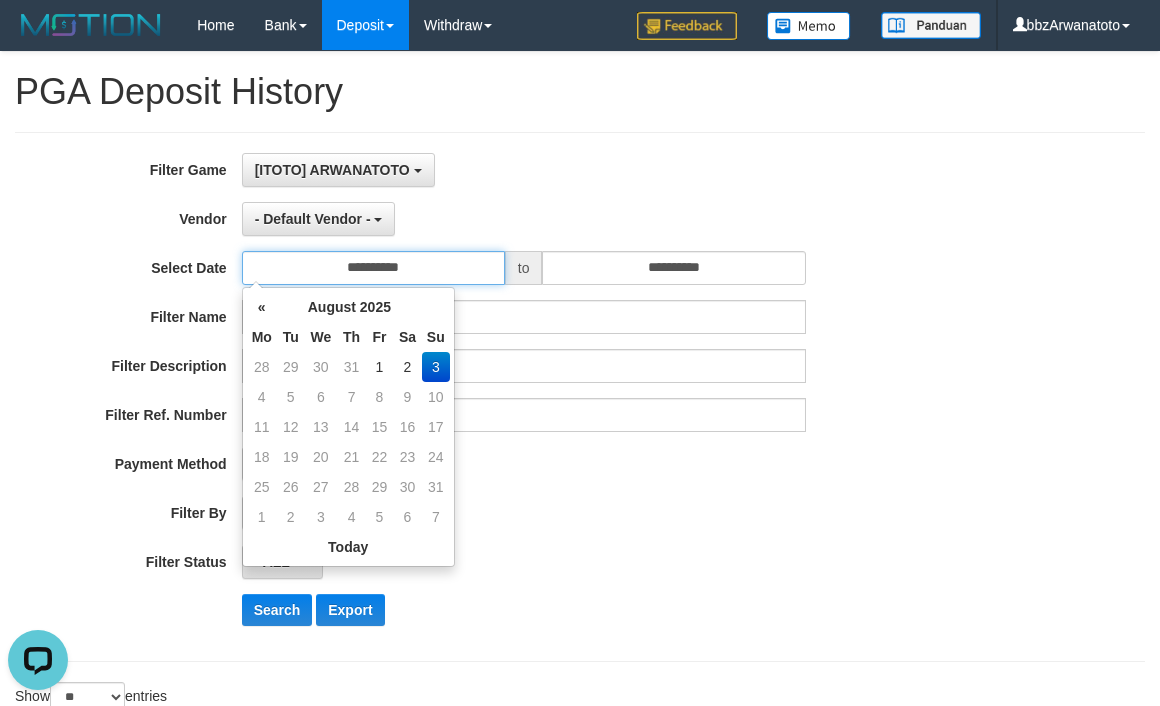 click on "**********" at bounding box center [373, 268] 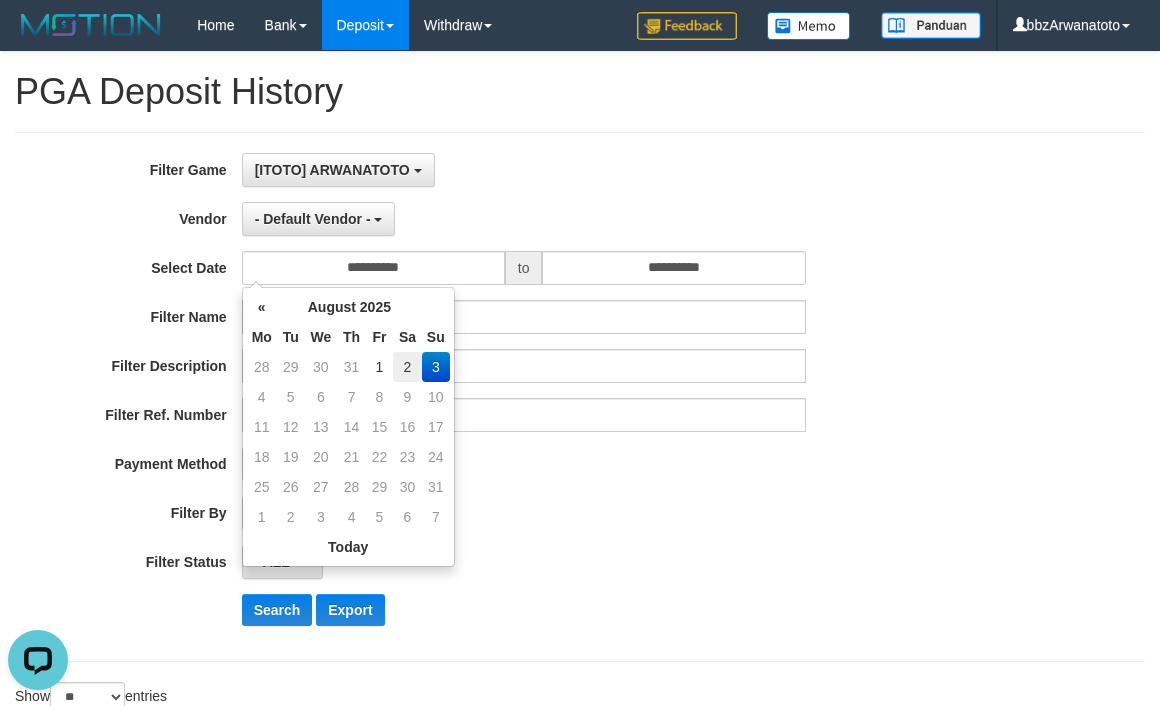 click on "2" at bounding box center [407, 367] 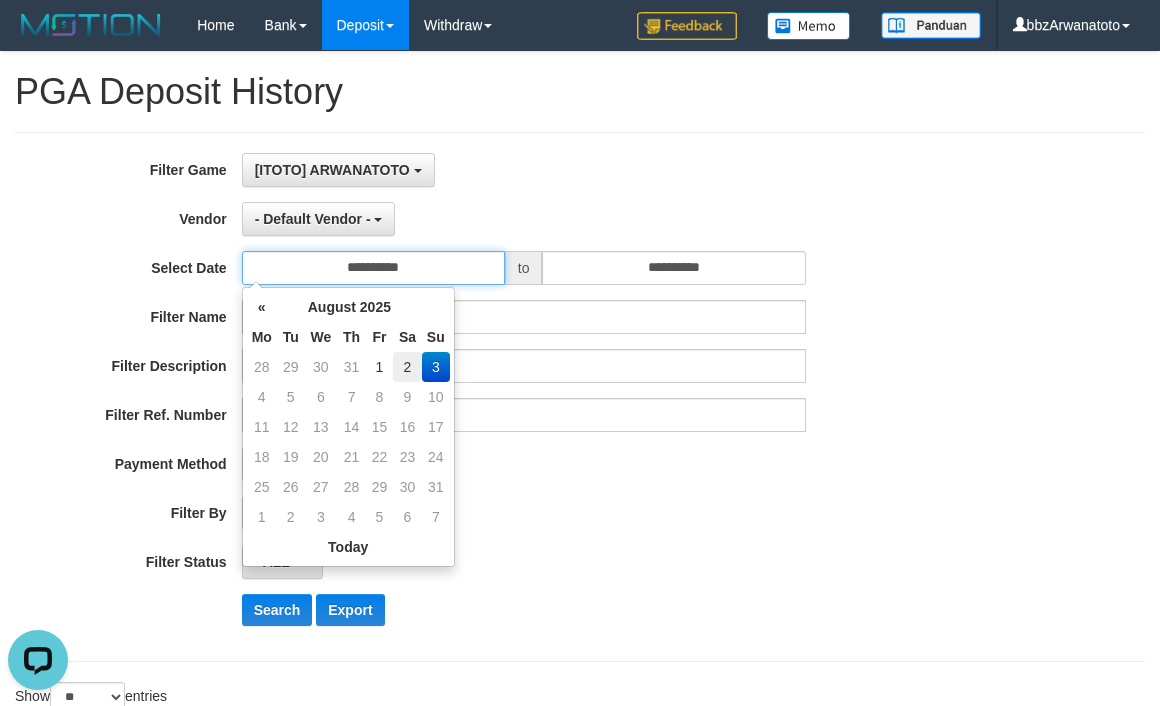 type on "**********" 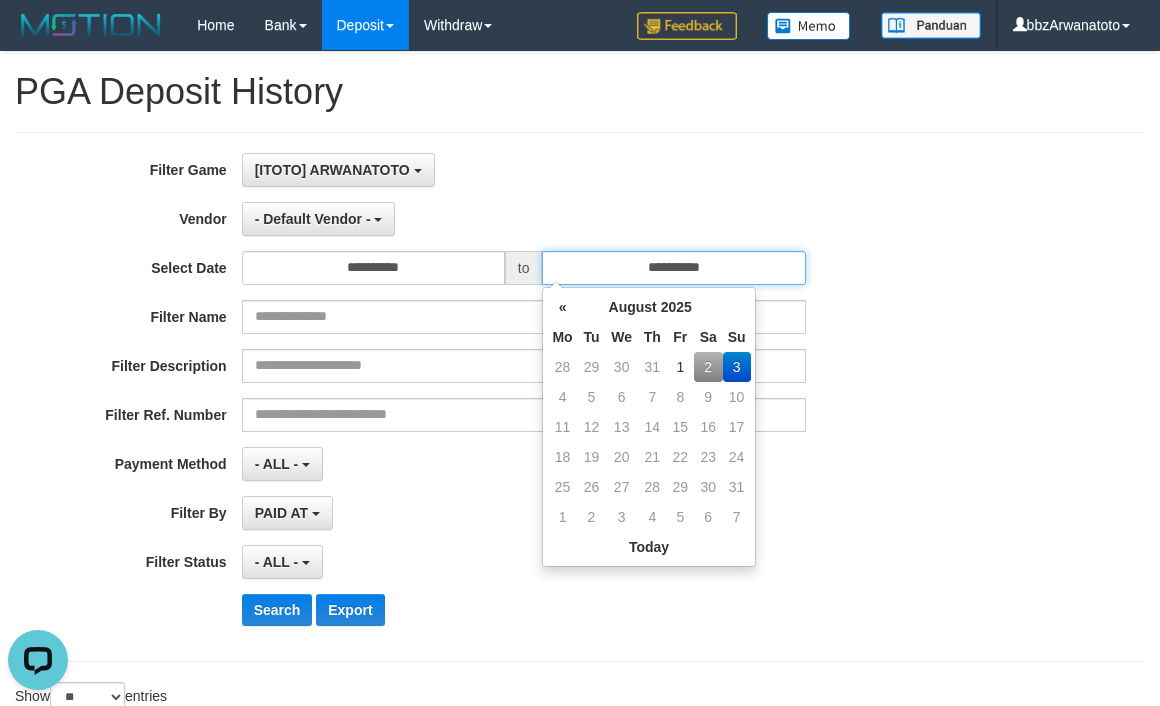 click on "**********" at bounding box center (673, 268) 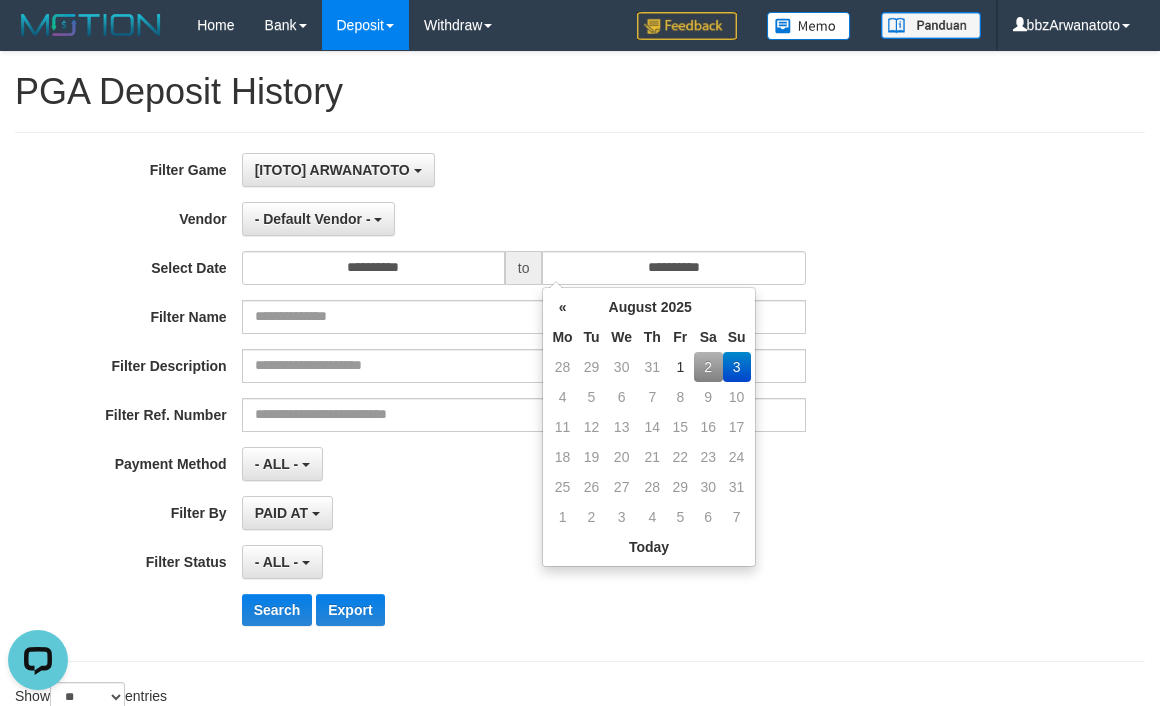 click on "2" at bounding box center (708, 367) 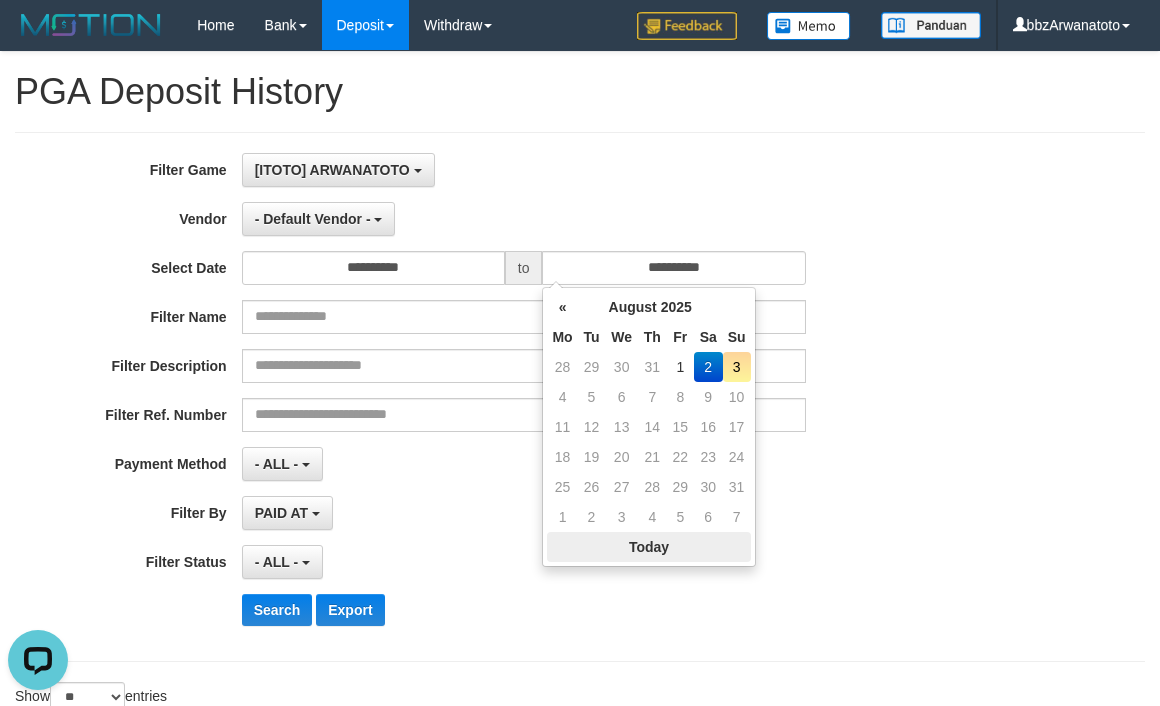 click on "Today" at bounding box center [648, 547] 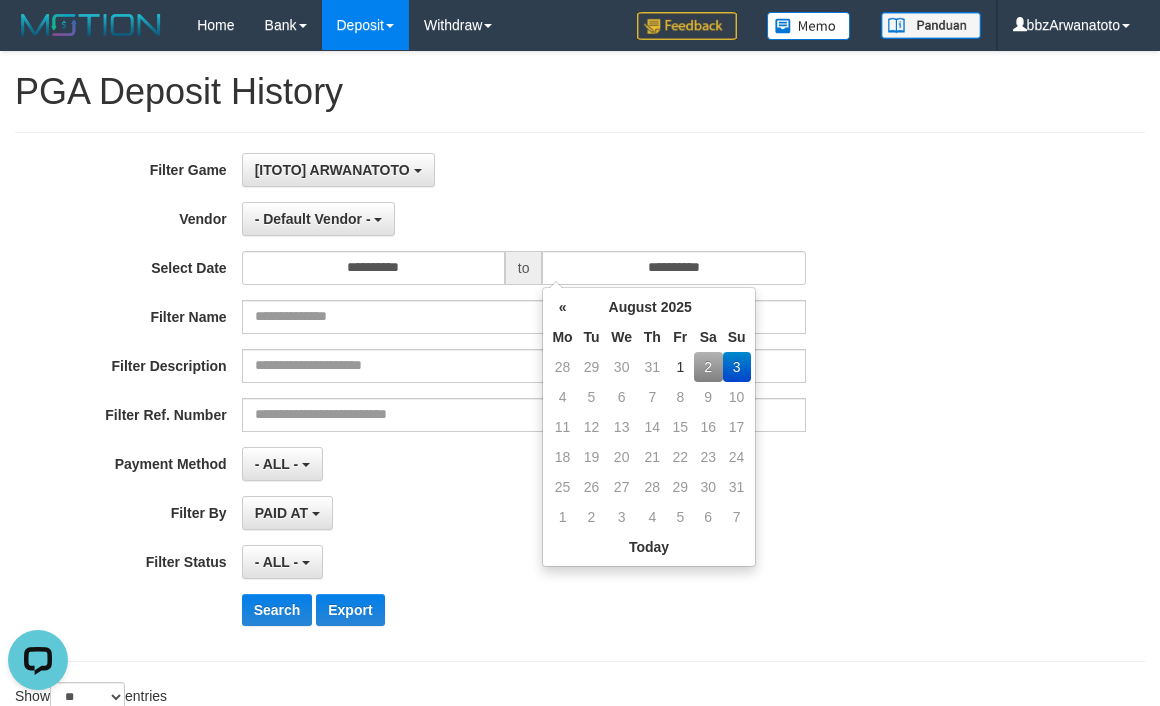 click on "**********" at bounding box center (580, 397) 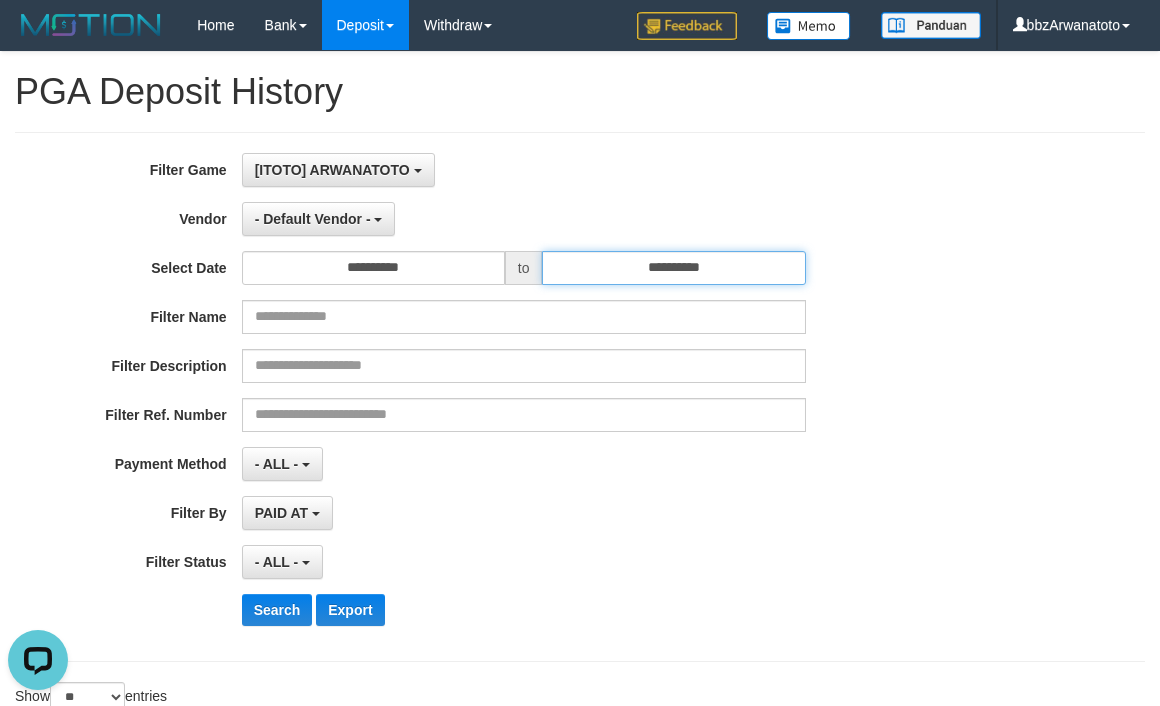 click on "**********" at bounding box center (673, 268) 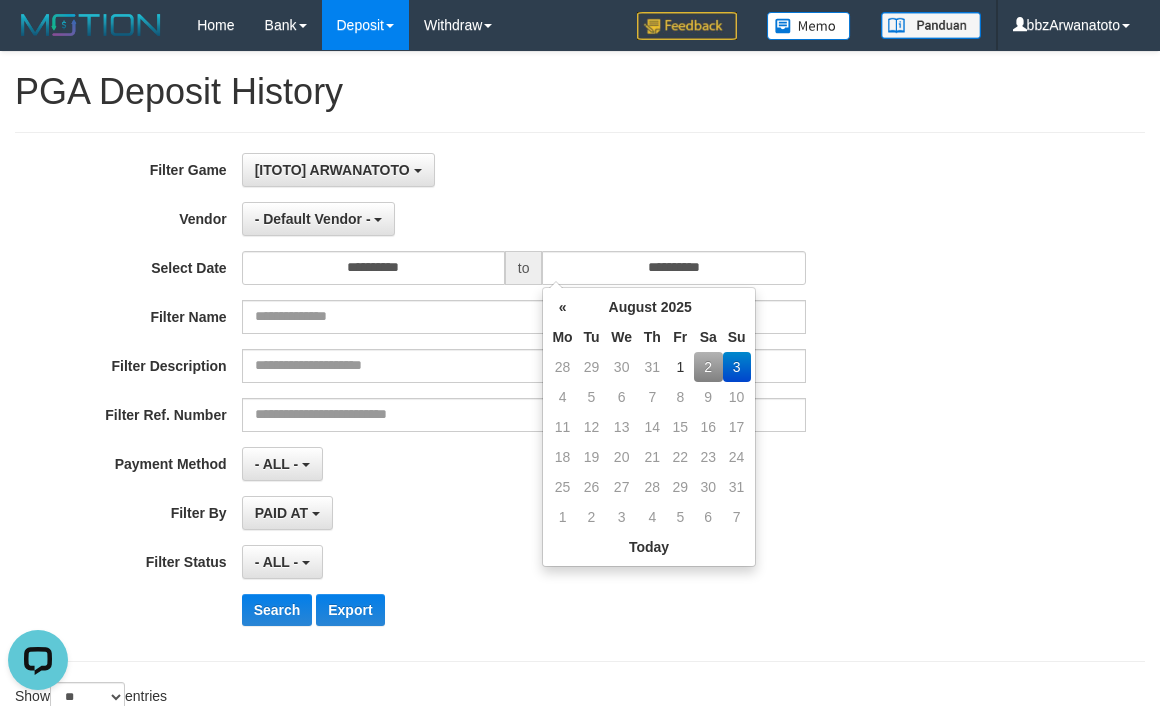 click on "2" at bounding box center (708, 367) 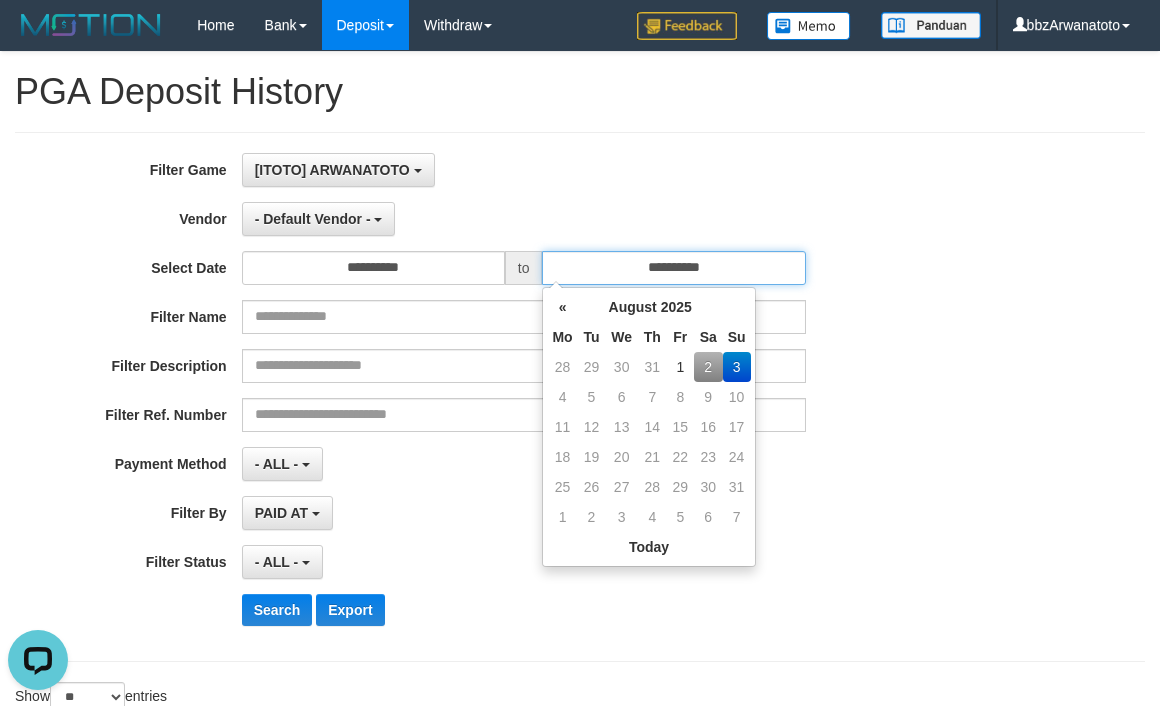 type on "**********" 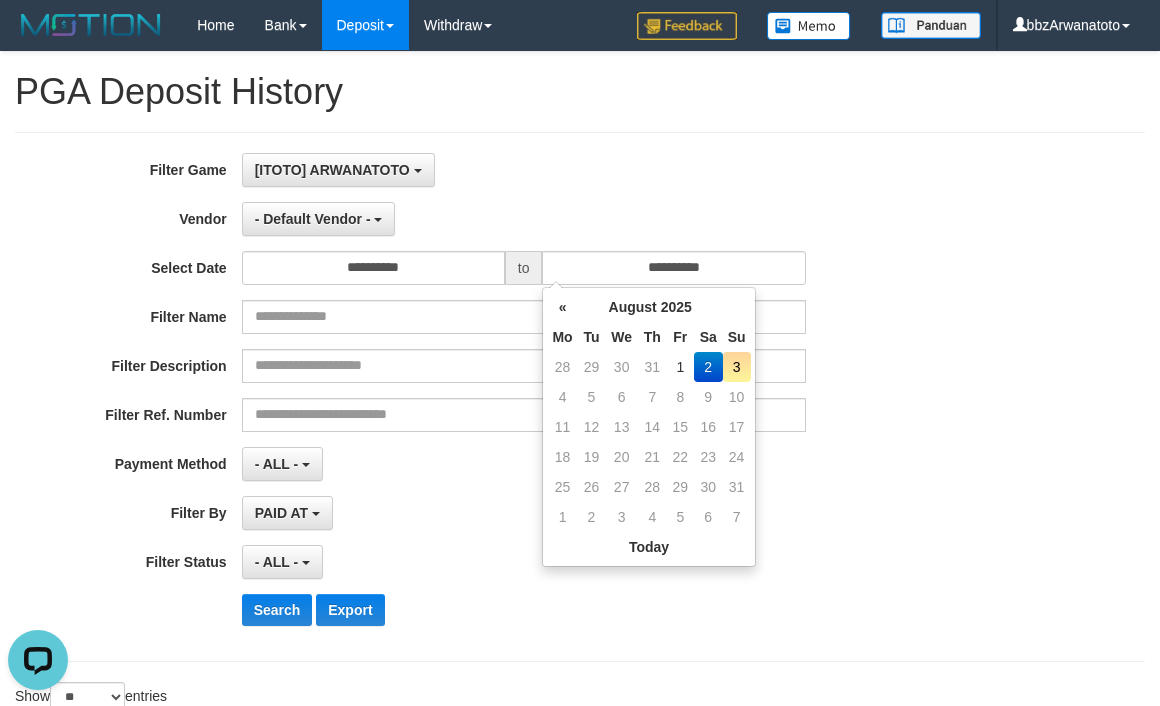 click on "**********" at bounding box center [580, 397] 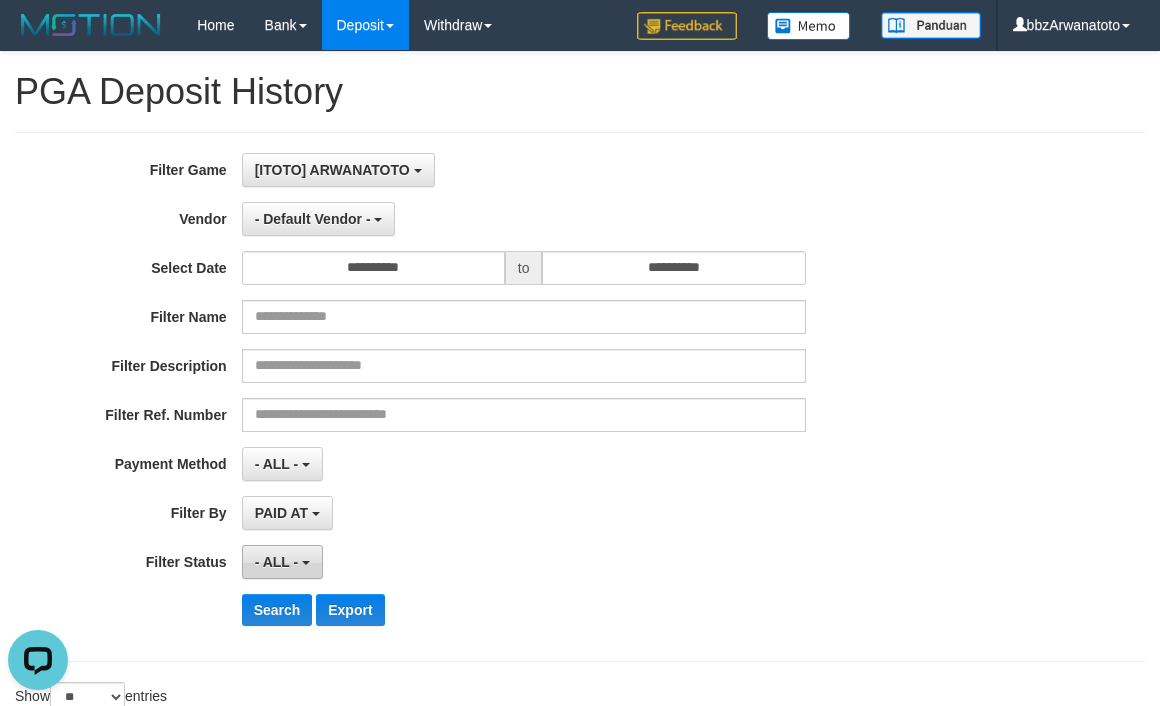 click on "- ALL -" at bounding box center (277, 562) 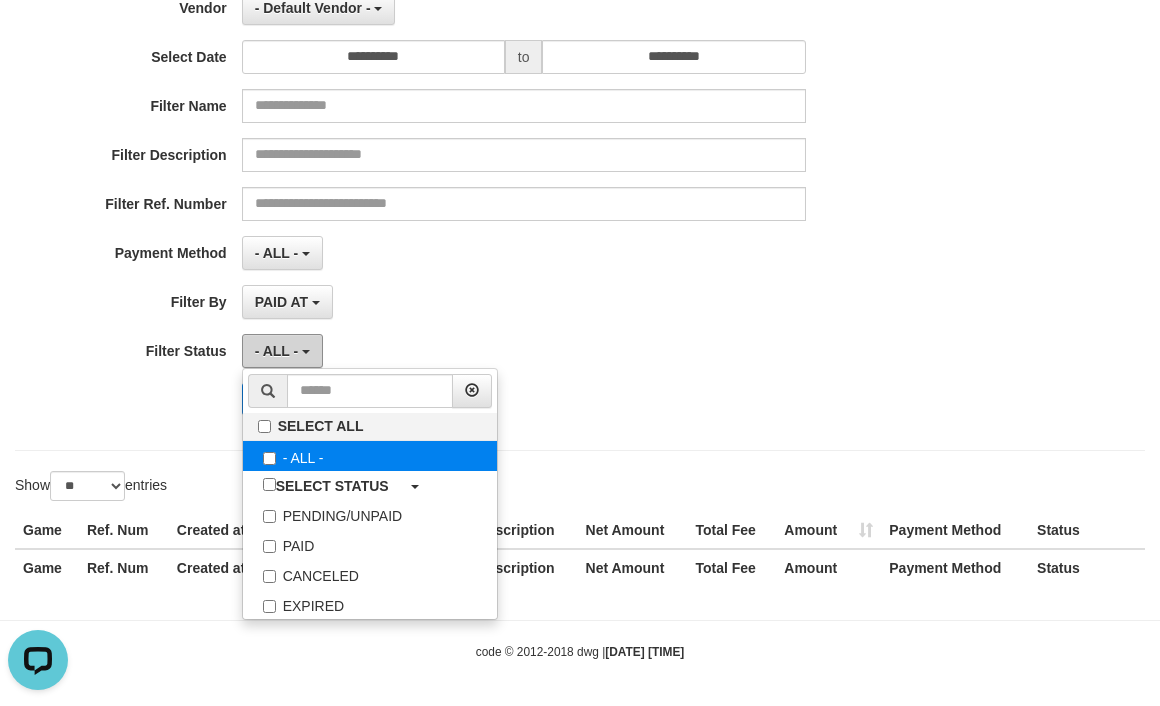 scroll, scrollTop: 216, scrollLeft: 0, axis: vertical 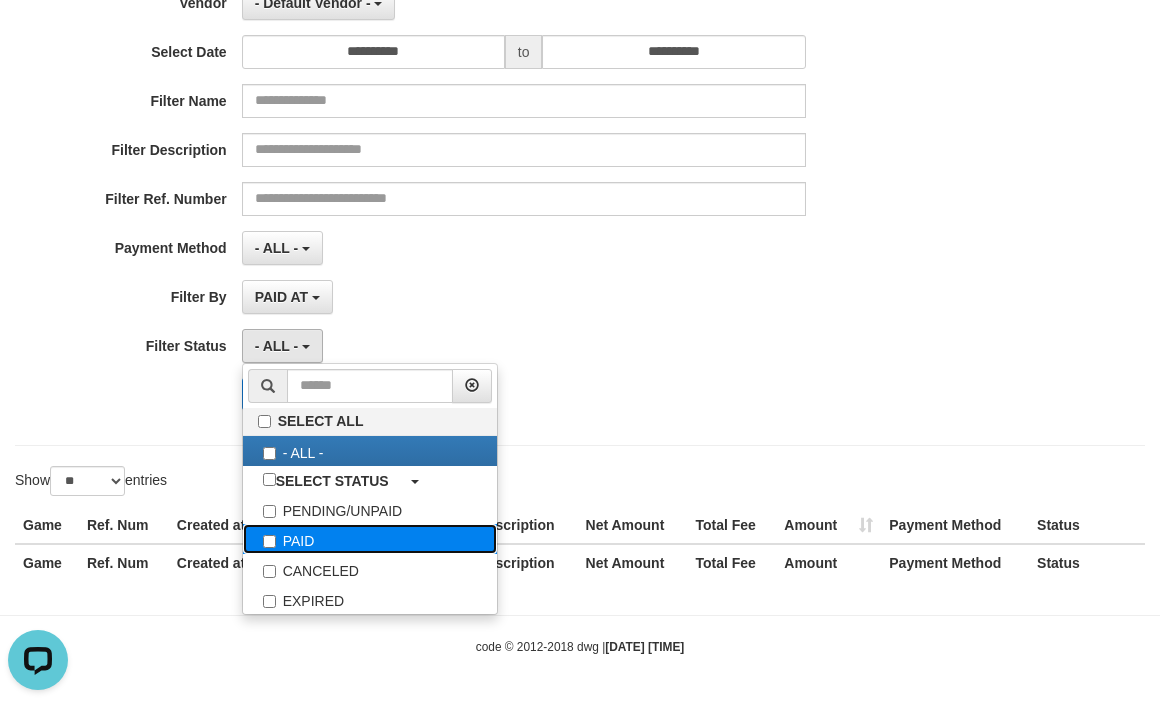 click on "PAID" at bounding box center (370, 539) 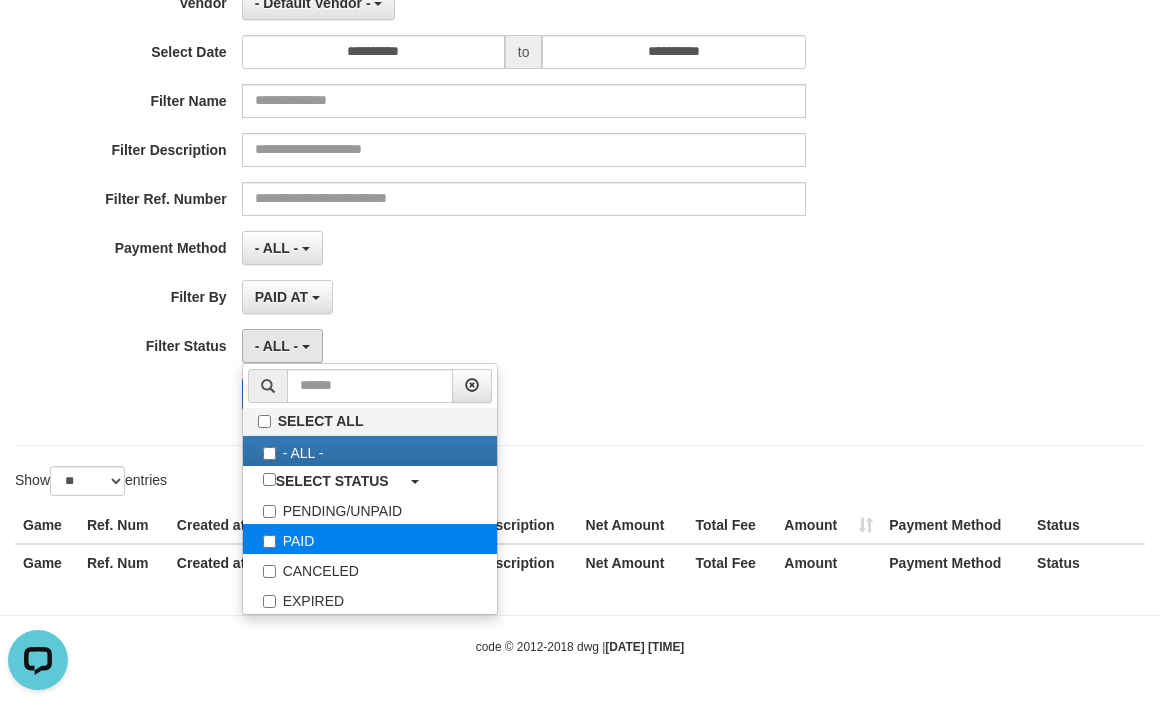 select on "*" 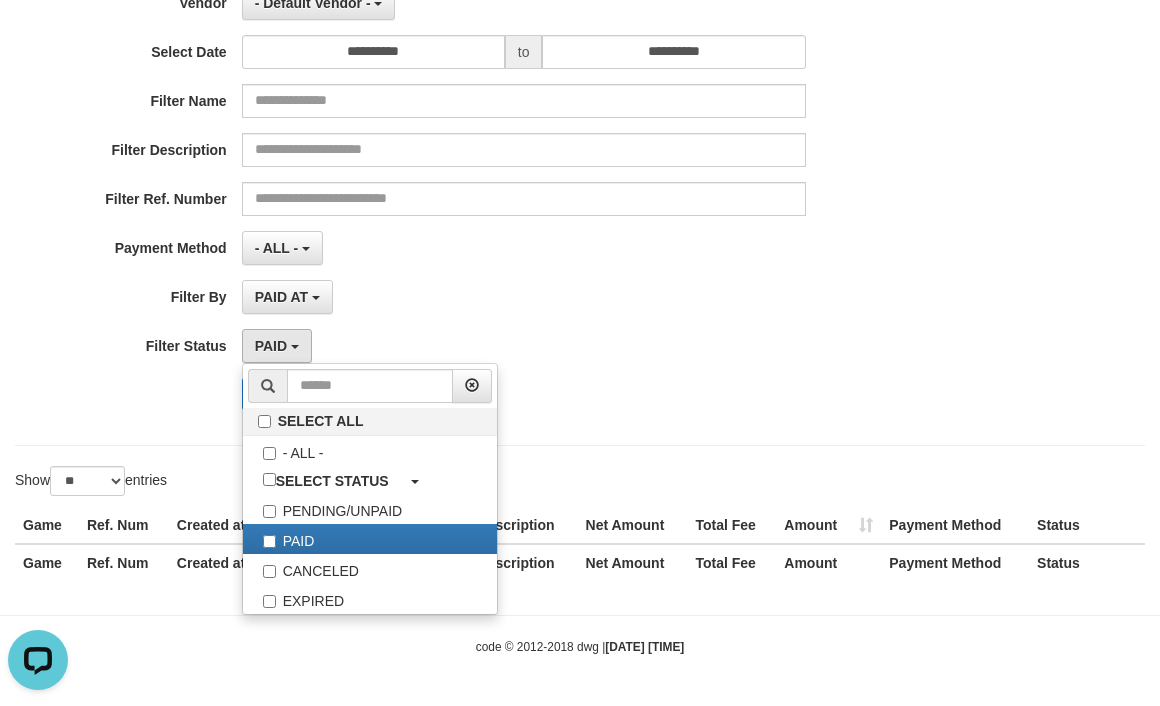 drag, startPoint x: 769, startPoint y: 408, endPoint x: 747, endPoint y: 415, distance: 23.086792 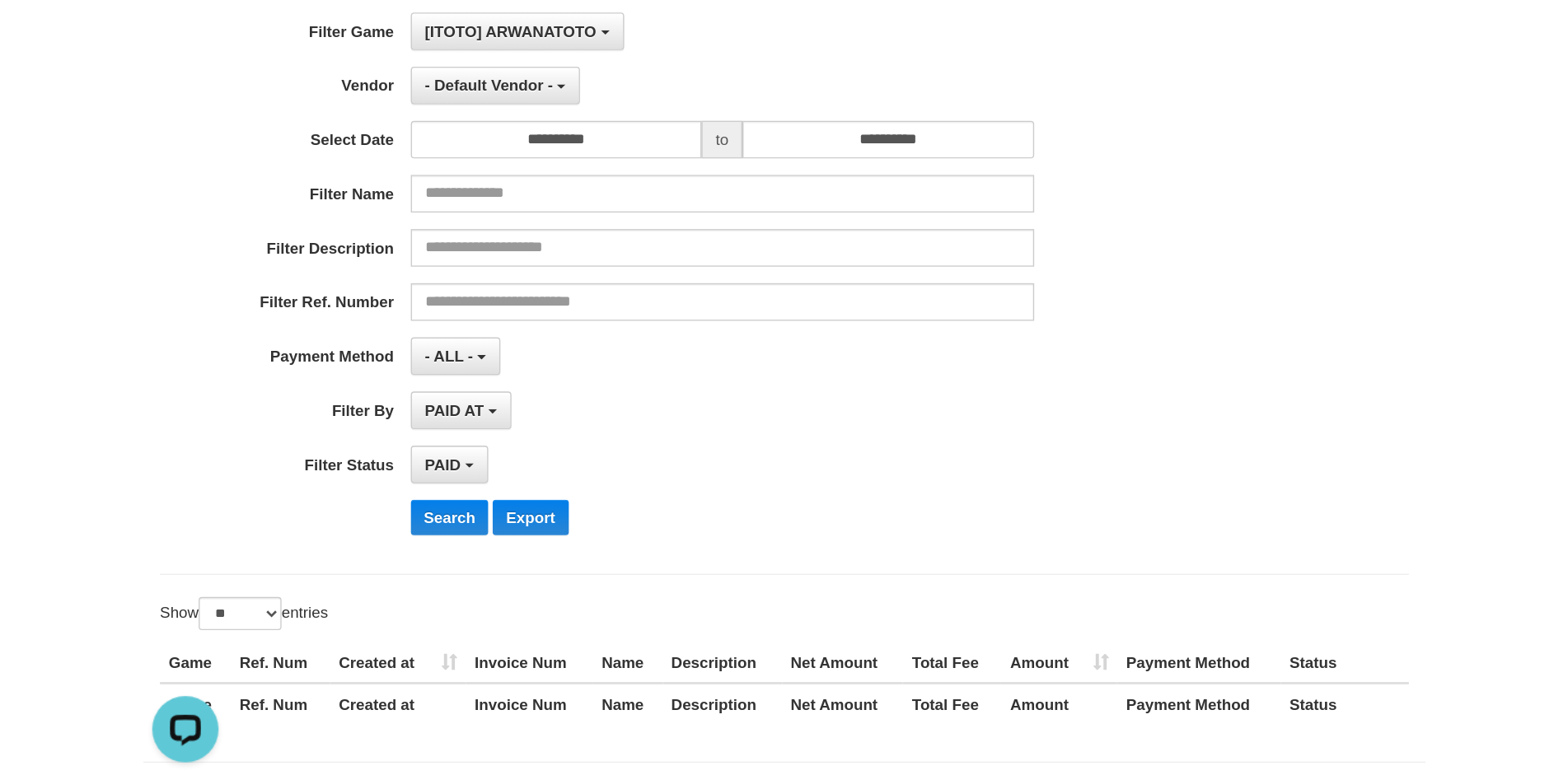 scroll, scrollTop: 13, scrollLeft: 0, axis: vertical 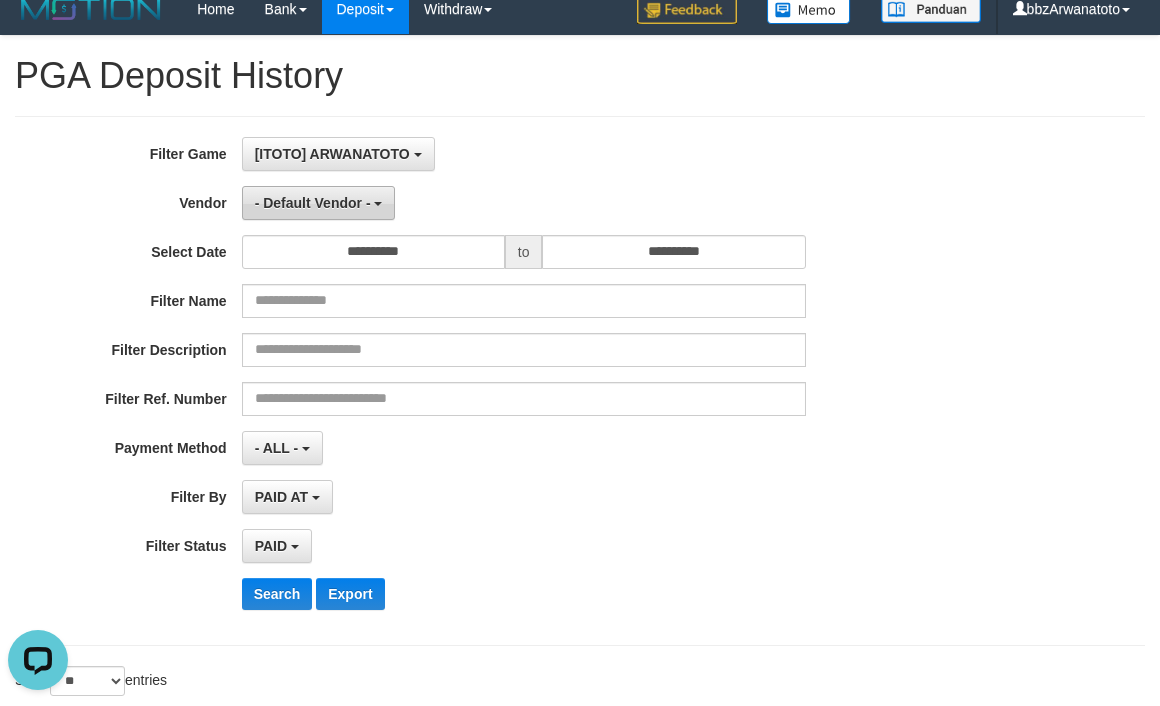 click on "- Default Vendor -" at bounding box center [313, 203] 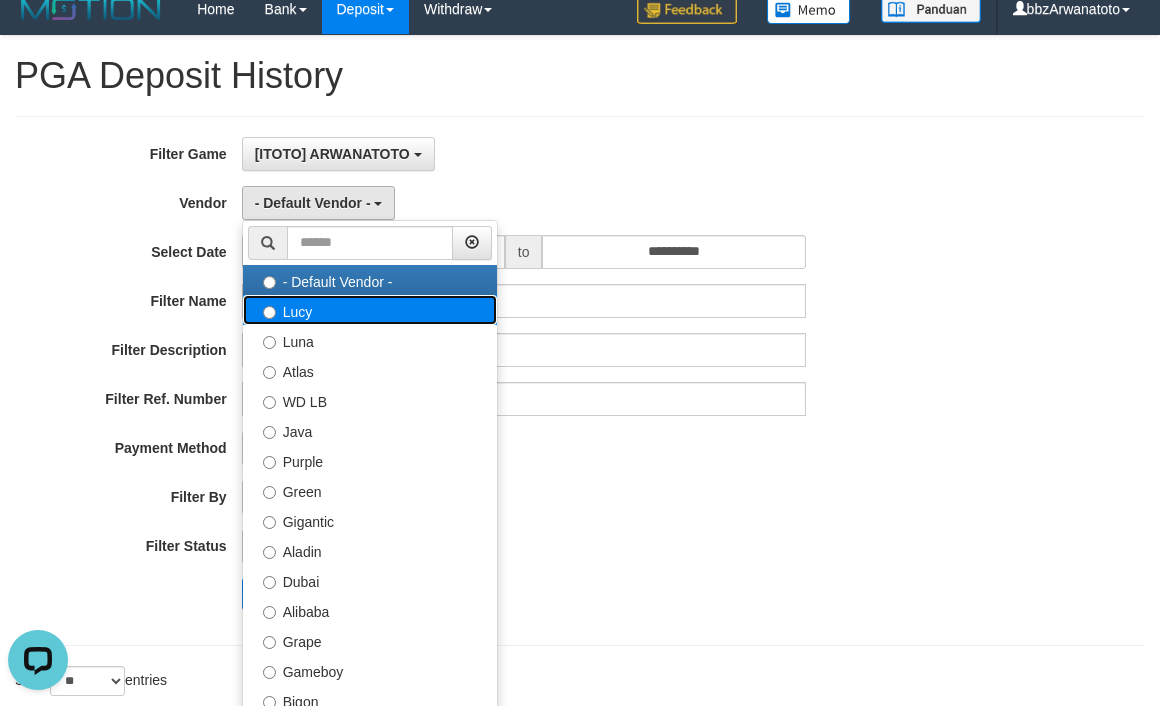 click on "Lucy" at bounding box center (370, 310) 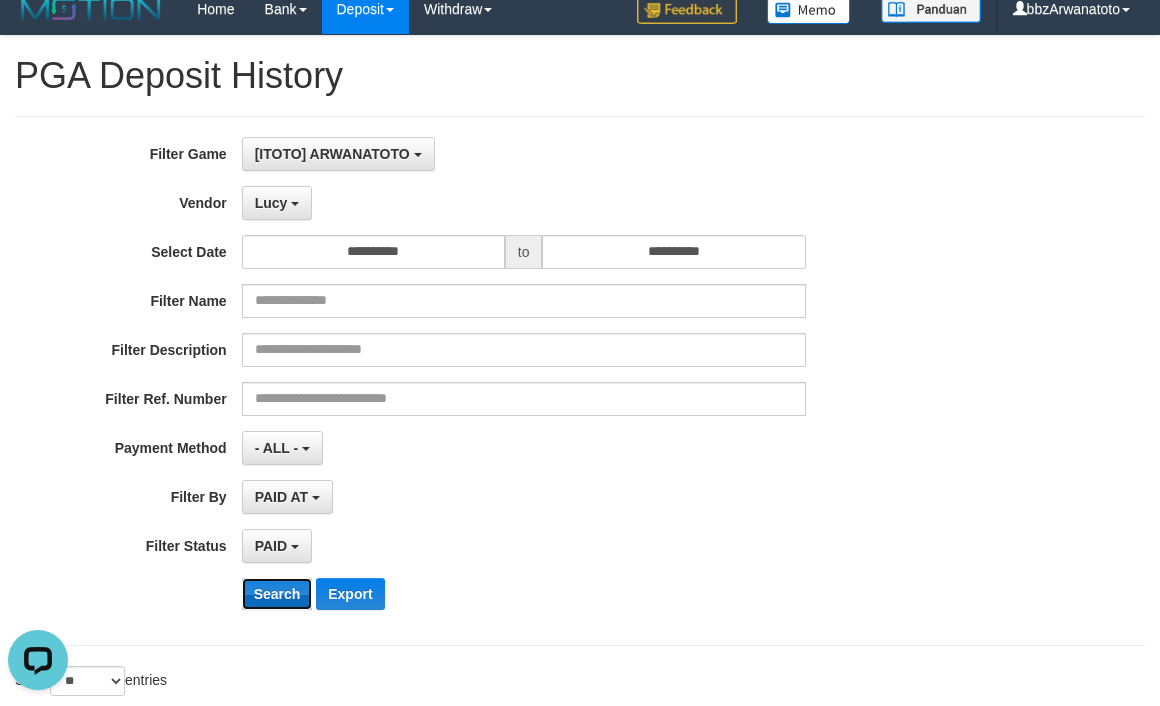 click on "Search" at bounding box center [277, 594] 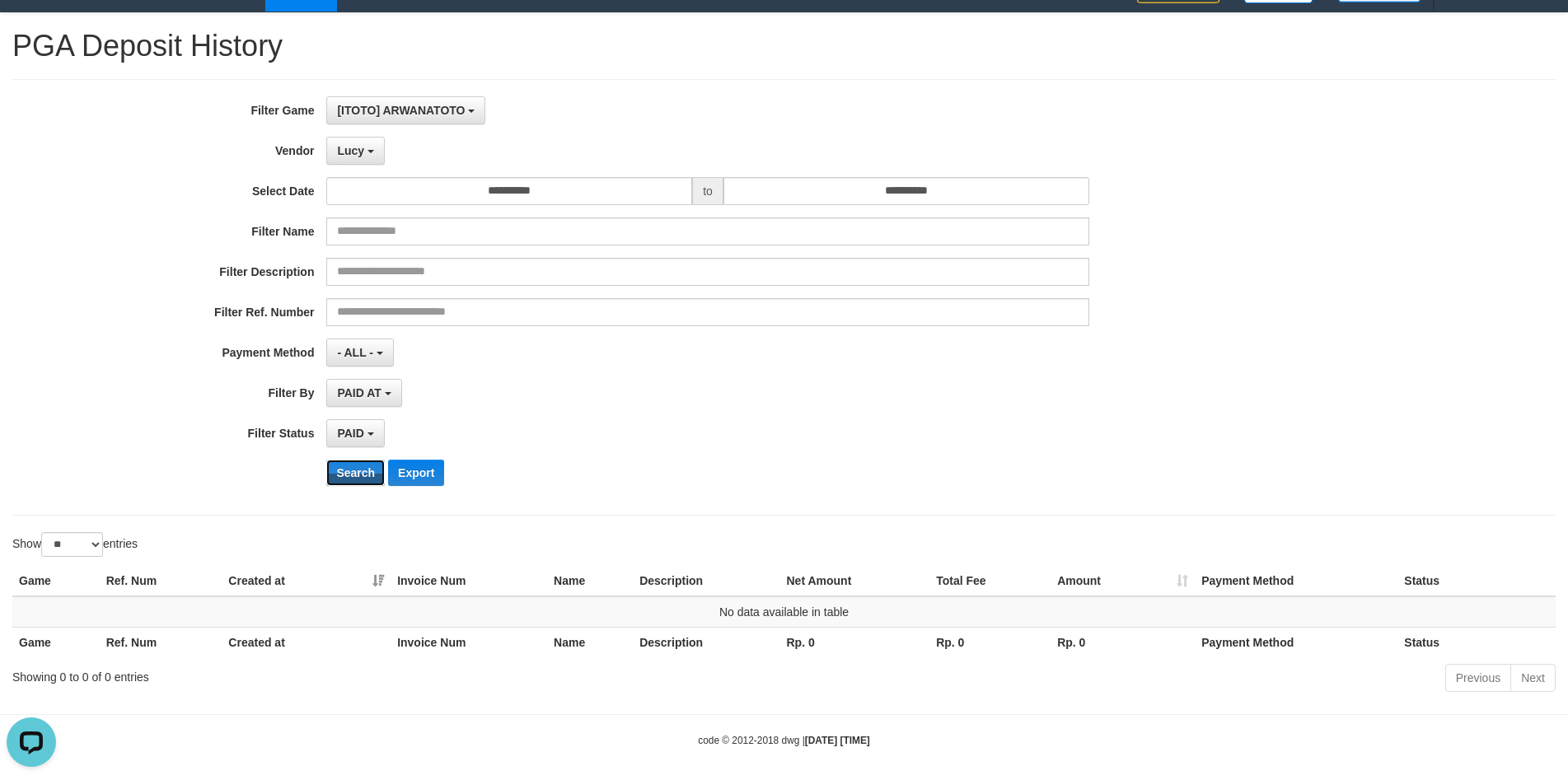 scroll, scrollTop: 39, scrollLeft: 0, axis: vertical 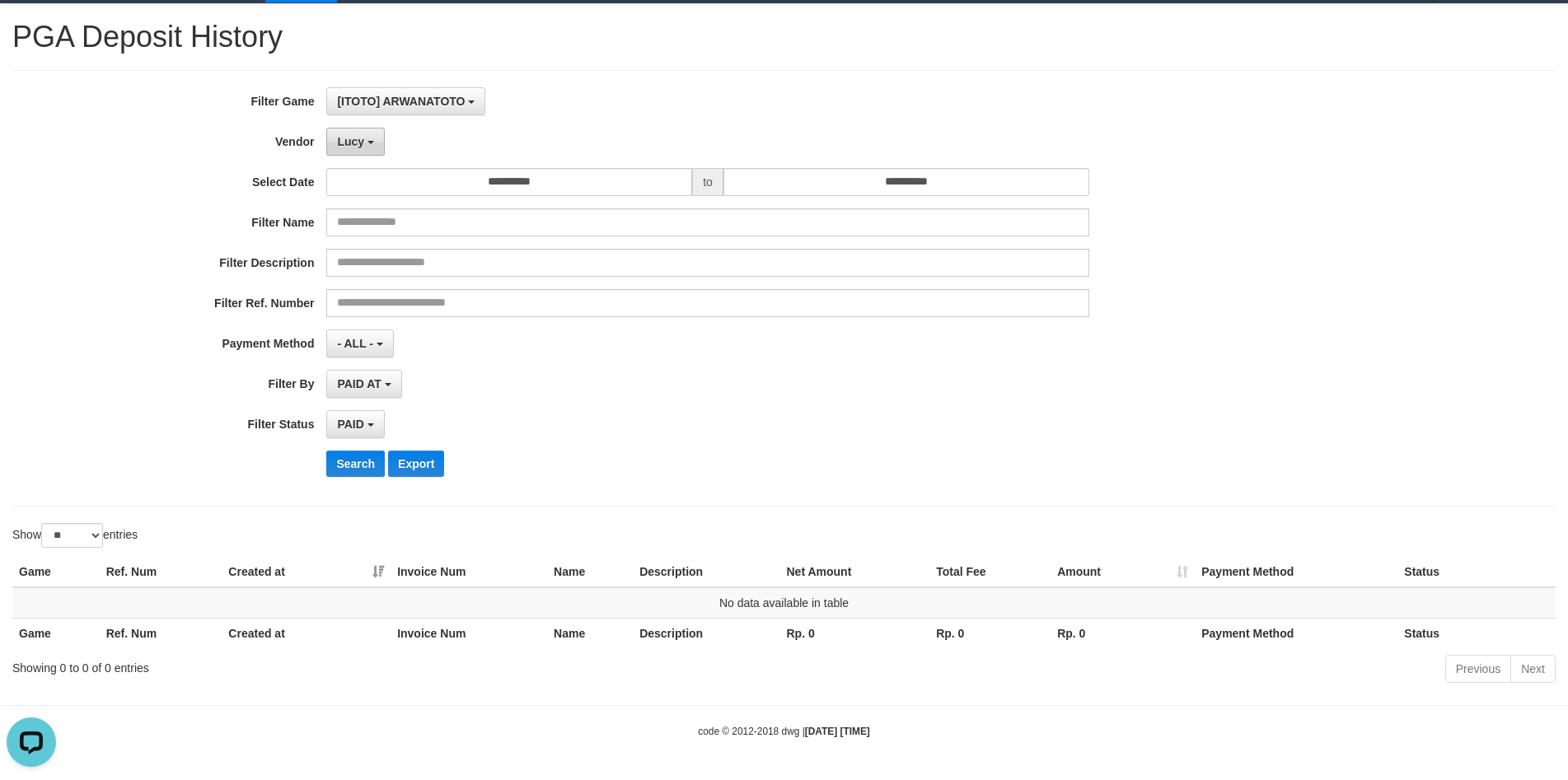click on "Lucy" at bounding box center (350, 142) 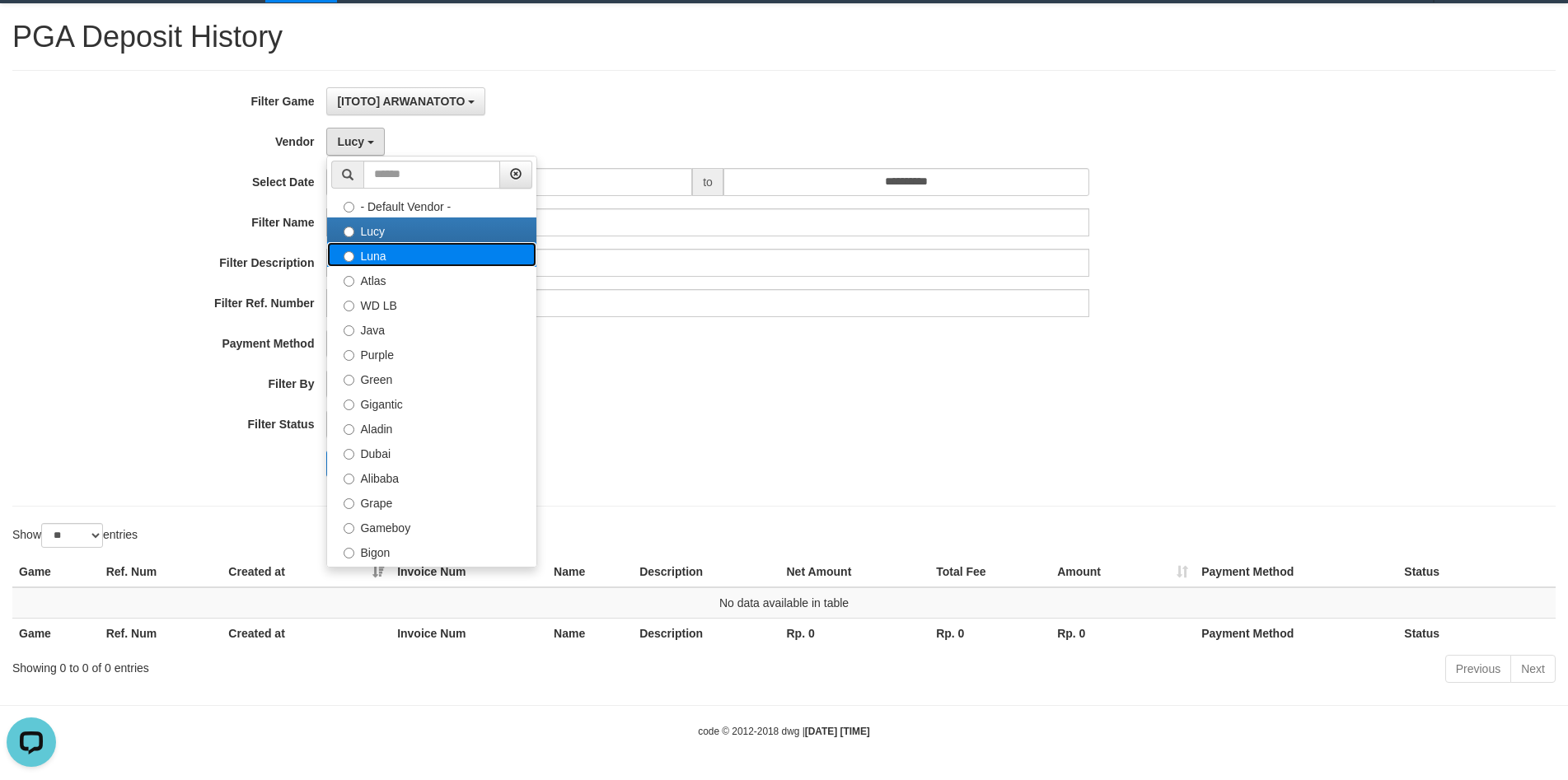 click on "Luna" at bounding box center [432, 255] 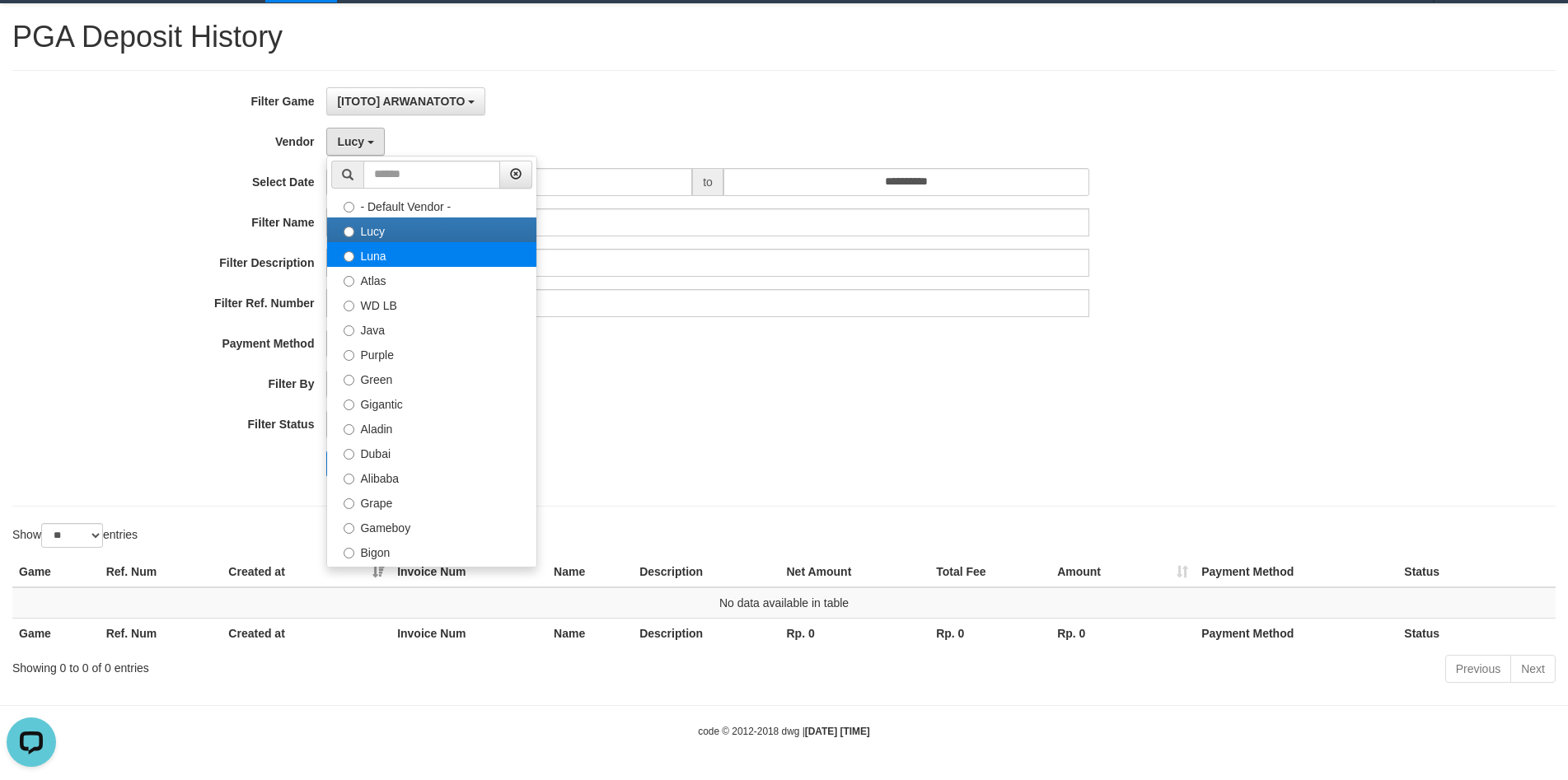 select on "**********" 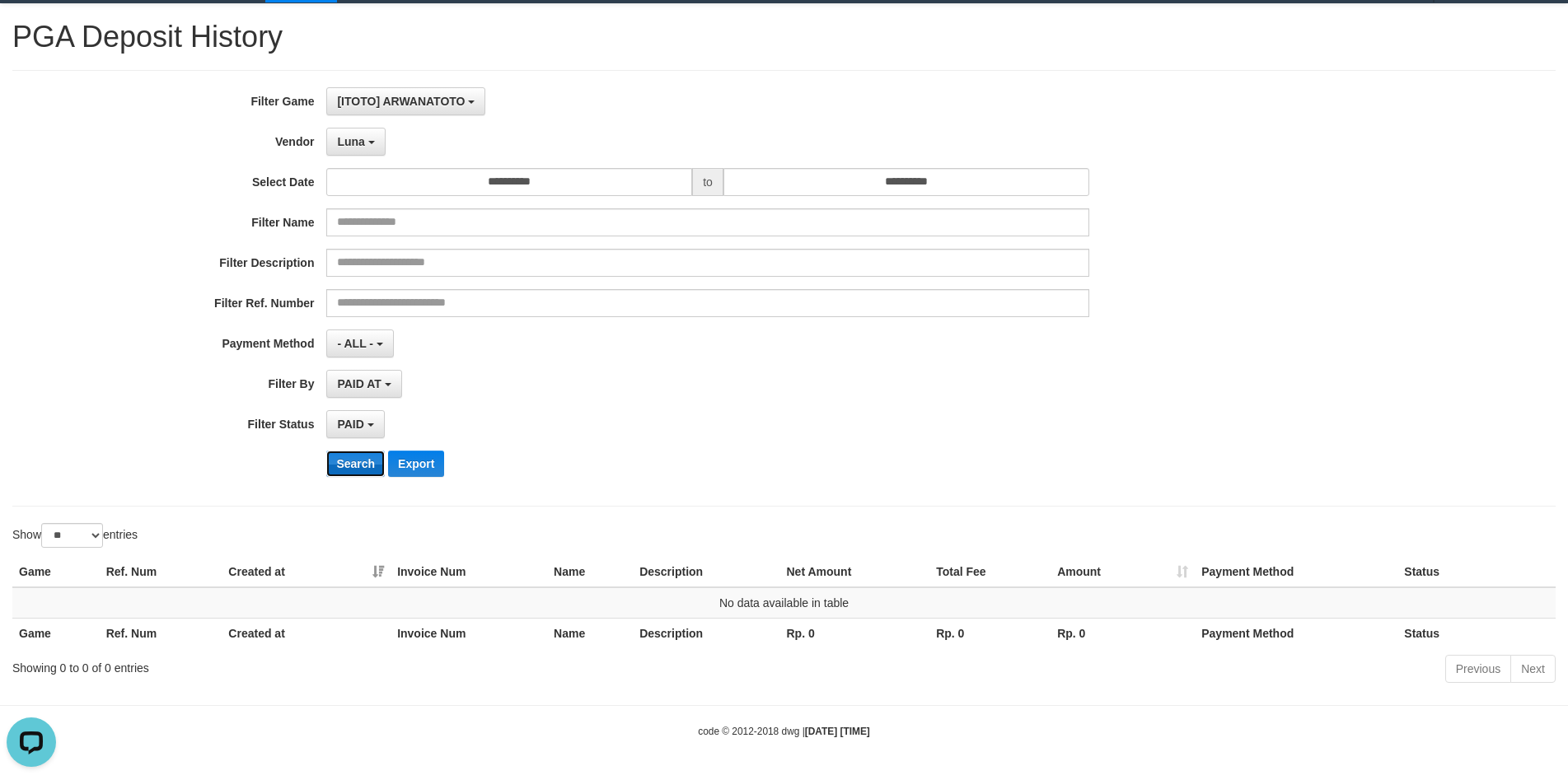 click on "Search" at bounding box center [355, 464] 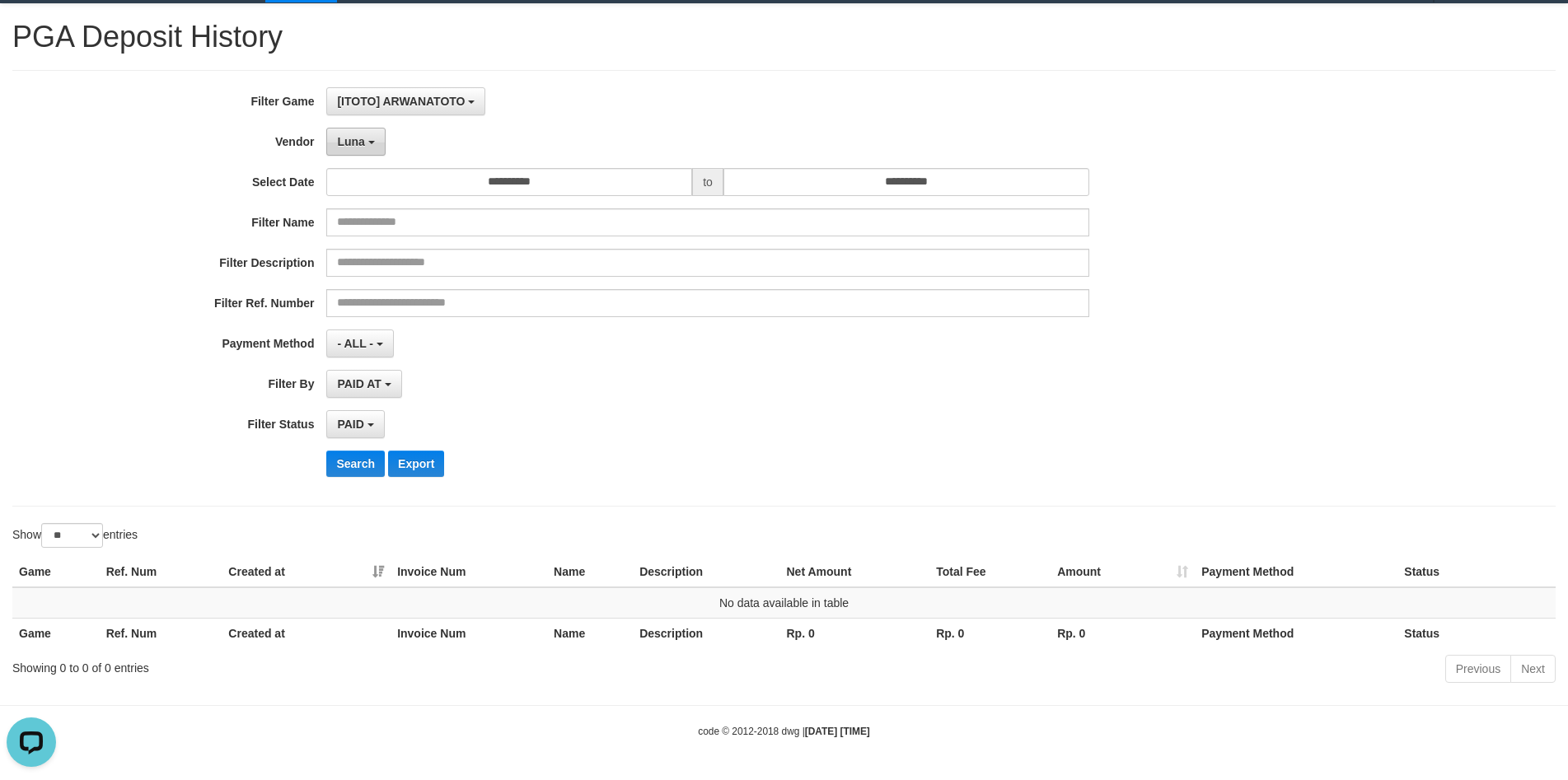 click on "Luna" at bounding box center (355, 142) 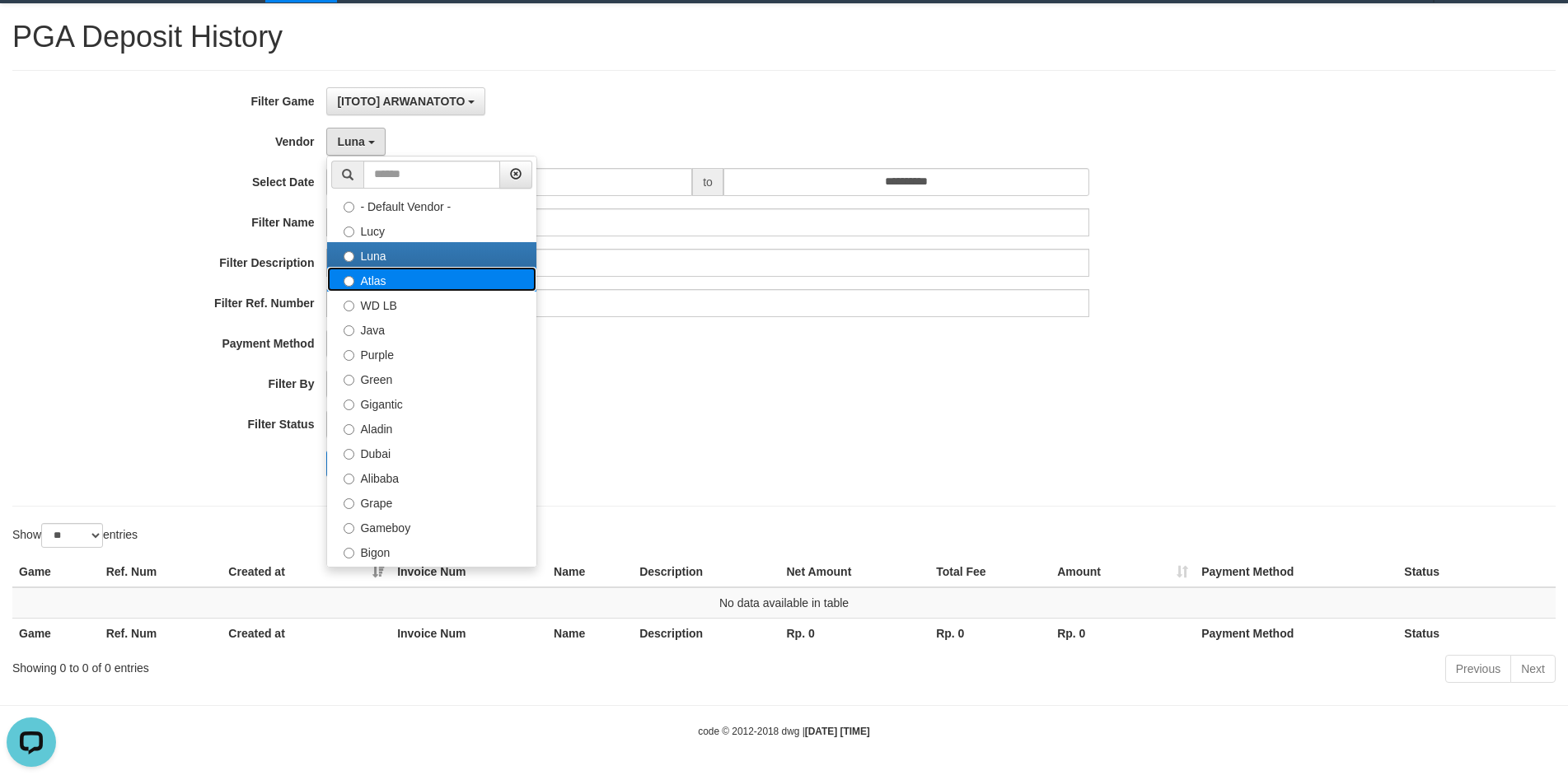 click on "Atlas" at bounding box center [432, 279] 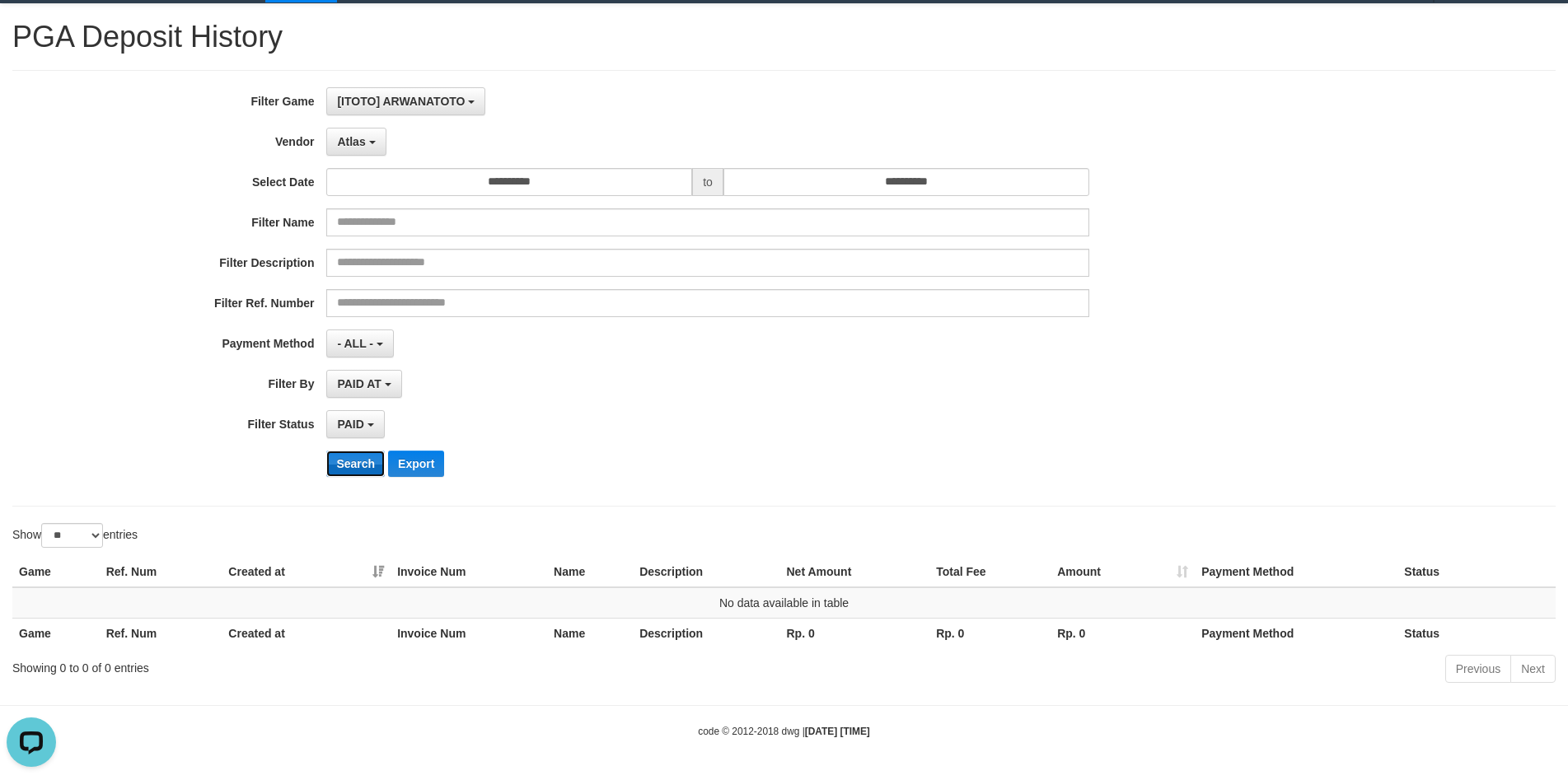 click on "Search" at bounding box center (355, 464) 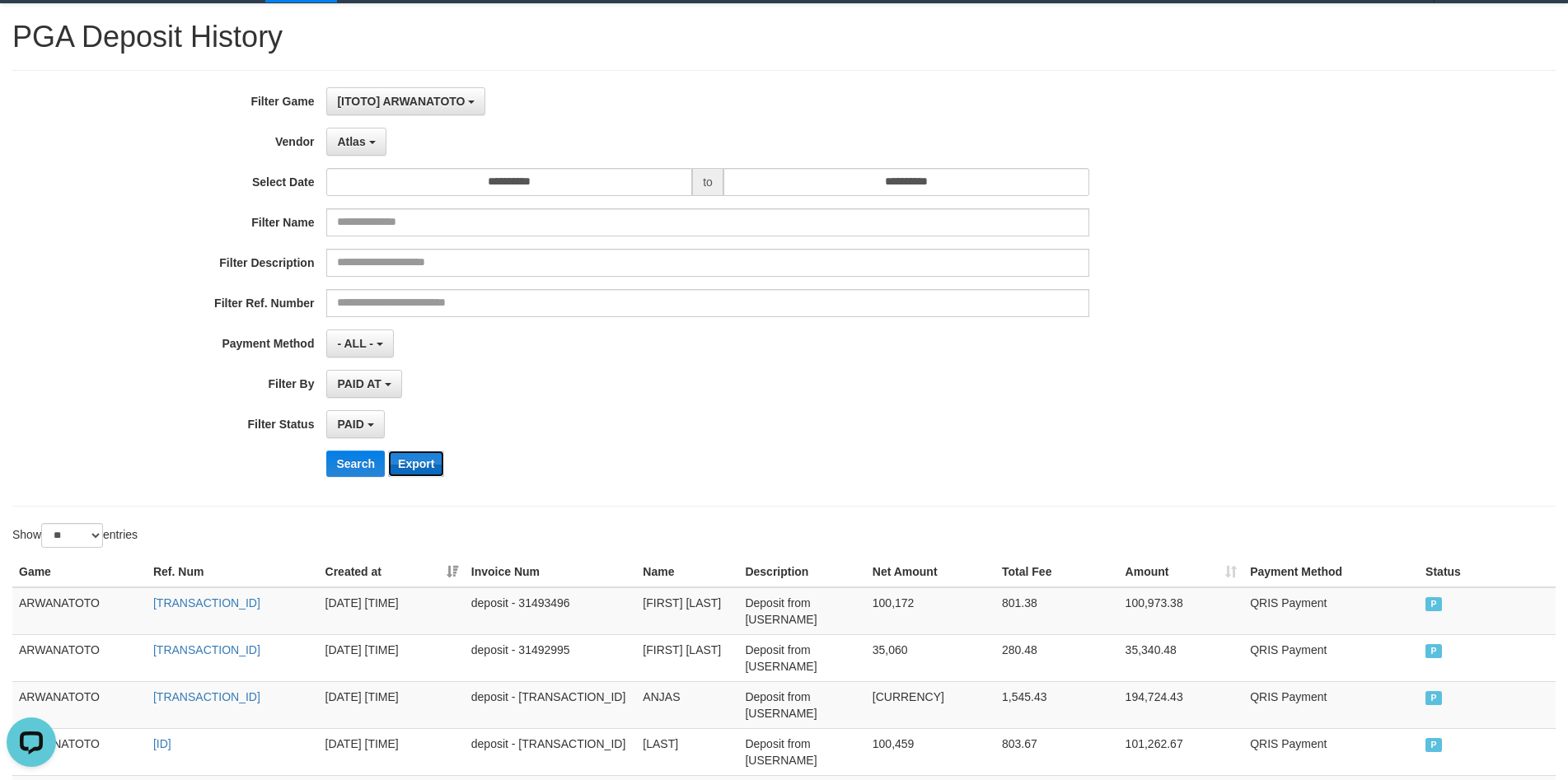 click on "Export" at bounding box center [416, 464] 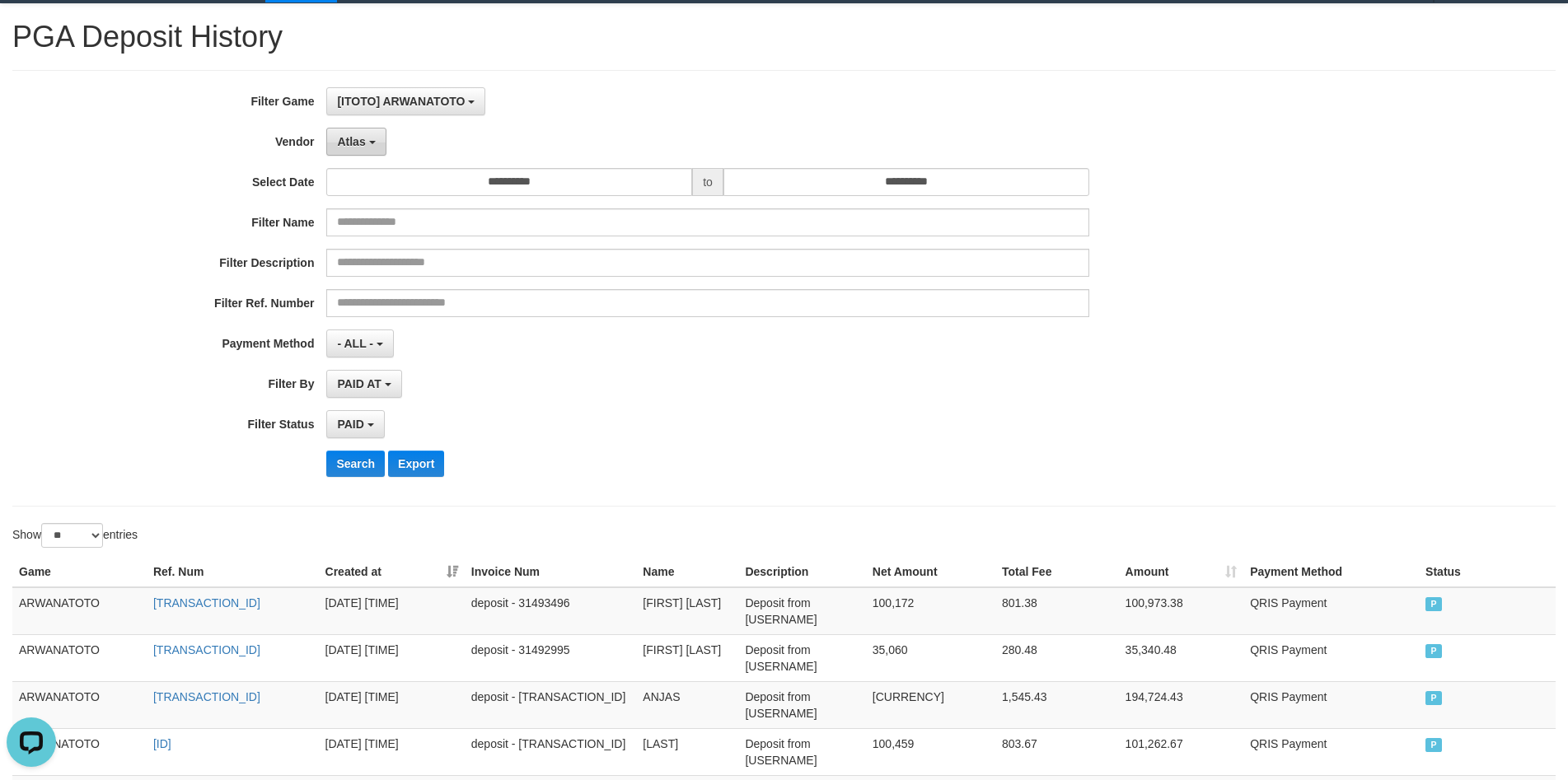 click on "Atlas" at bounding box center (351, 142) 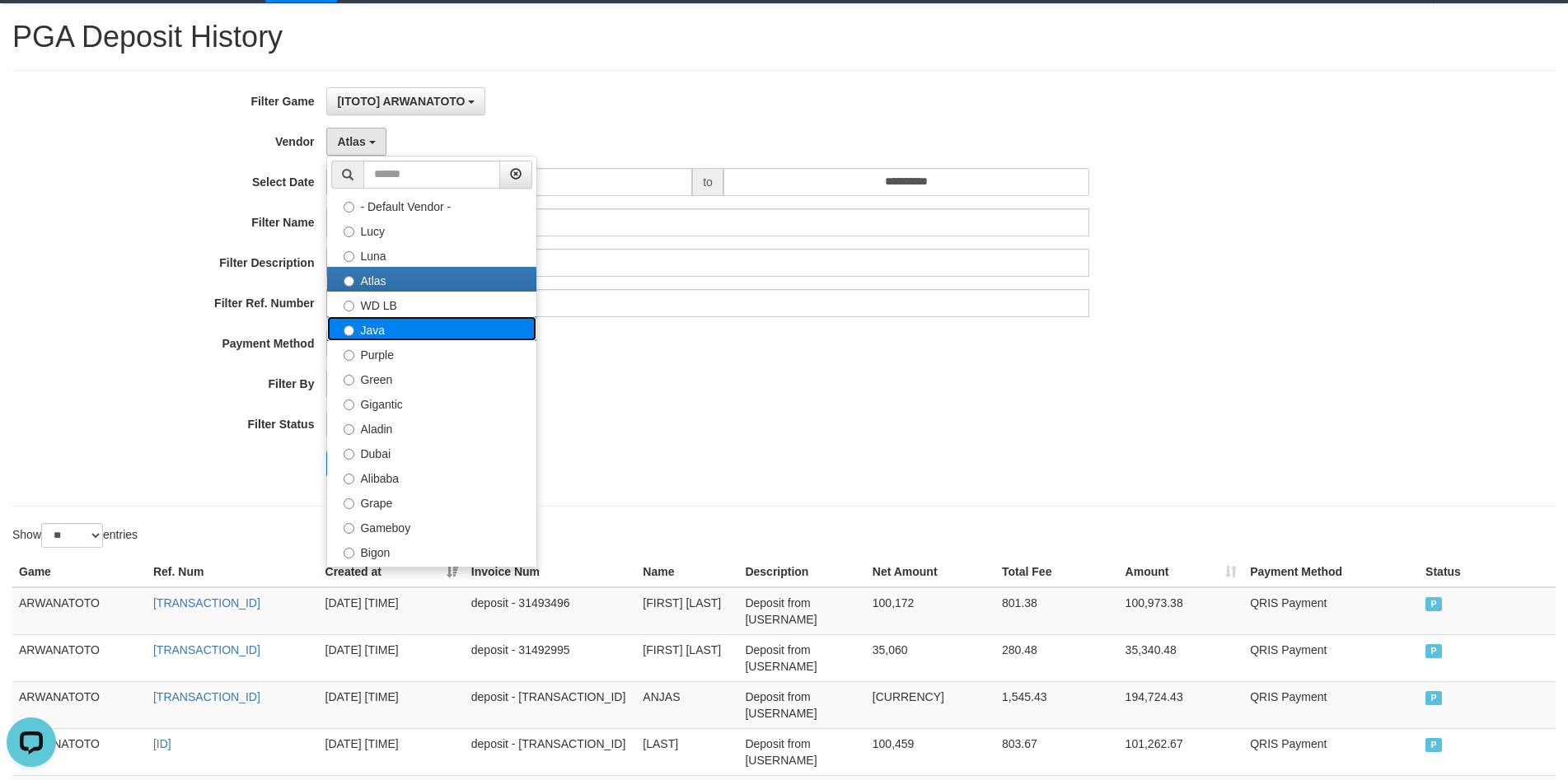 click on "Java" at bounding box center [432, 329] 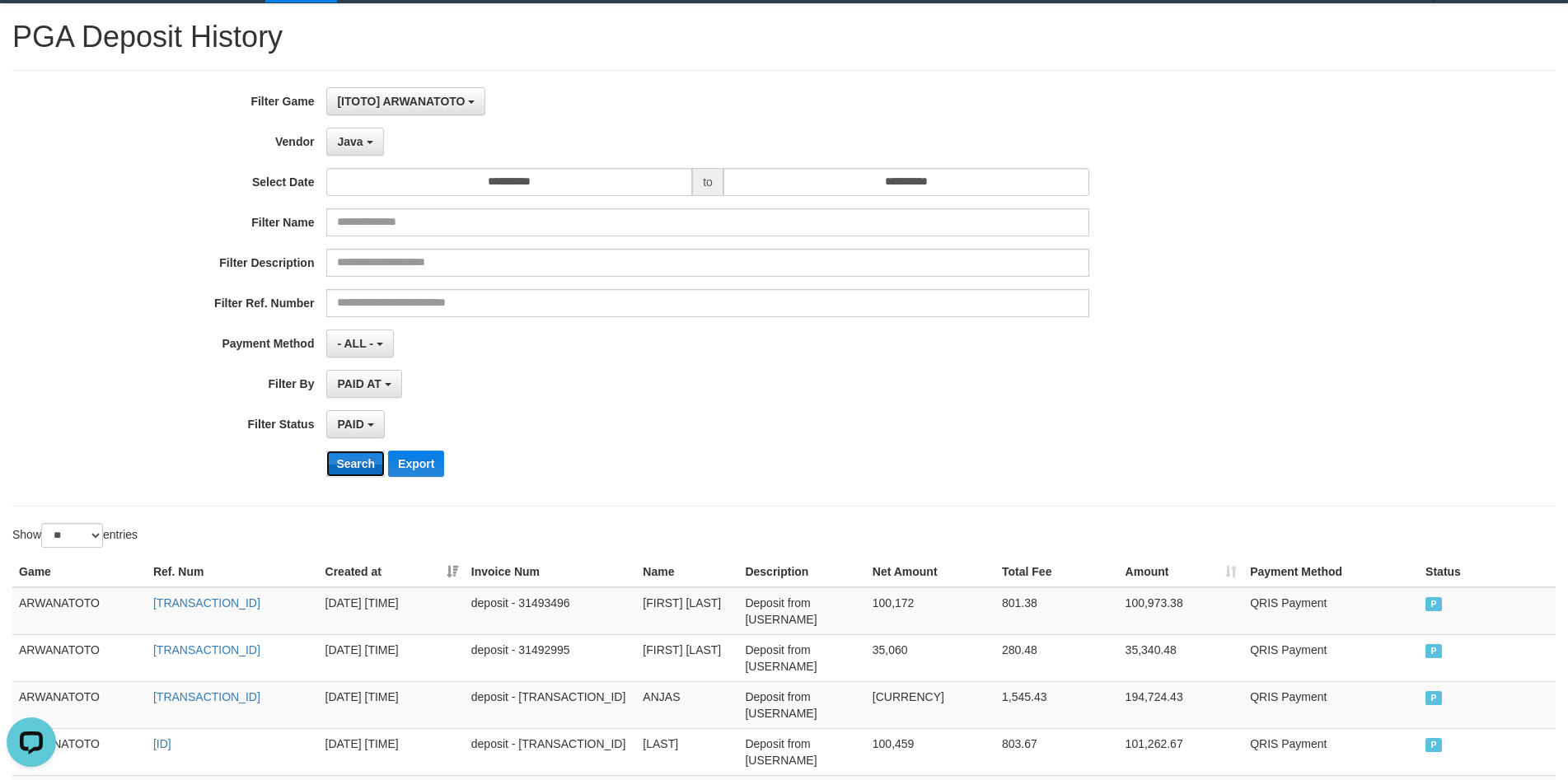 click on "Search" at bounding box center [355, 464] 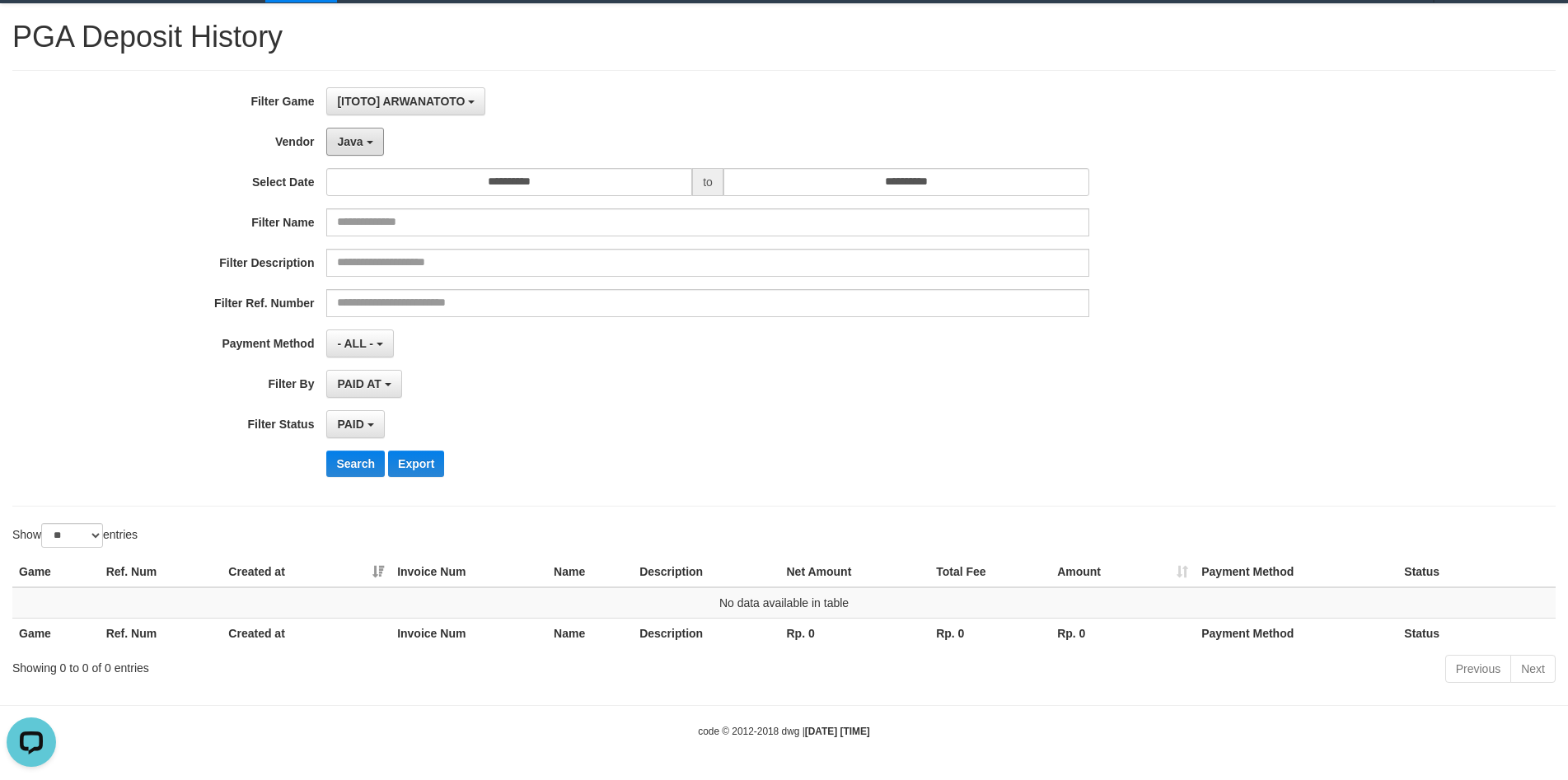 drag, startPoint x: 354, startPoint y: 139, endPoint x: 363, endPoint y: 159, distance: 21.931712 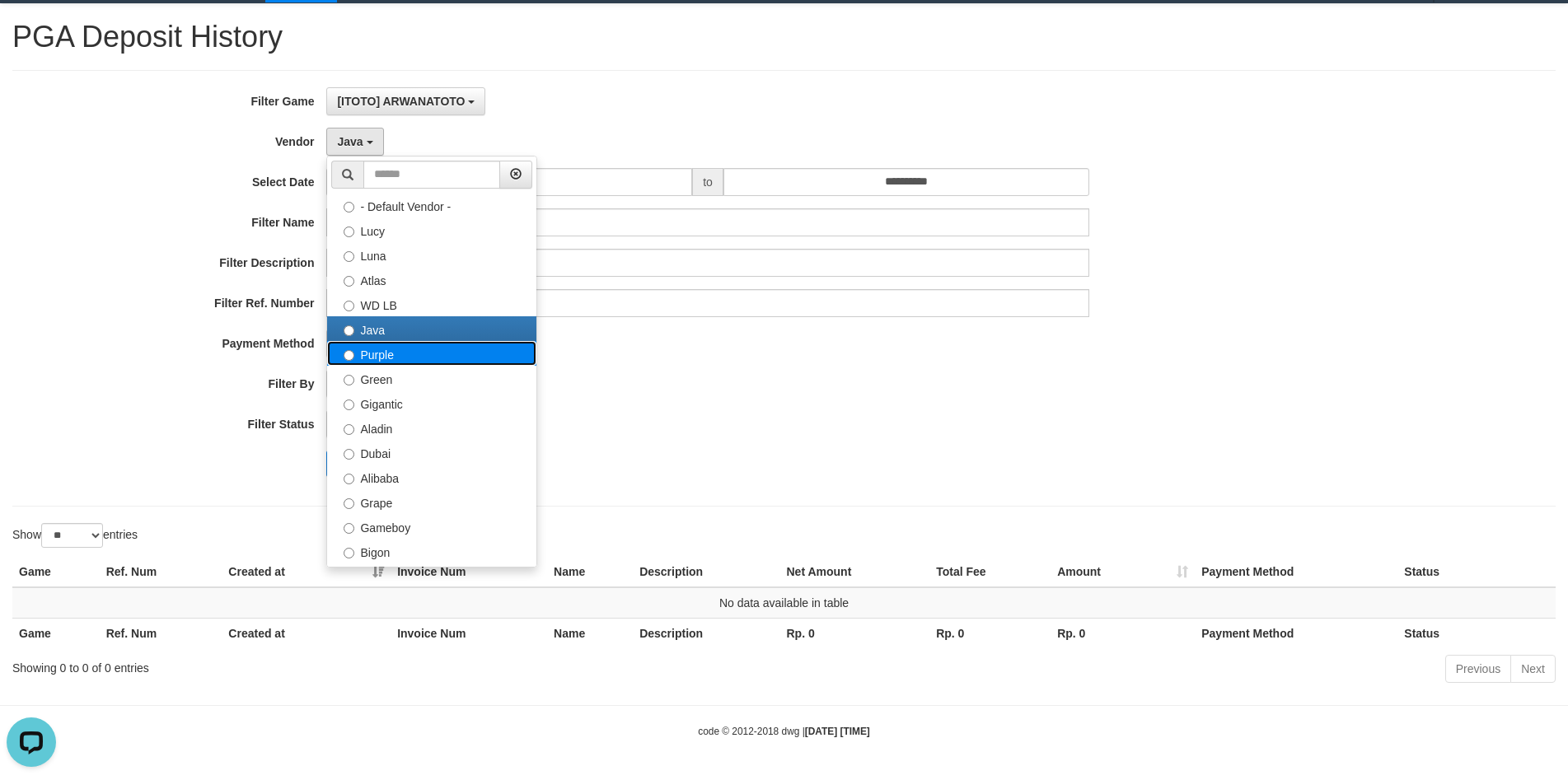 click on "Purple" at bounding box center [432, 353] 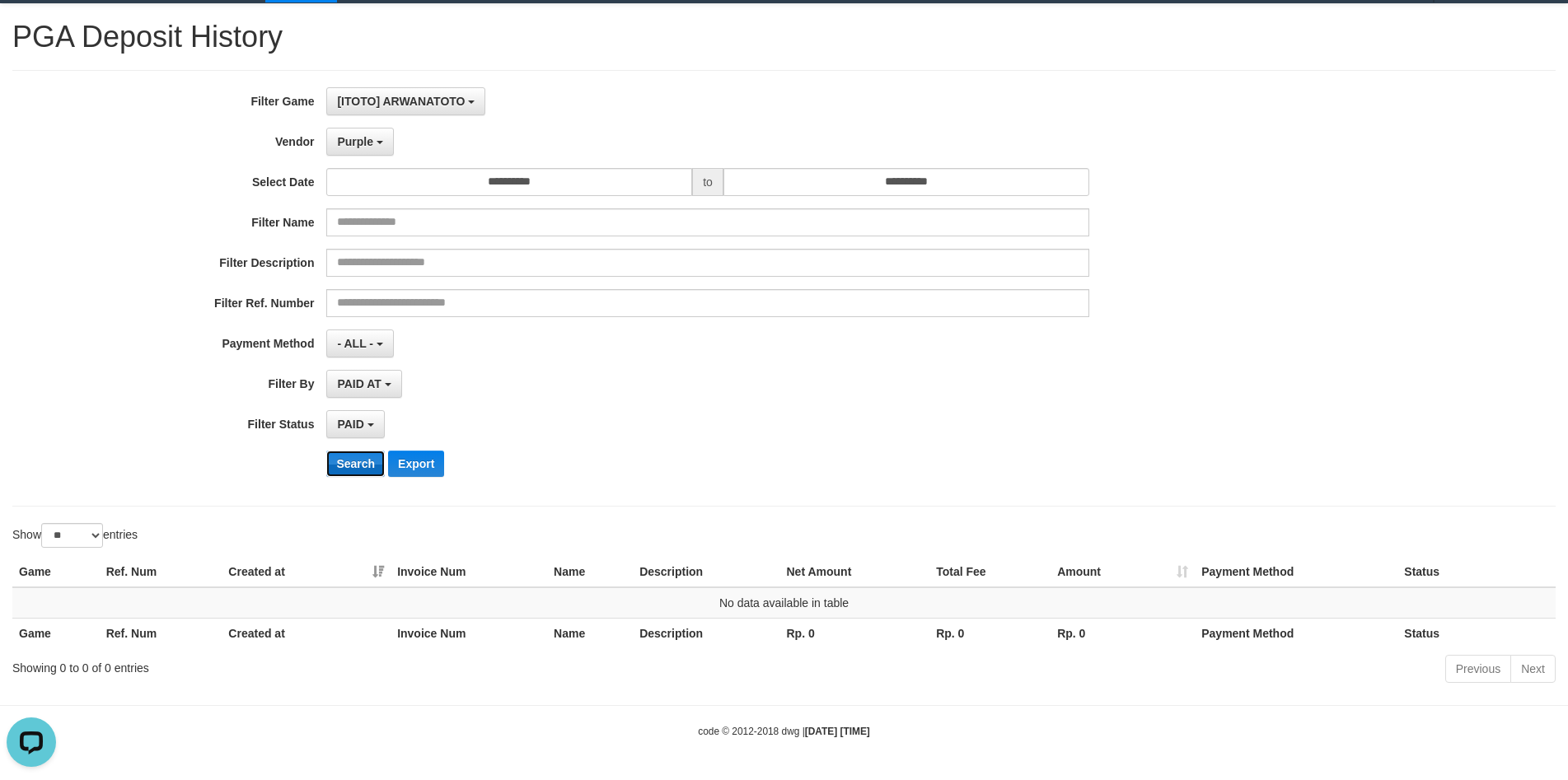 click on "Search" at bounding box center (355, 464) 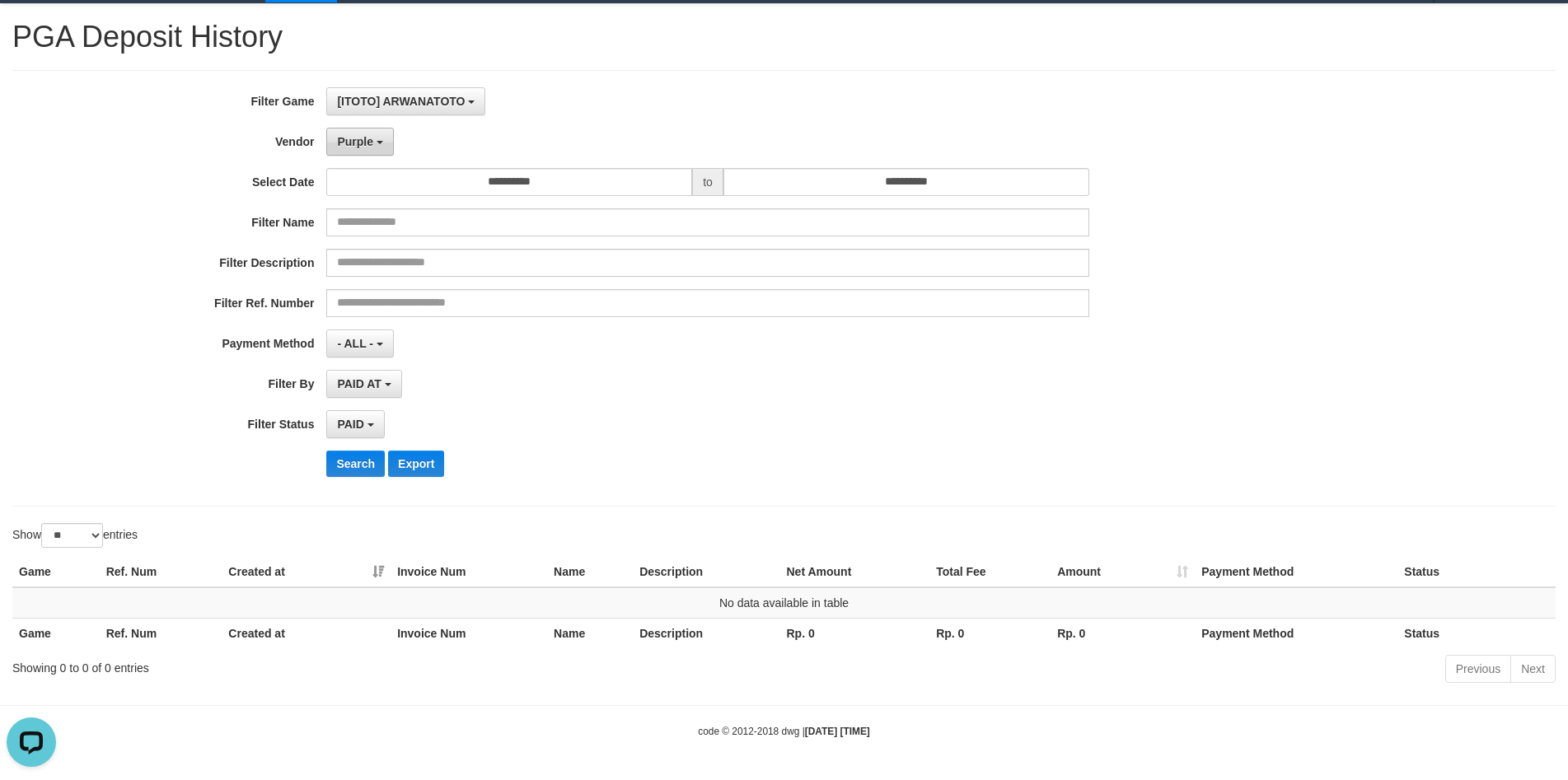 click on "Purple" at bounding box center [359, 142] 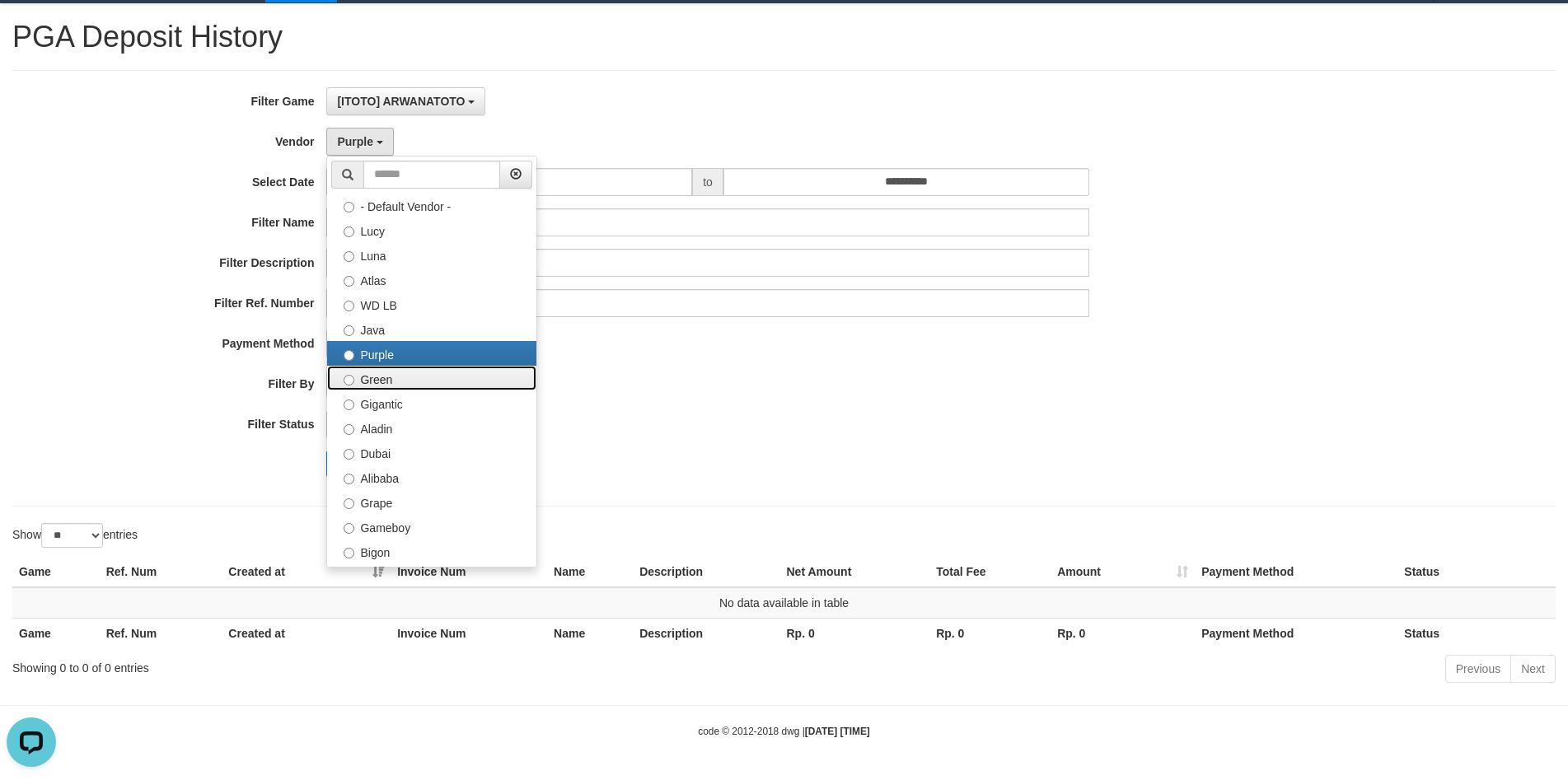 drag, startPoint x: 372, startPoint y: 376, endPoint x: 358, endPoint y: 322, distance: 55.785303 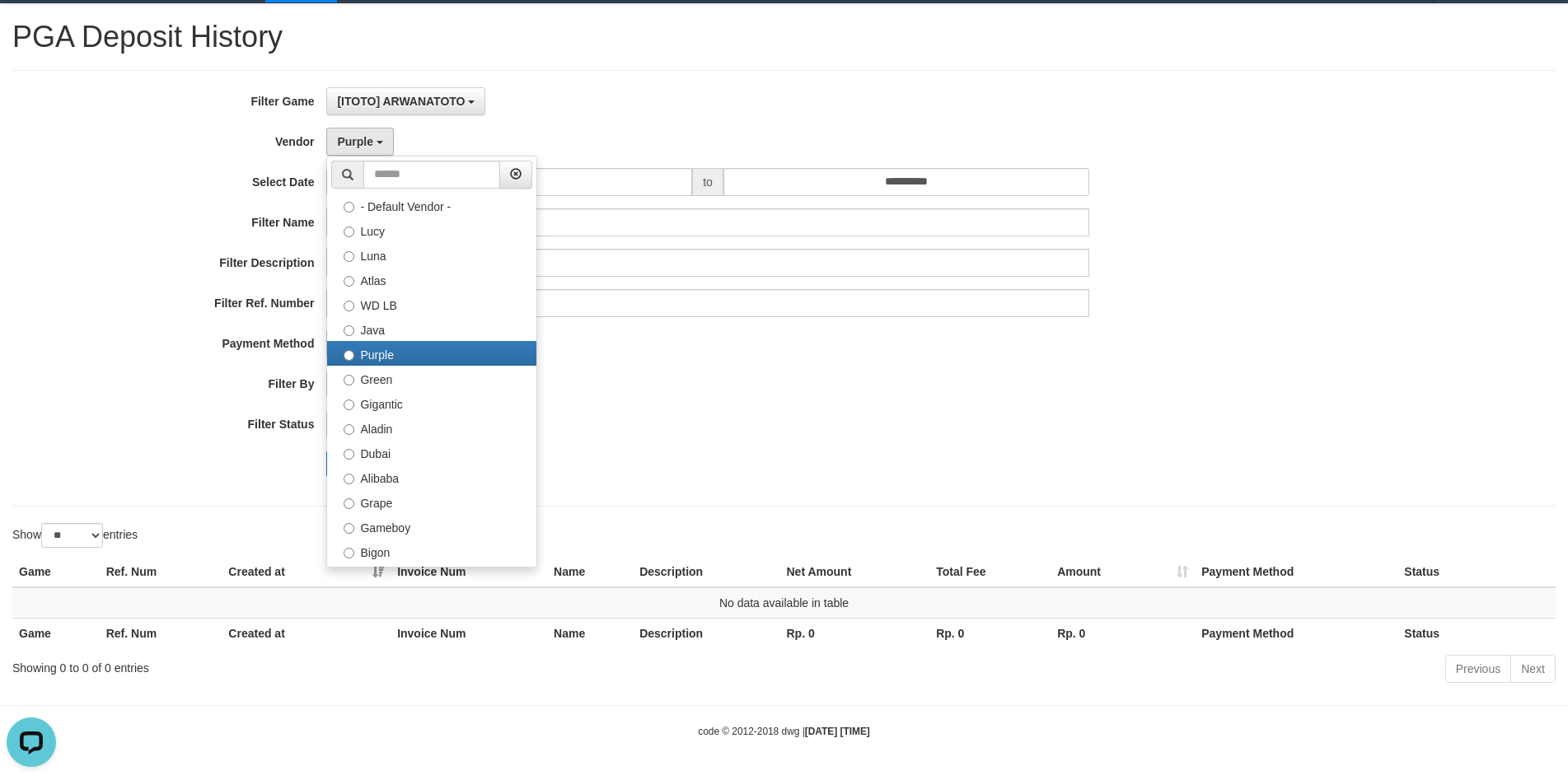 select on "**********" 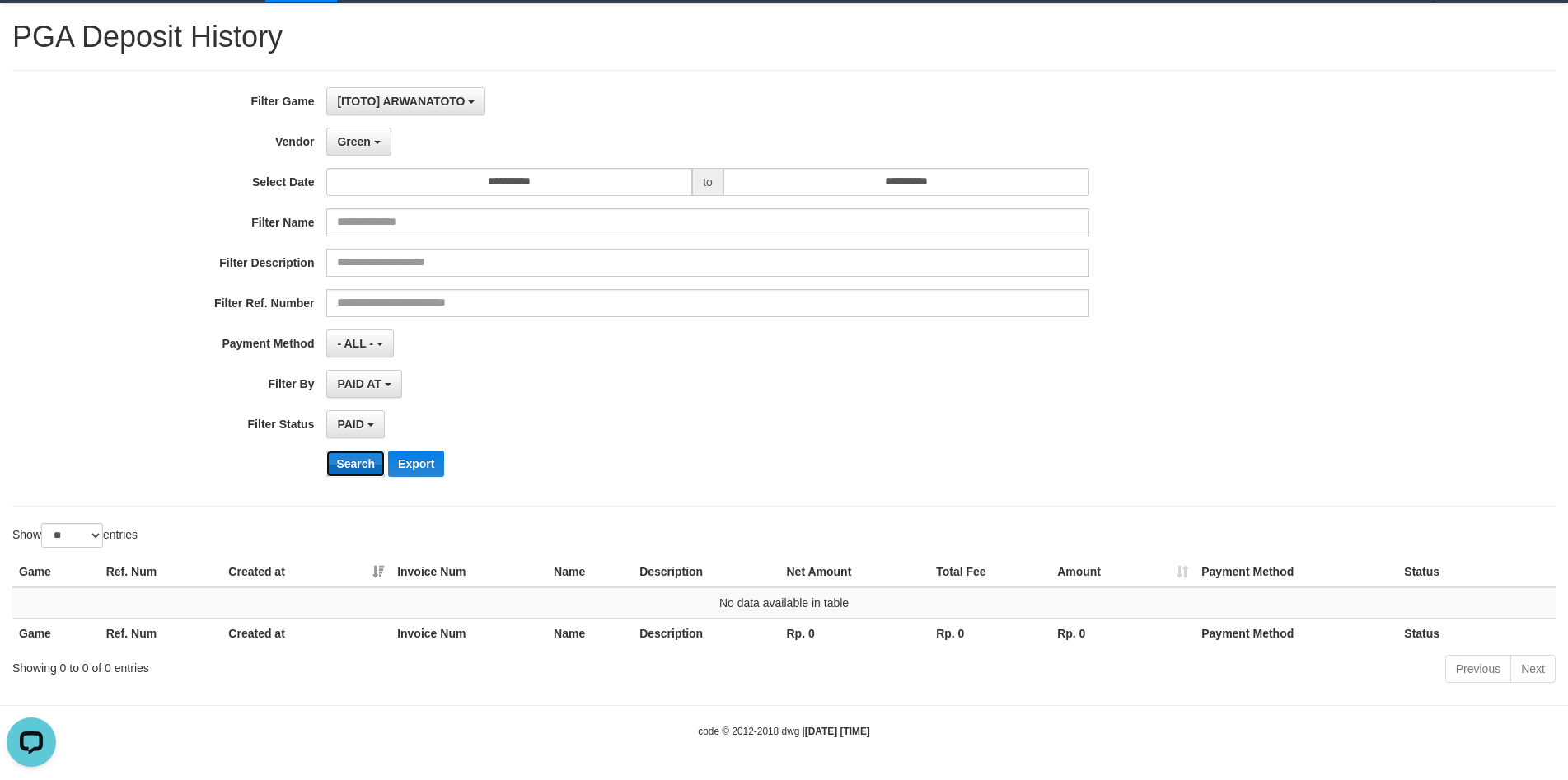 click on "Search" at bounding box center (355, 464) 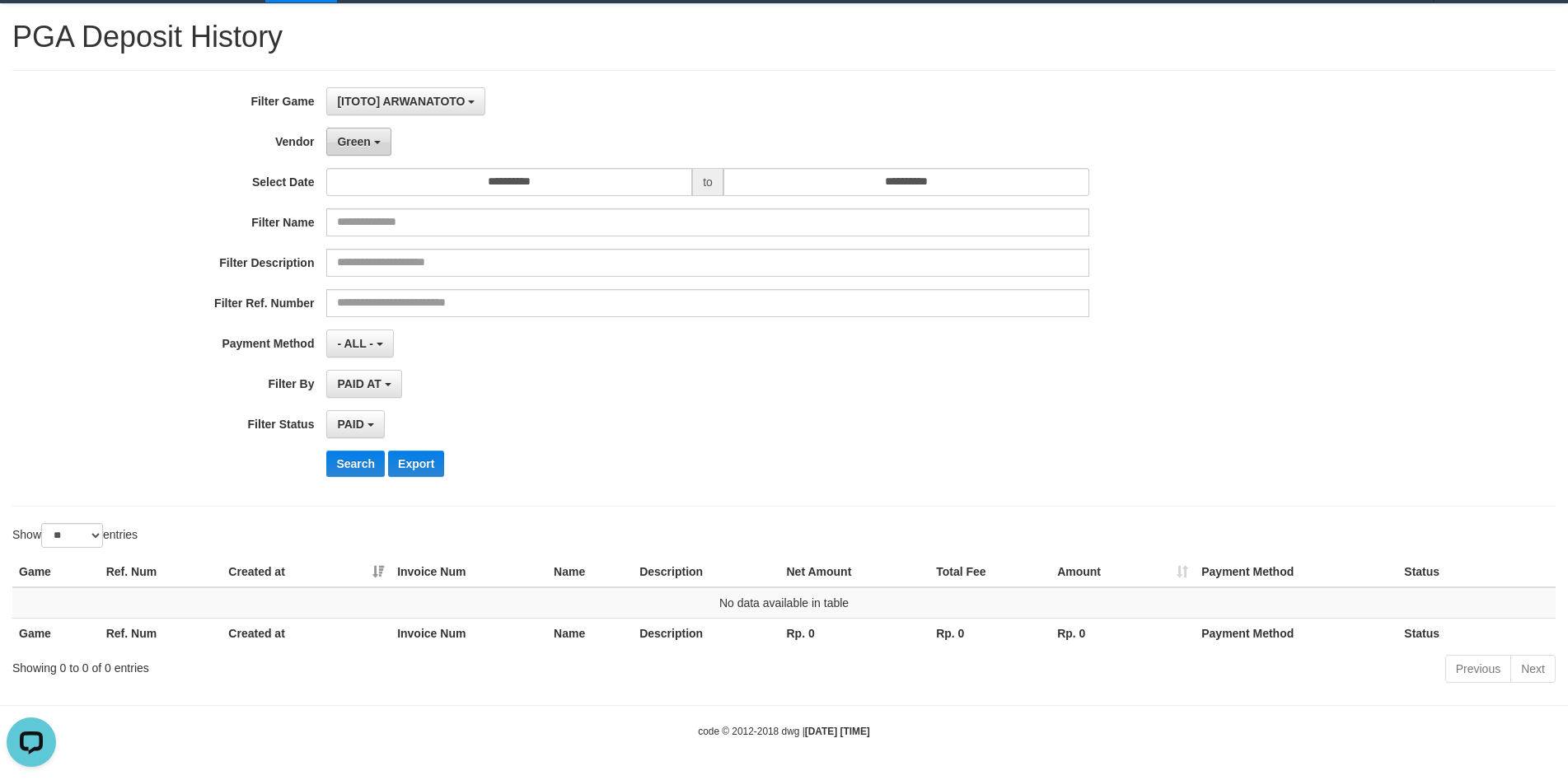 click on "Green" at bounding box center [353, 142] 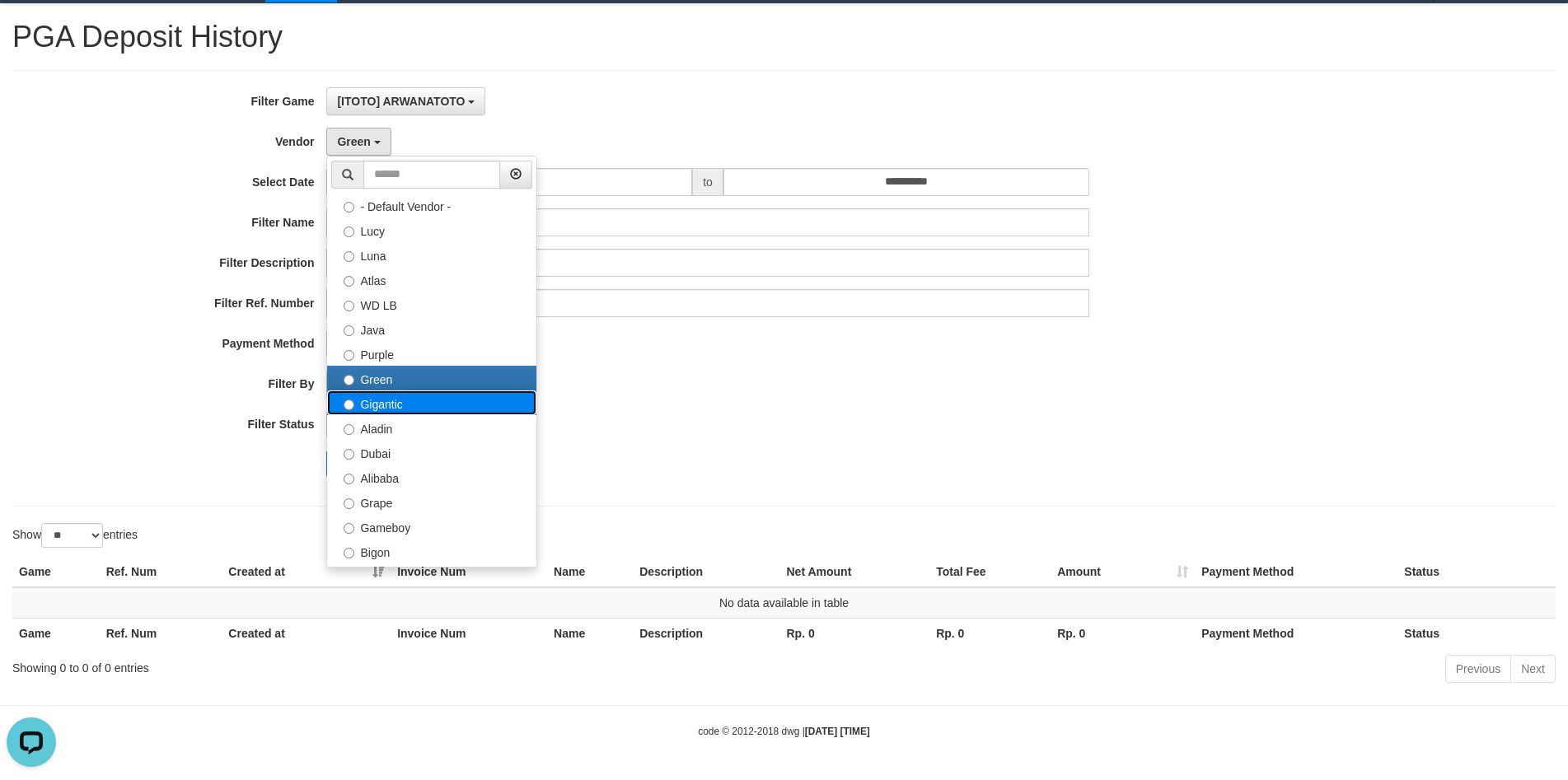 click on "Gigantic" at bounding box center (432, 403) 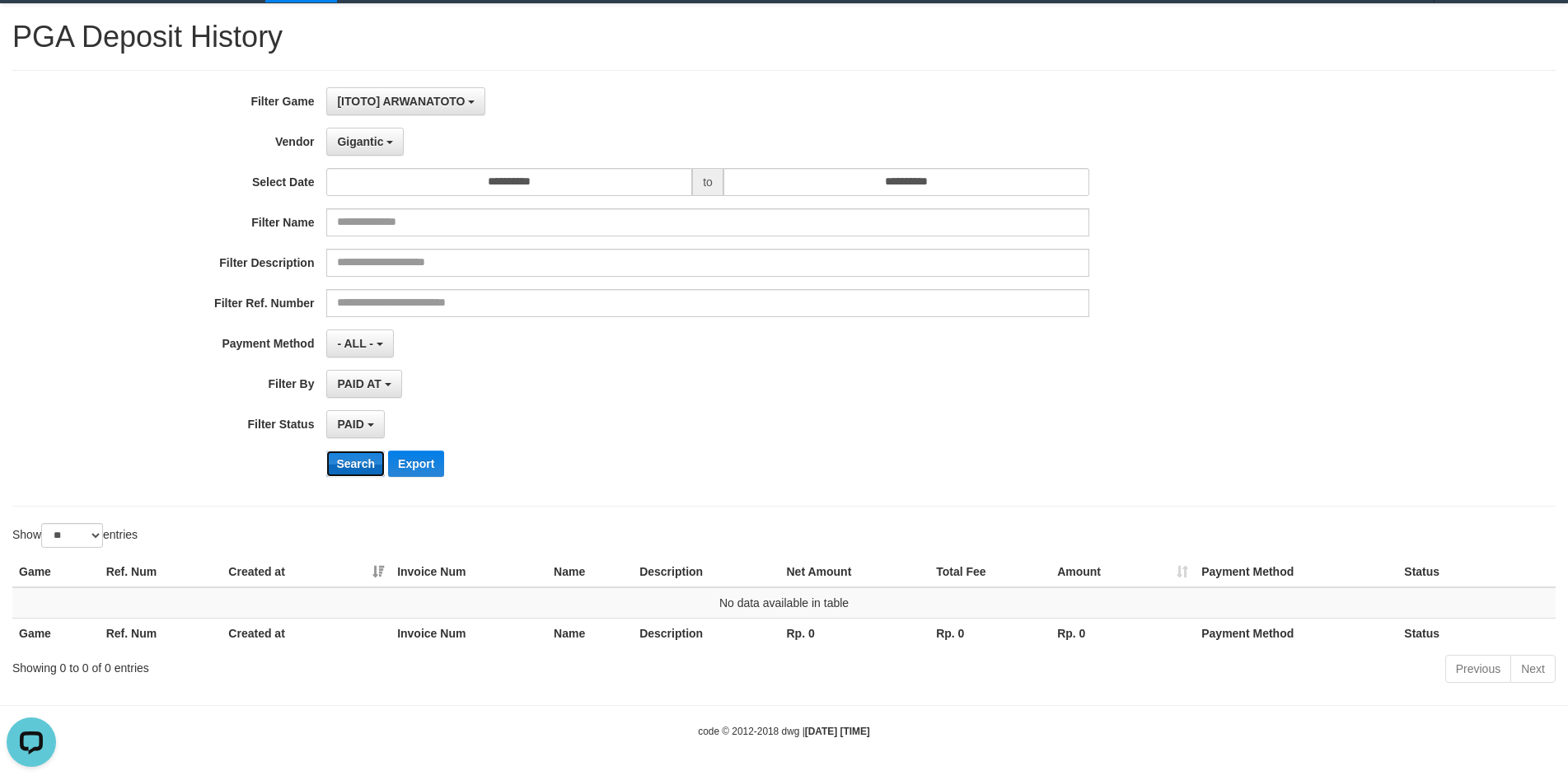 click on "Search" at bounding box center [355, 464] 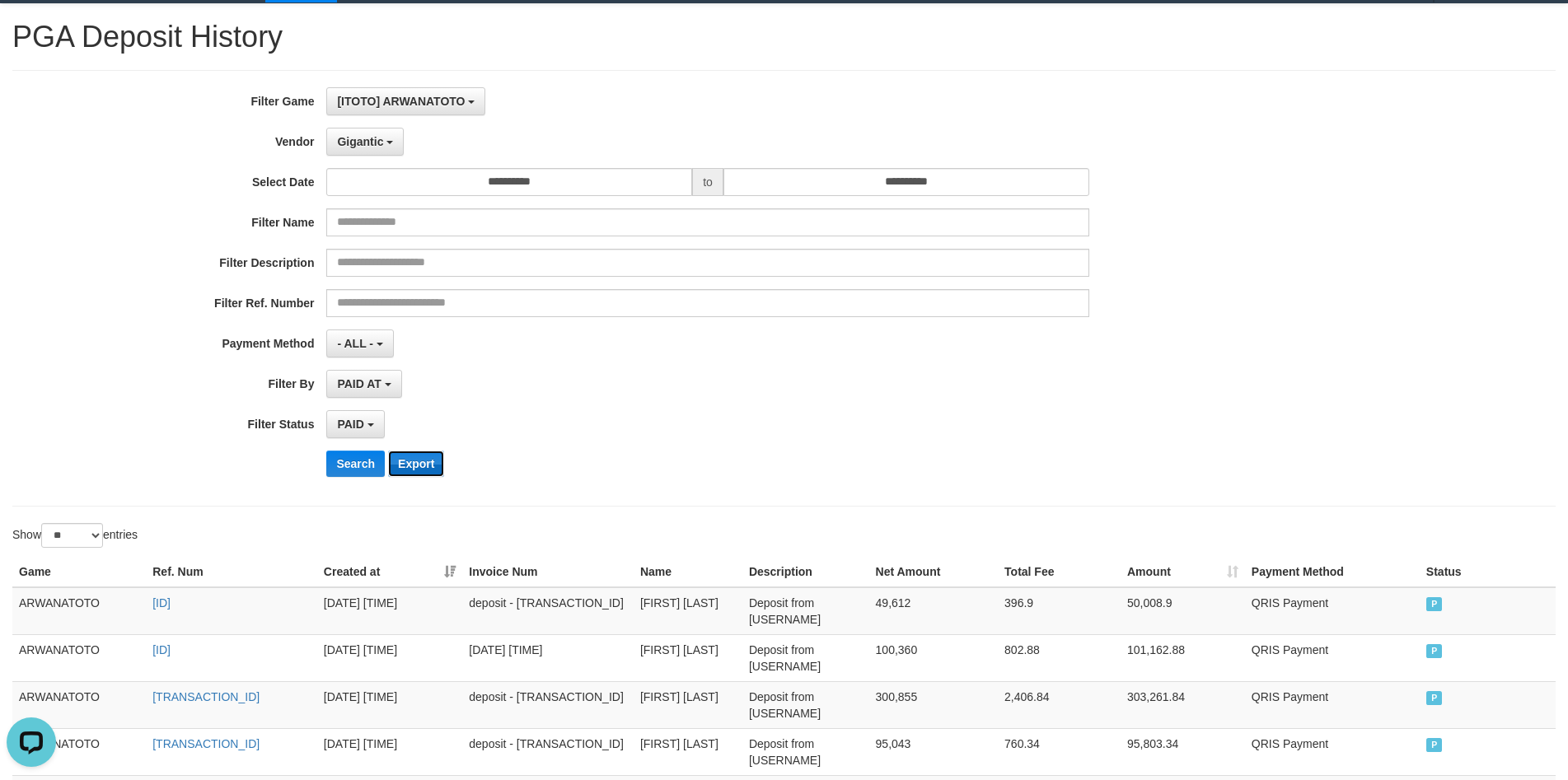 click on "Export" at bounding box center (416, 464) 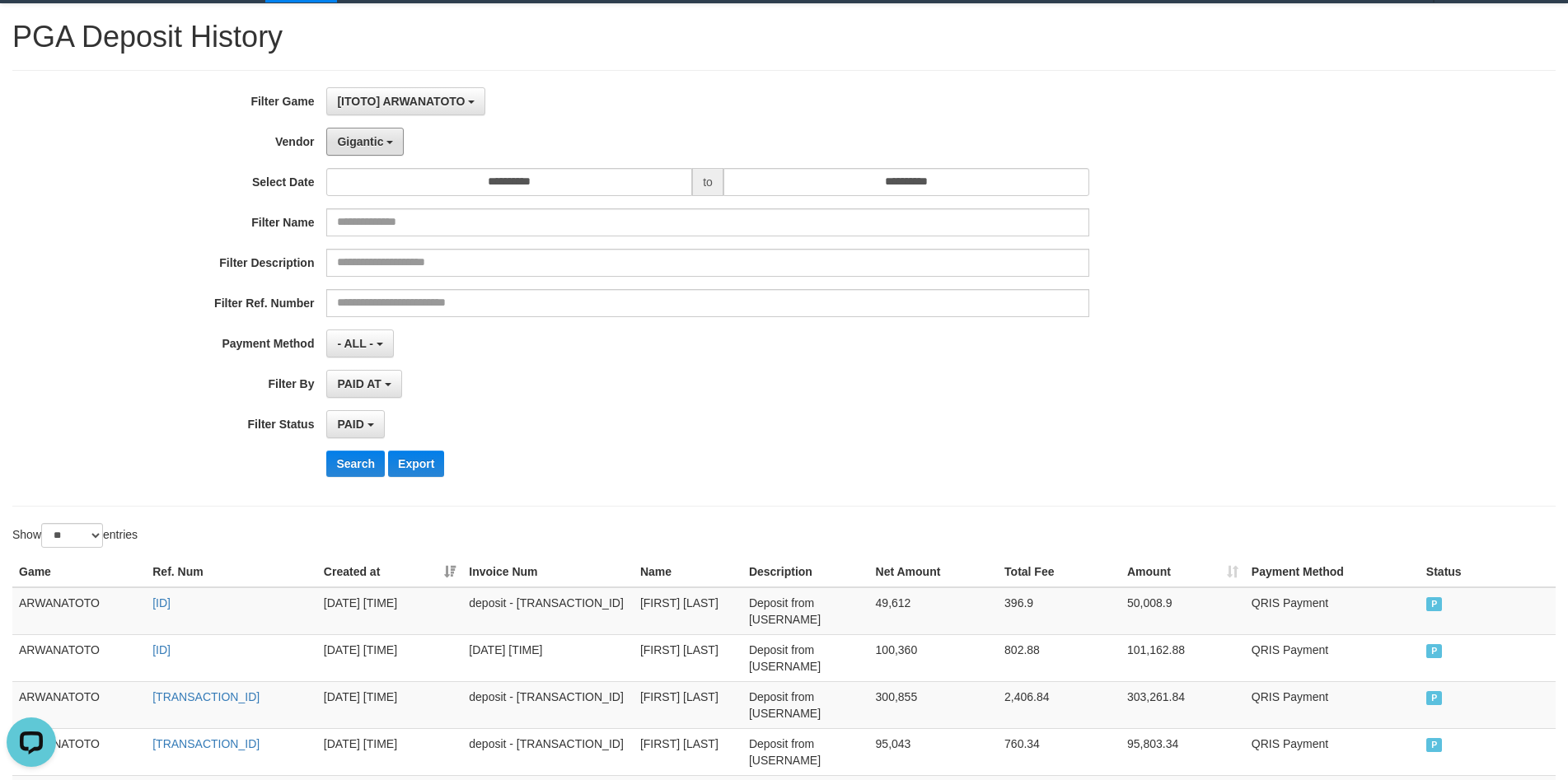 drag, startPoint x: 371, startPoint y: 151, endPoint x: 374, endPoint y: 164, distance: 13.341664 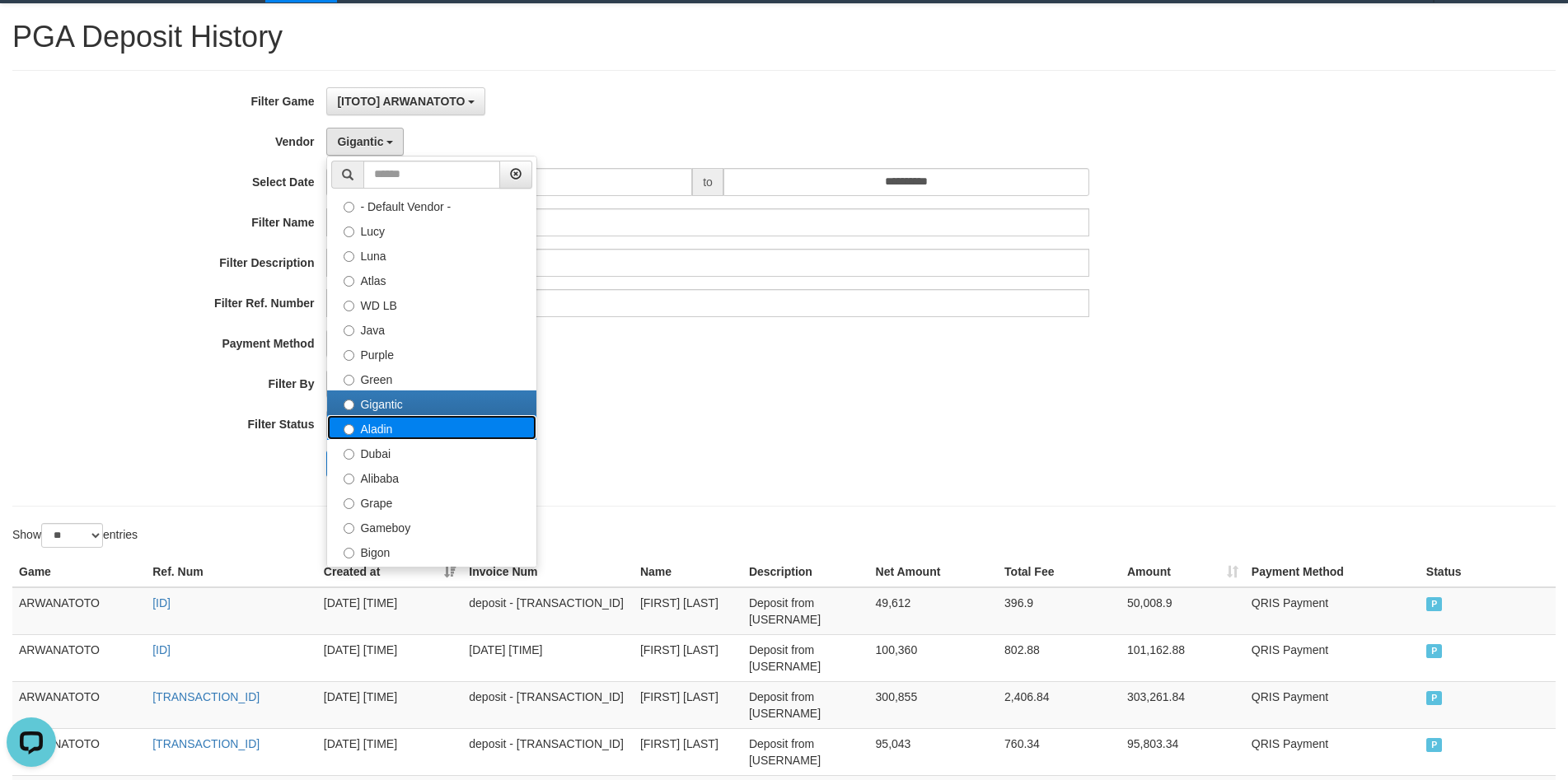 click on "Aladin" at bounding box center (432, 427) 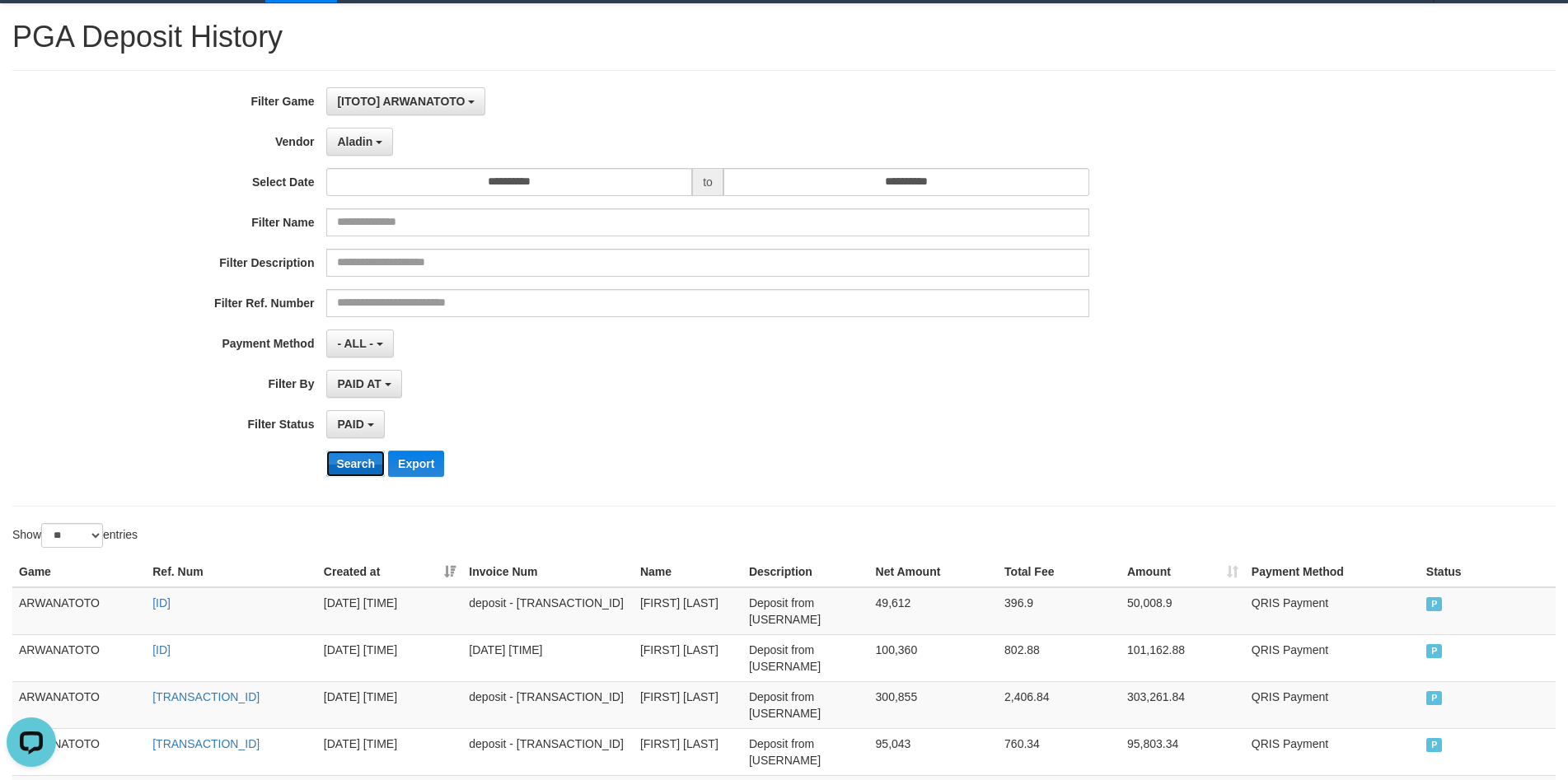 click on "Search" at bounding box center (355, 464) 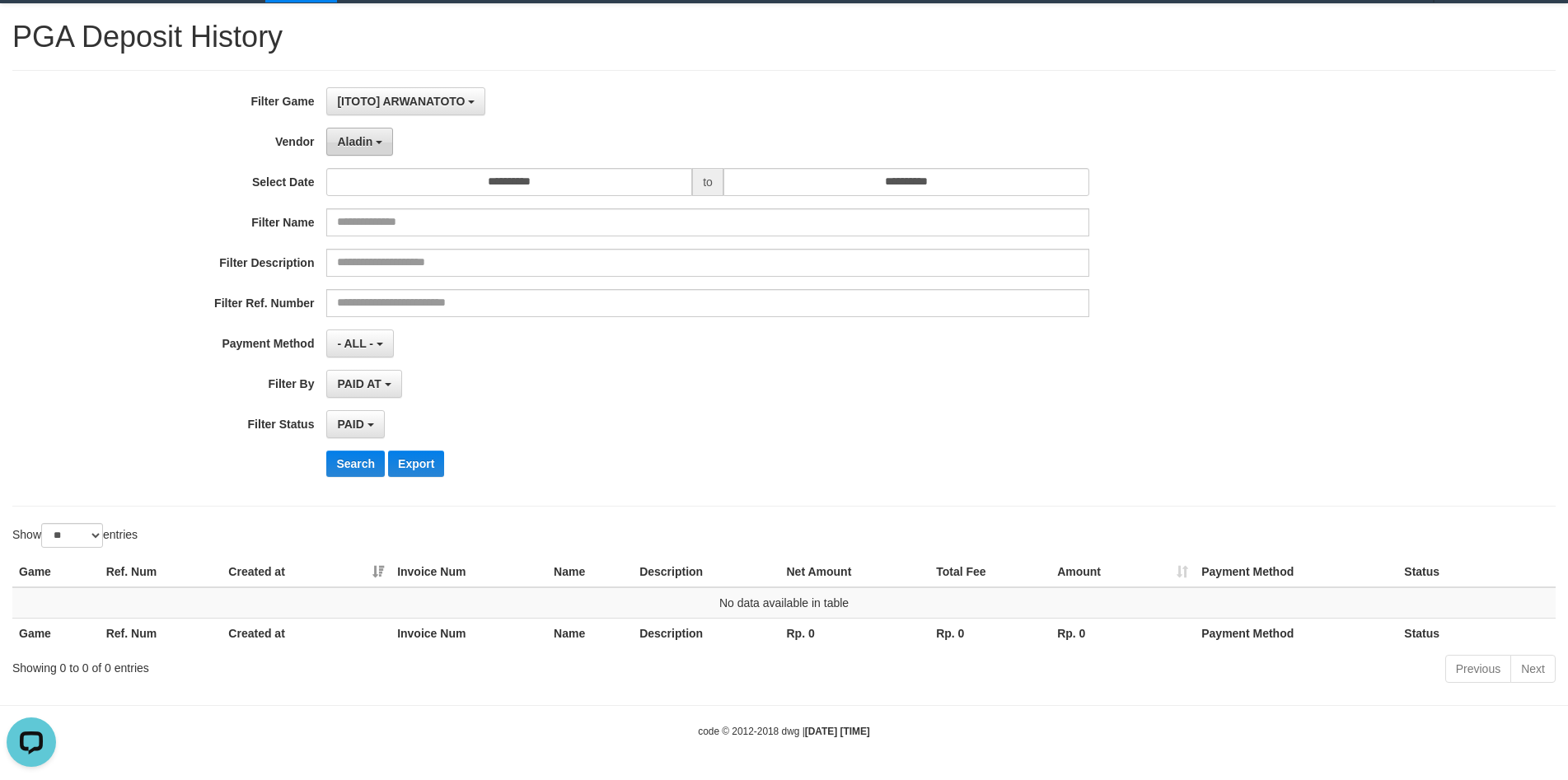 click on "Aladin" at bounding box center [354, 142] 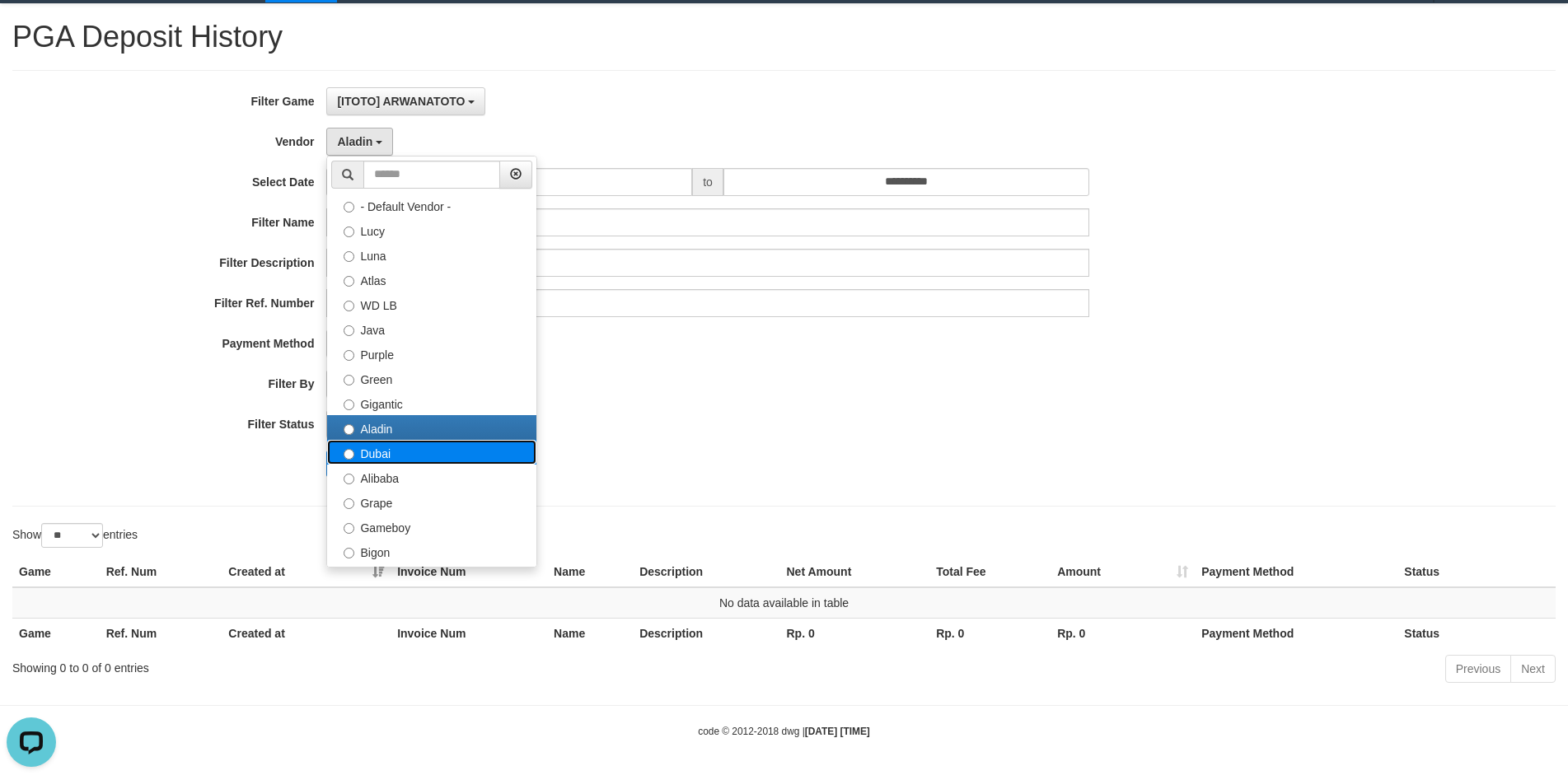 click on "Dubai" at bounding box center (432, 452) 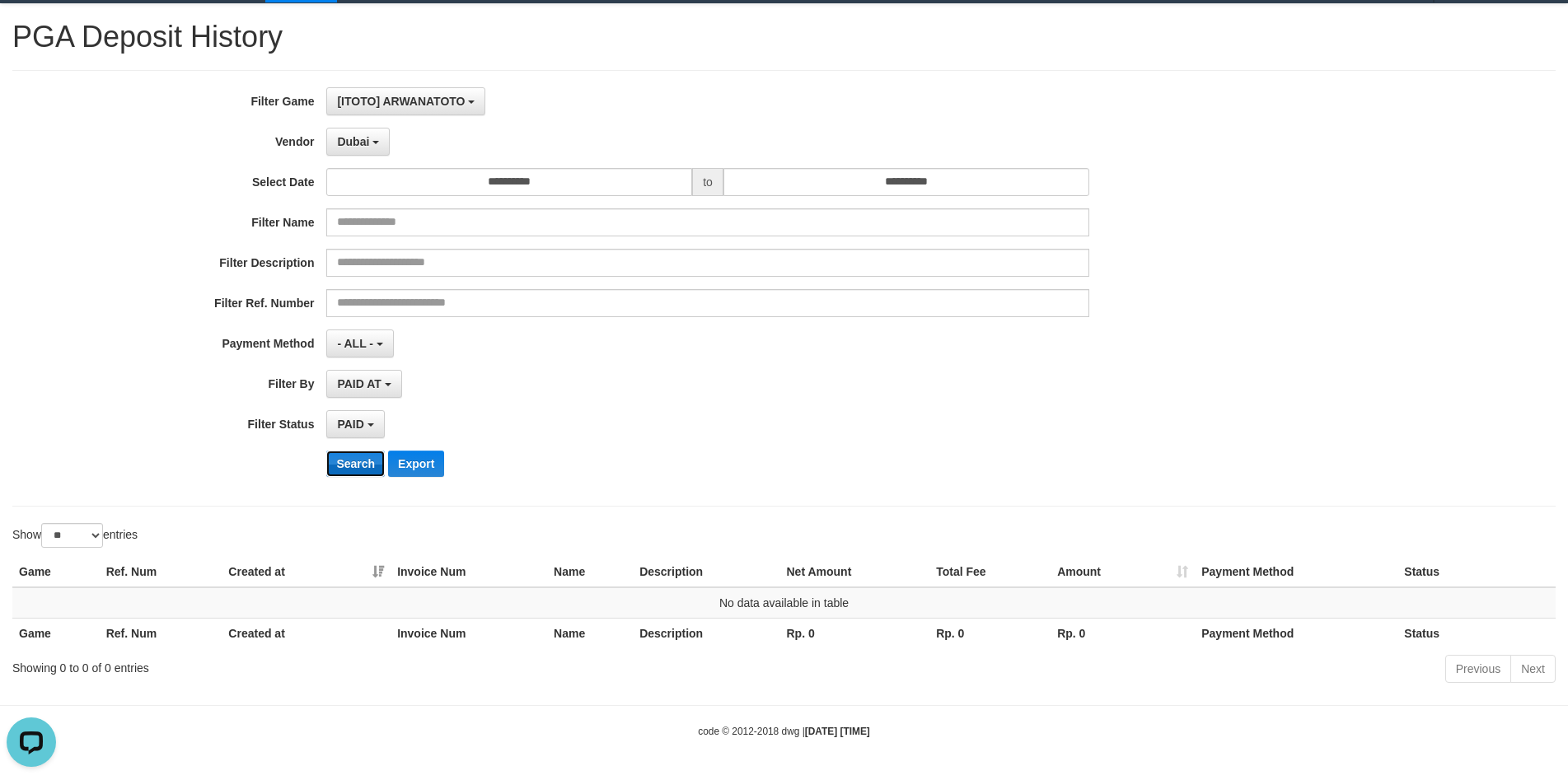 click on "Search" at bounding box center [355, 464] 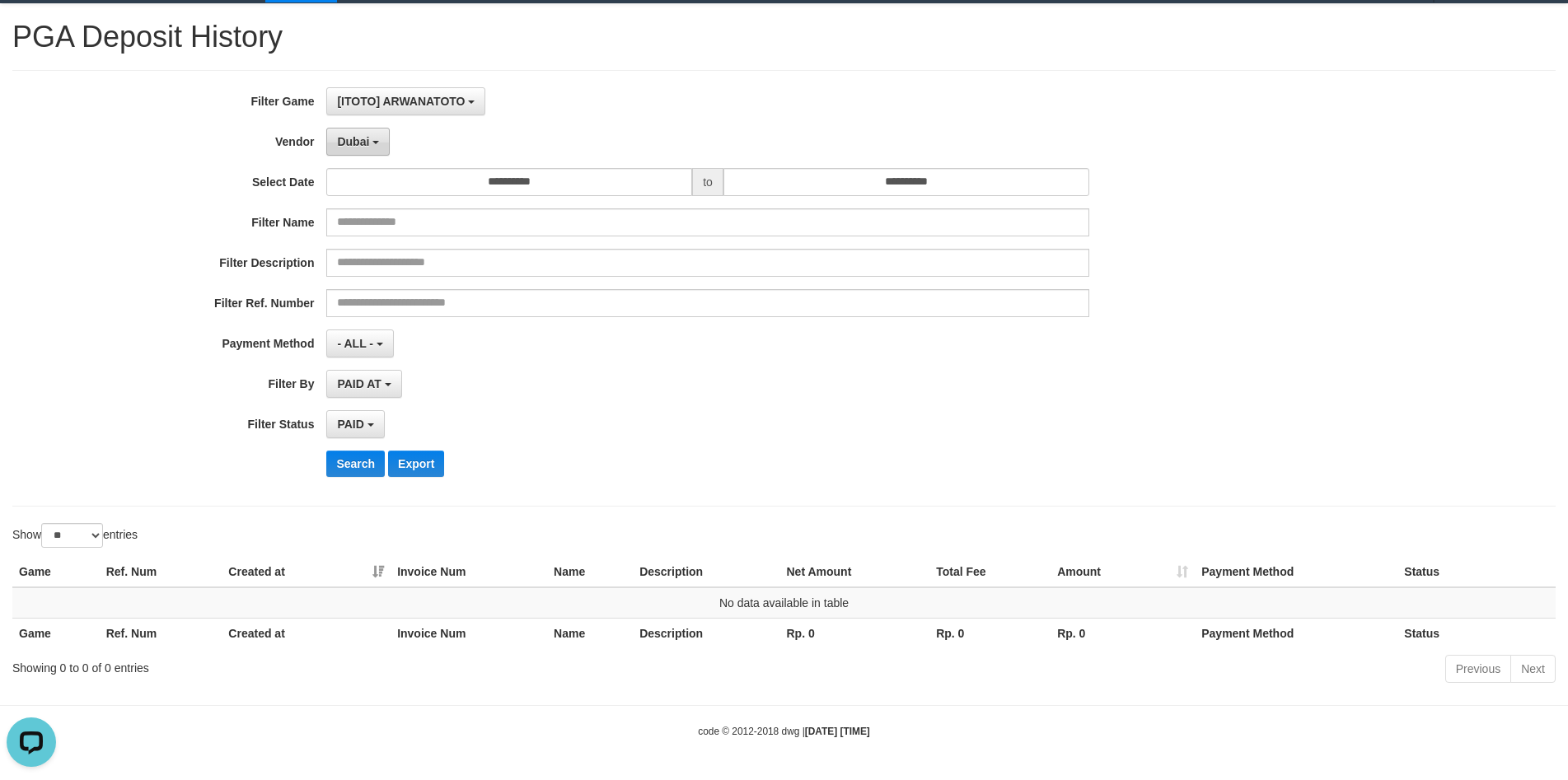 click on "Dubai" at bounding box center [358, 142] 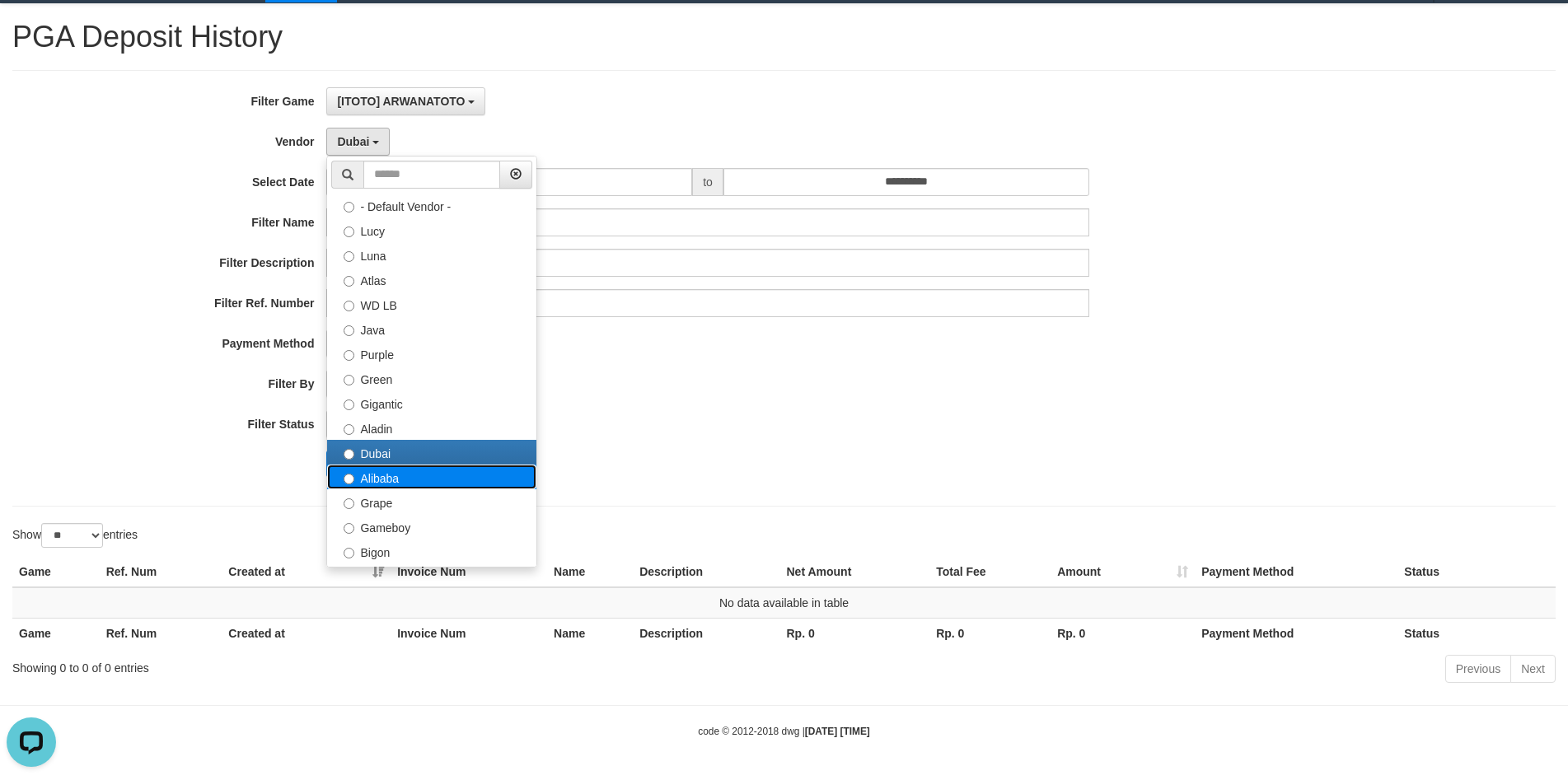 click on "Alibaba" at bounding box center (432, 477) 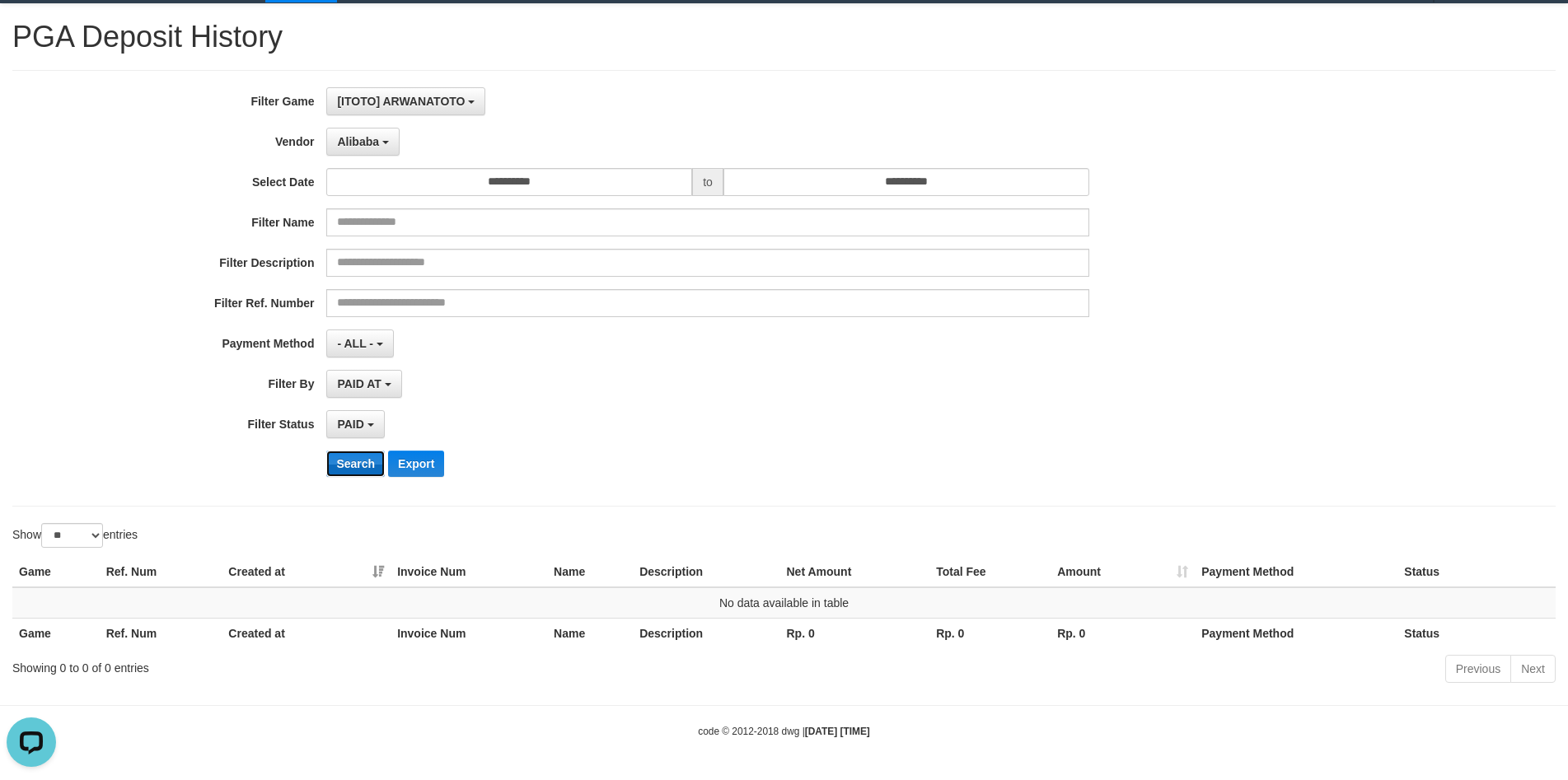 click on "Search" at bounding box center [355, 464] 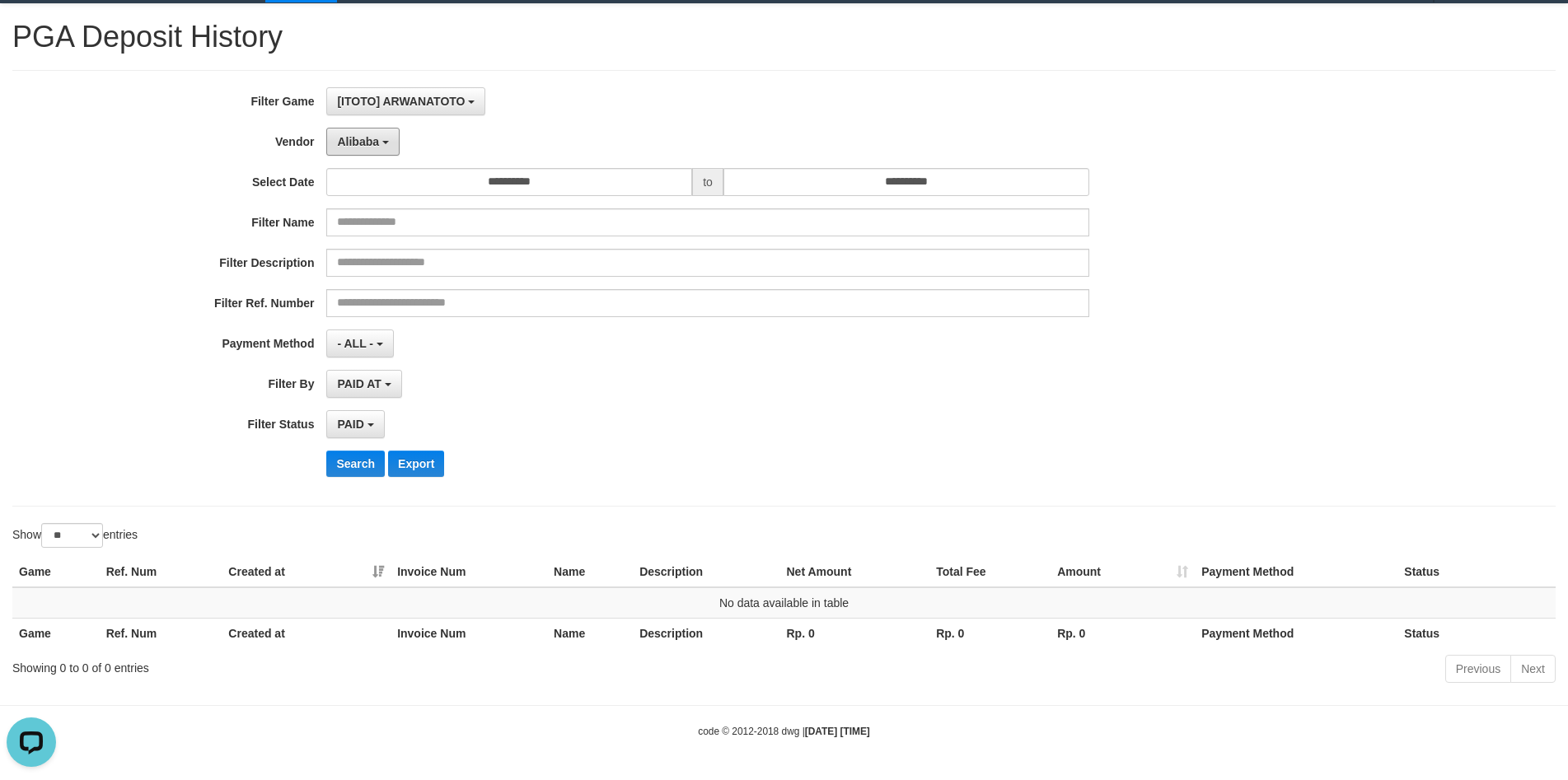 drag, startPoint x: 380, startPoint y: 138, endPoint x: 383, endPoint y: 245, distance: 107.042 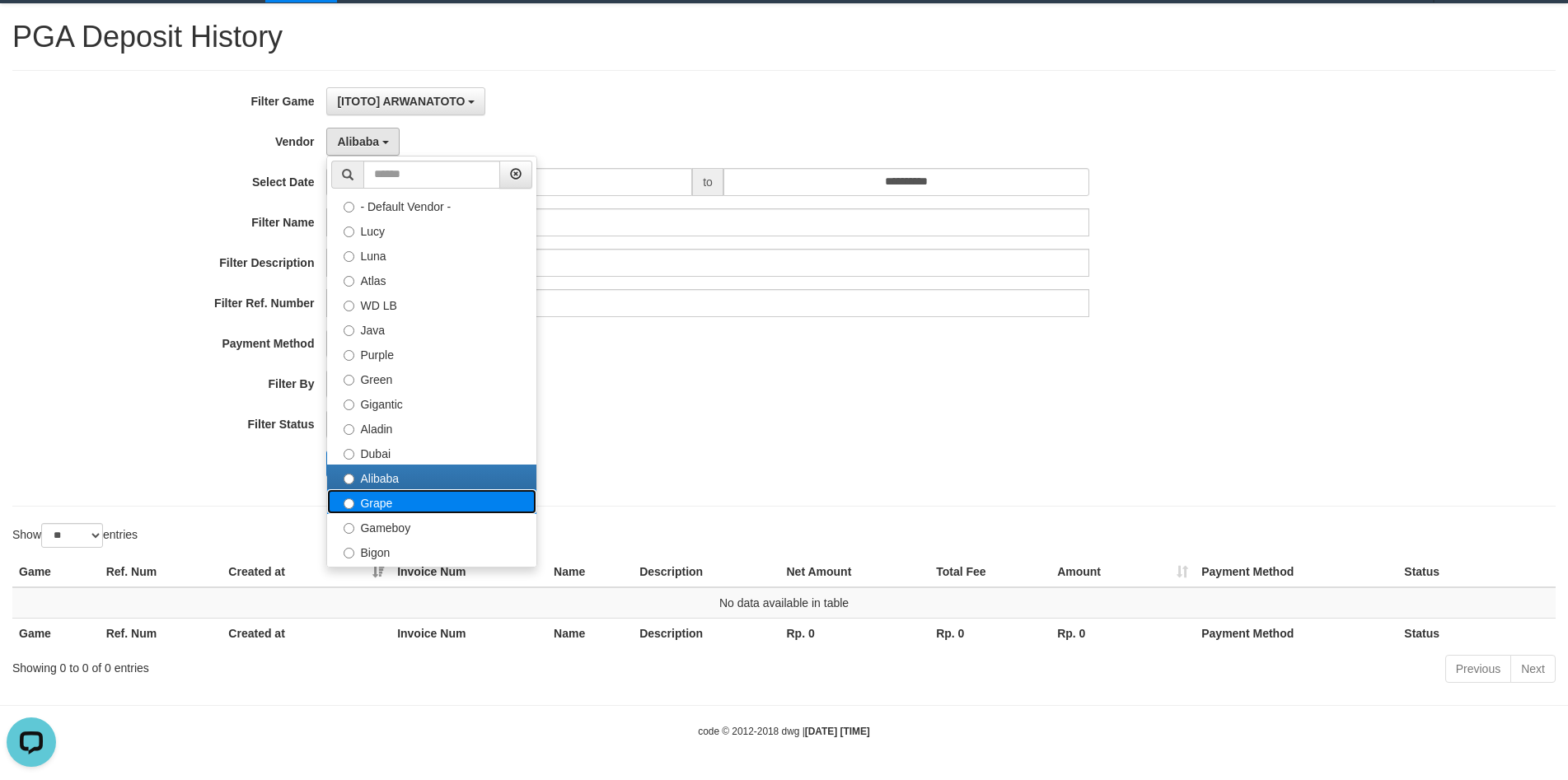 click on "Grape" at bounding box center (432, 502) 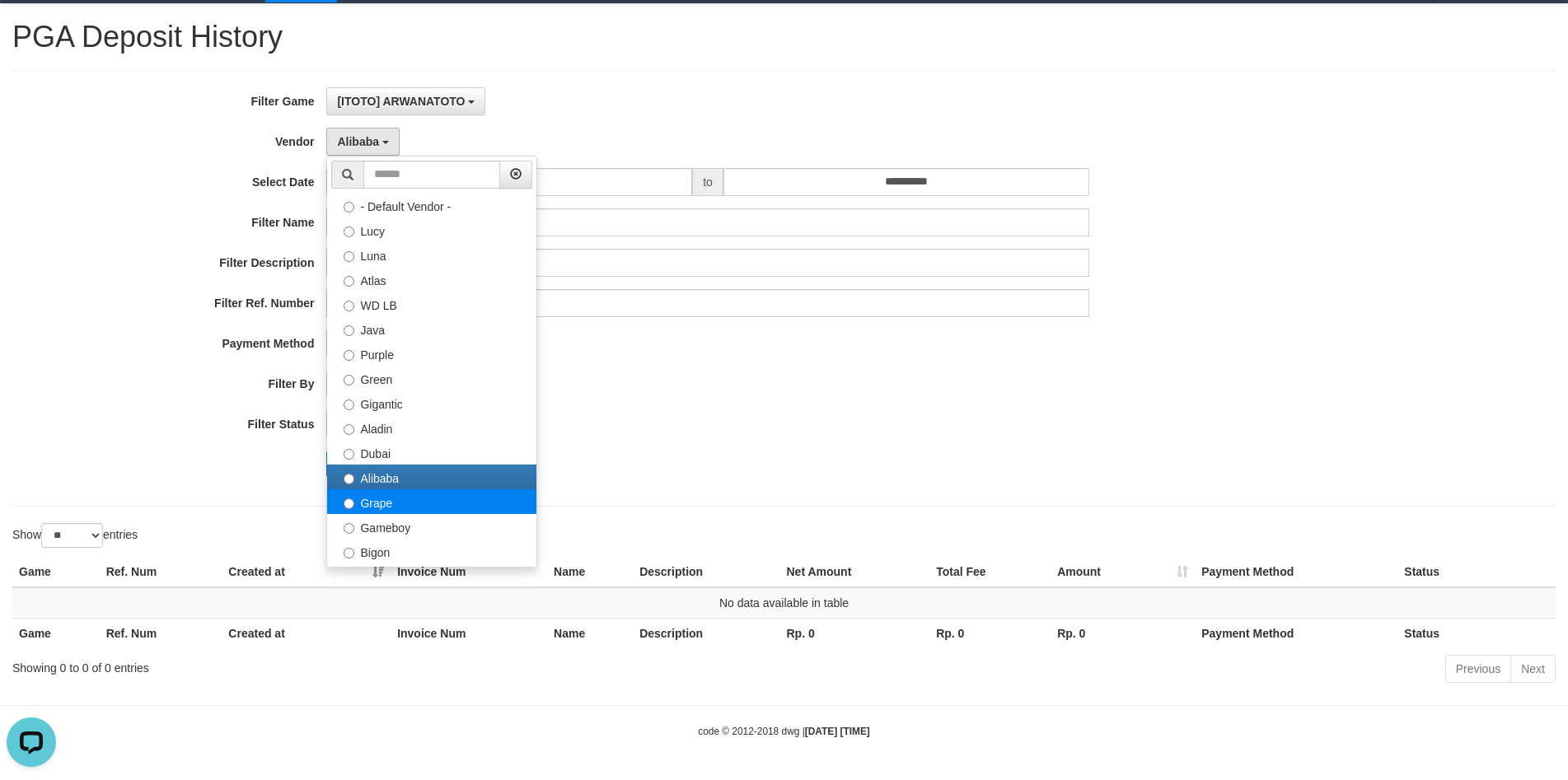 select on "**********" 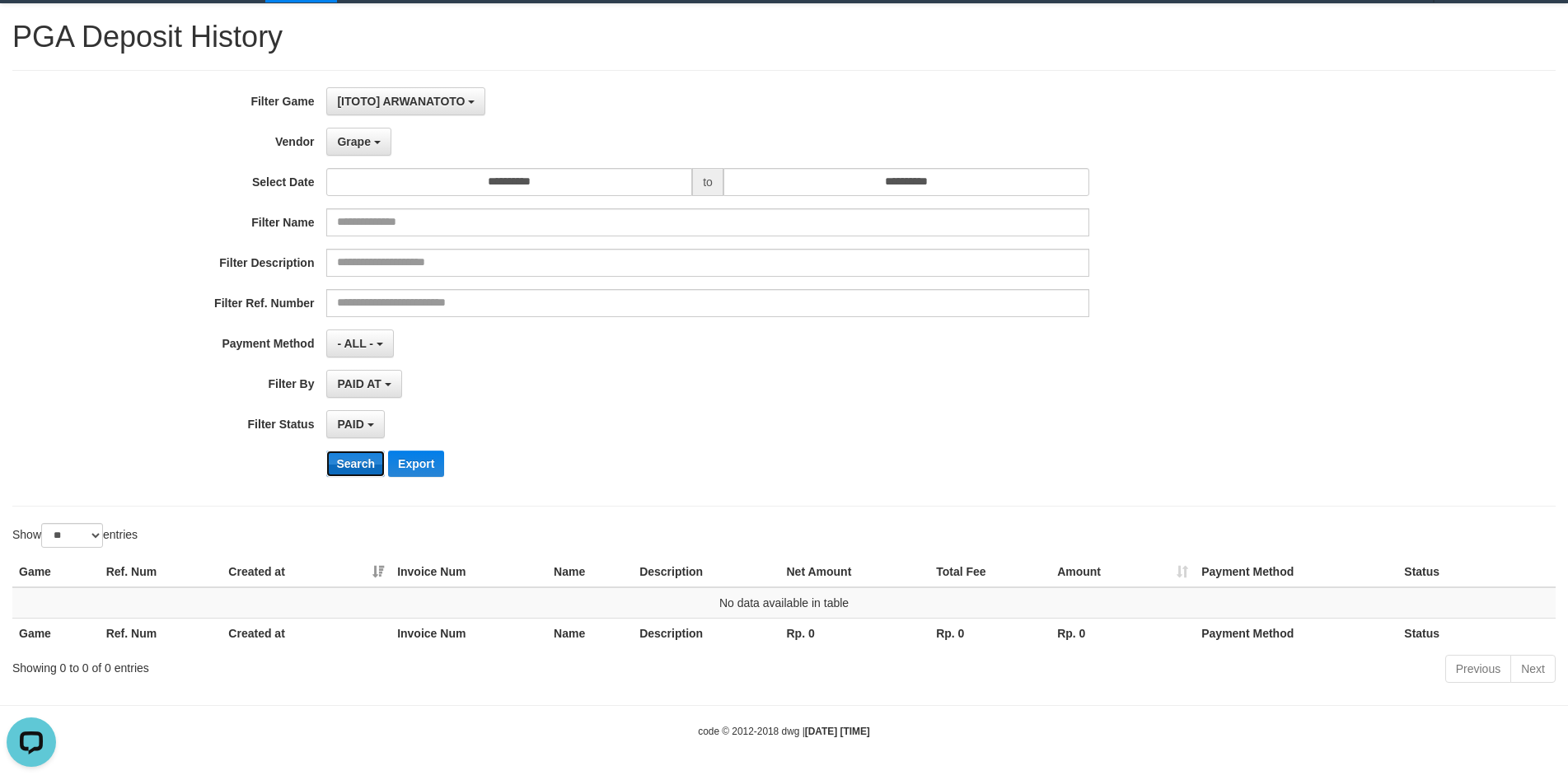 click on "Search" at bounding box center [355, 464] 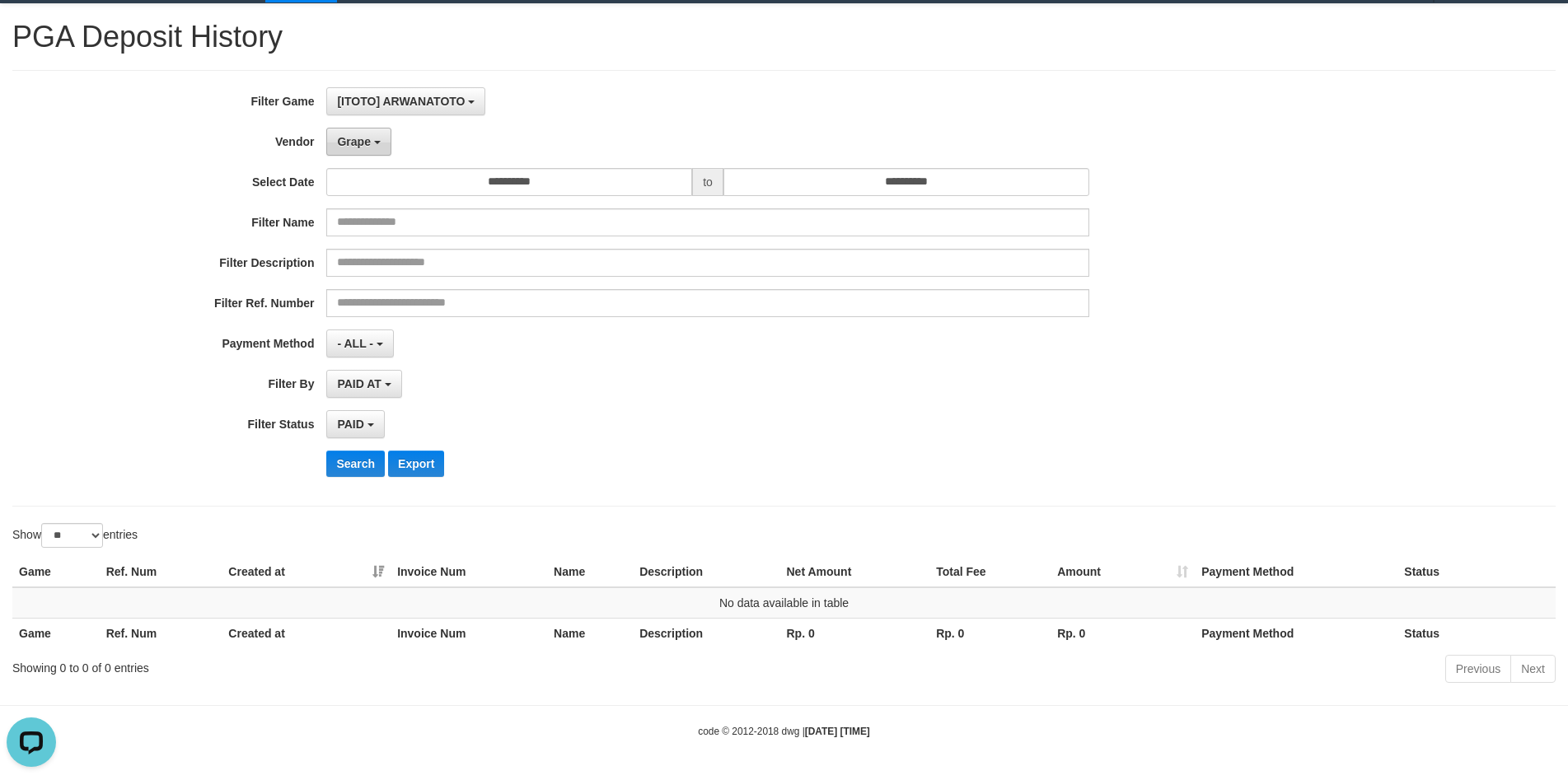 click on "Grape" at bounding box center (358, 142) 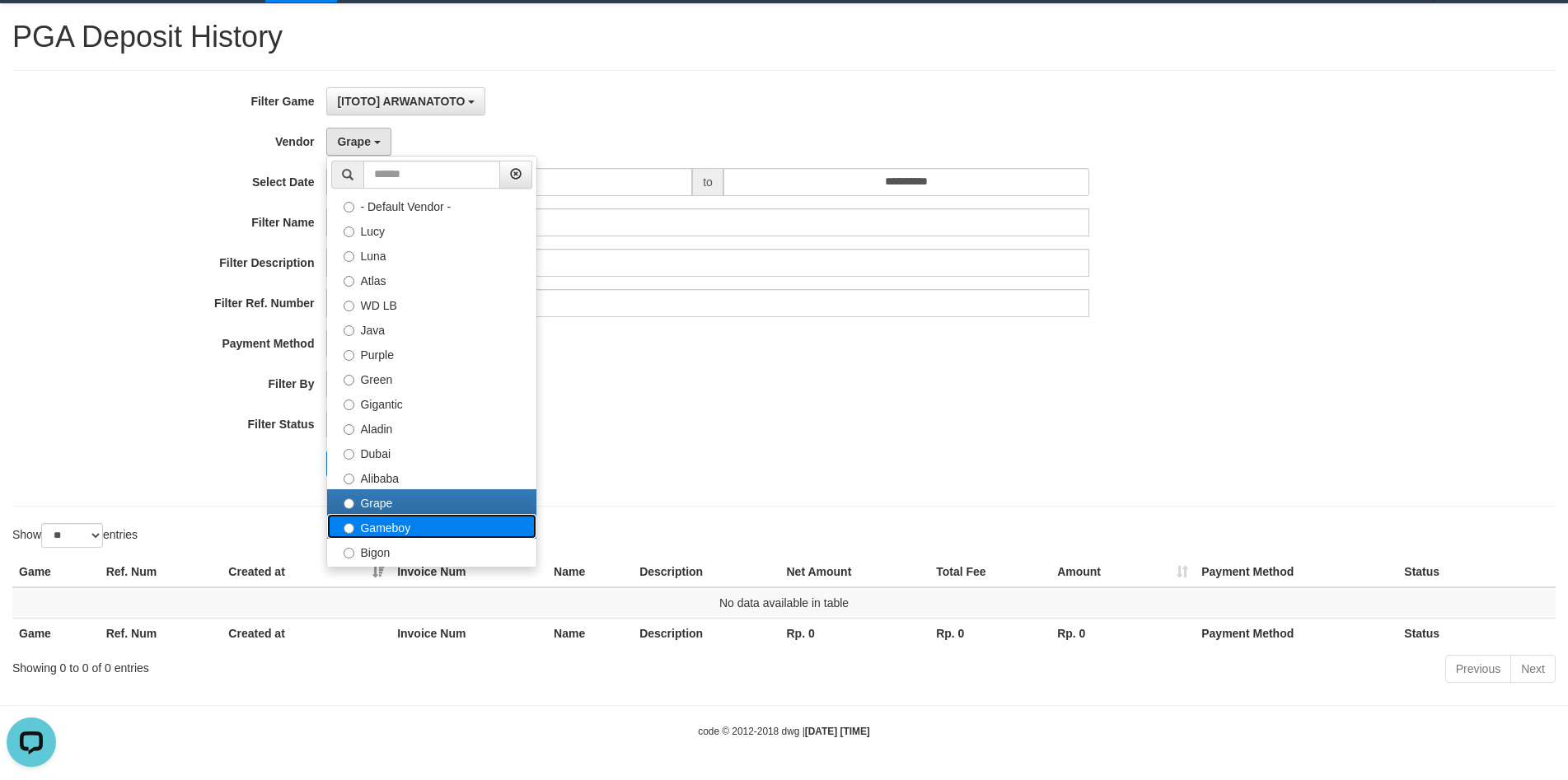 click on "Gameboy" at bounding box center (432, 526) 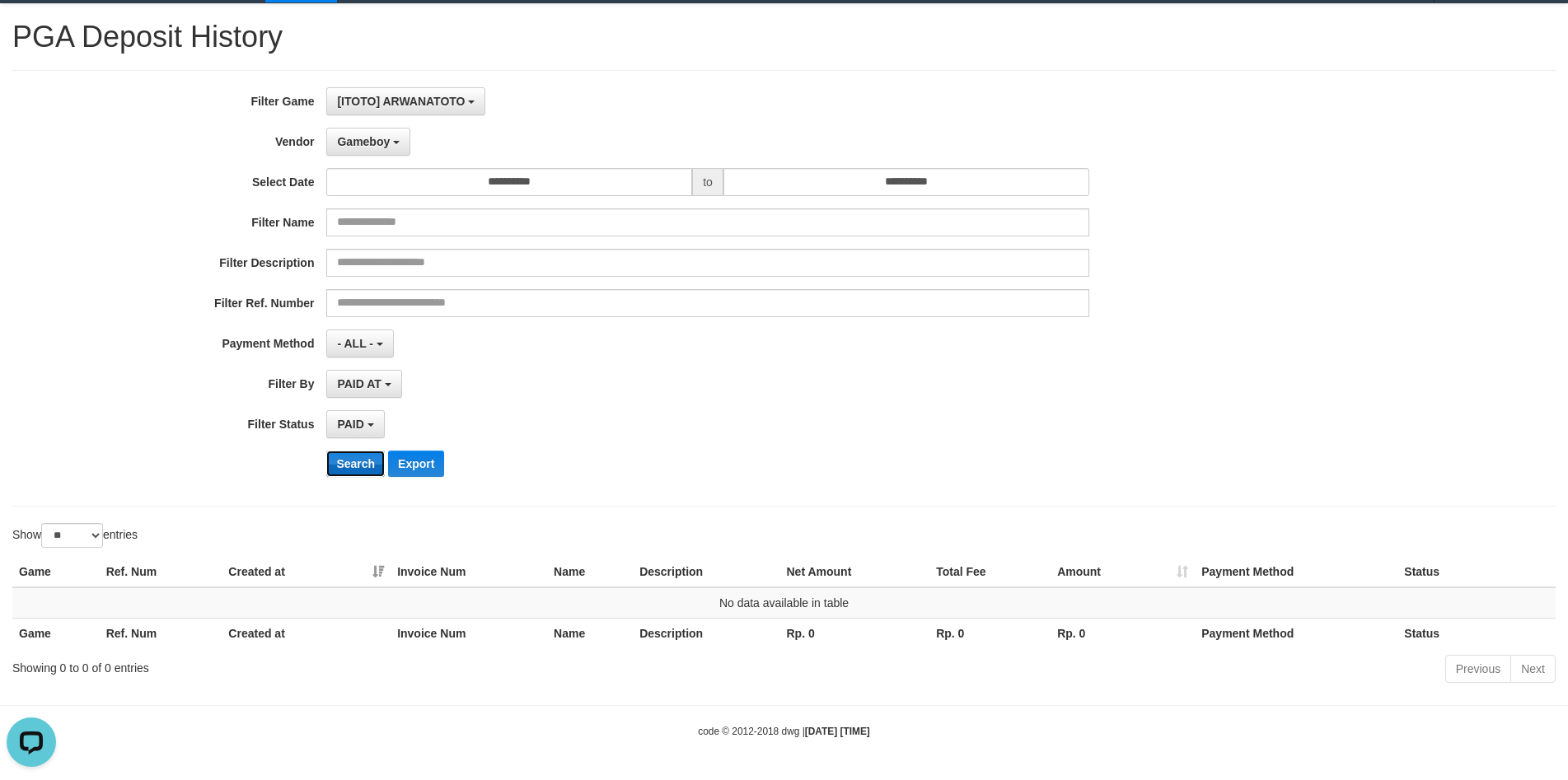 click on "Search" at bounding box center (355, 464) 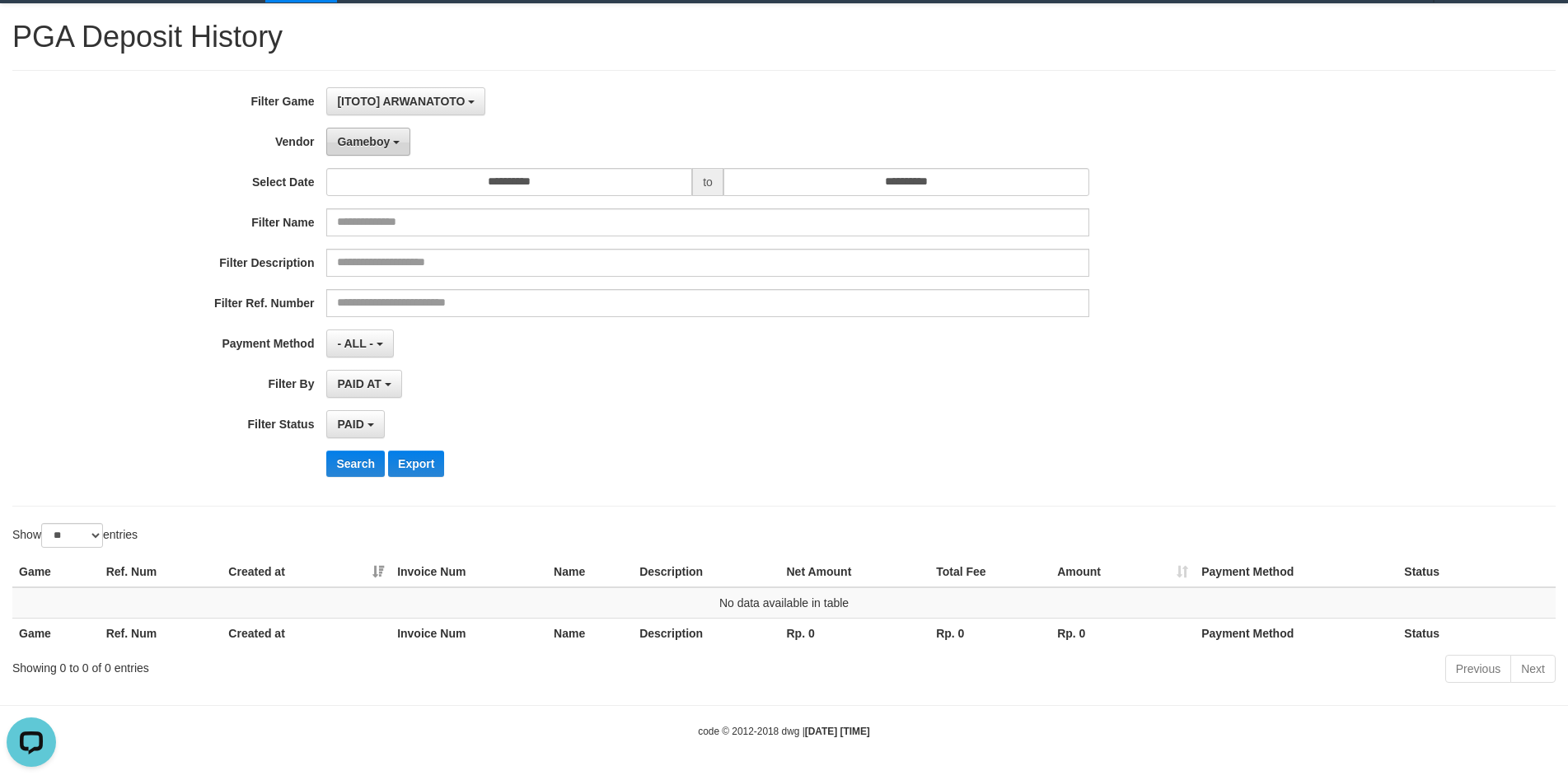 click on "Gameboy" at bounding box center [363, 142] 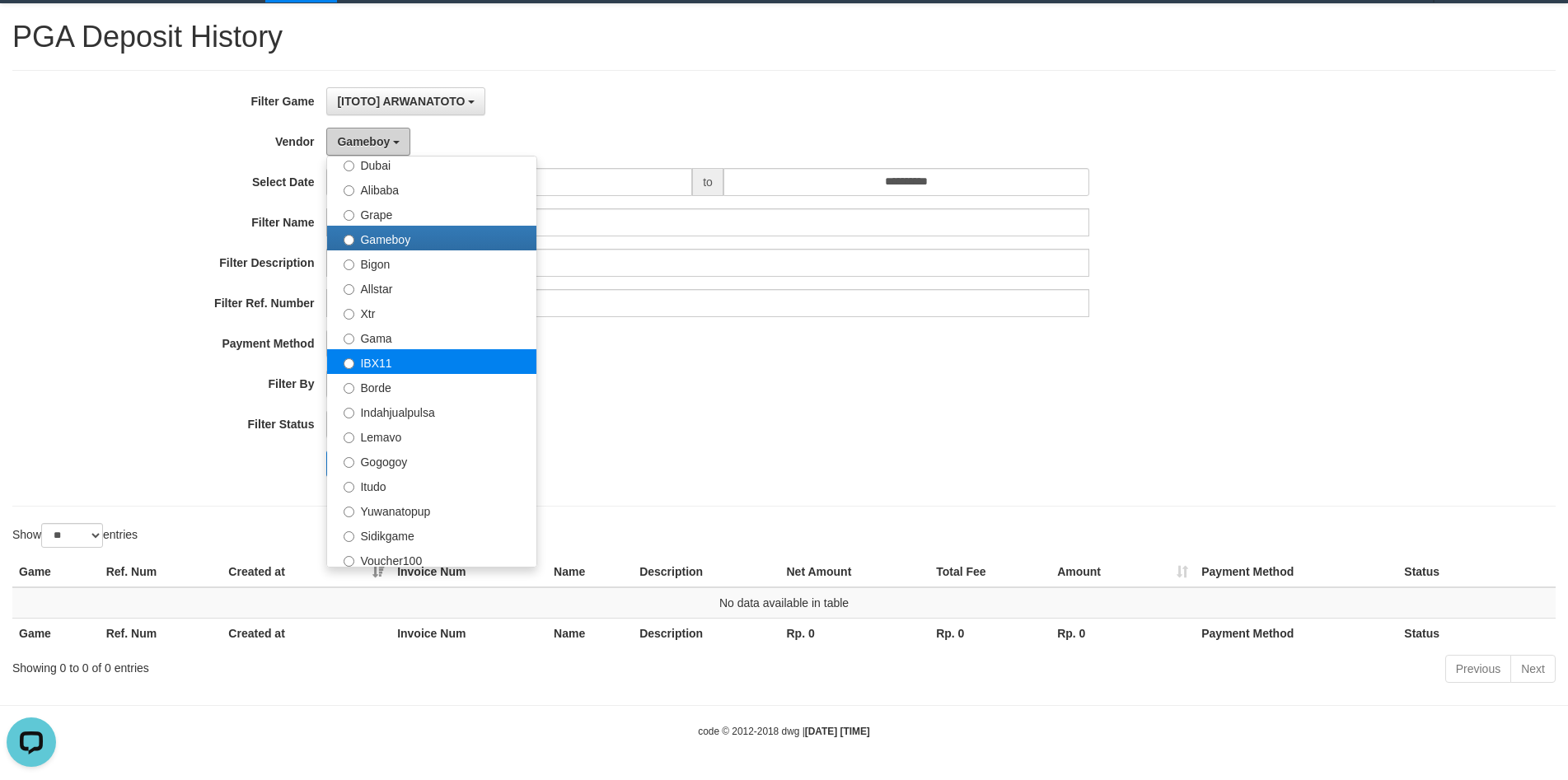scroll, scrollTop: 329, scrollLeft: 0, axis: vertical 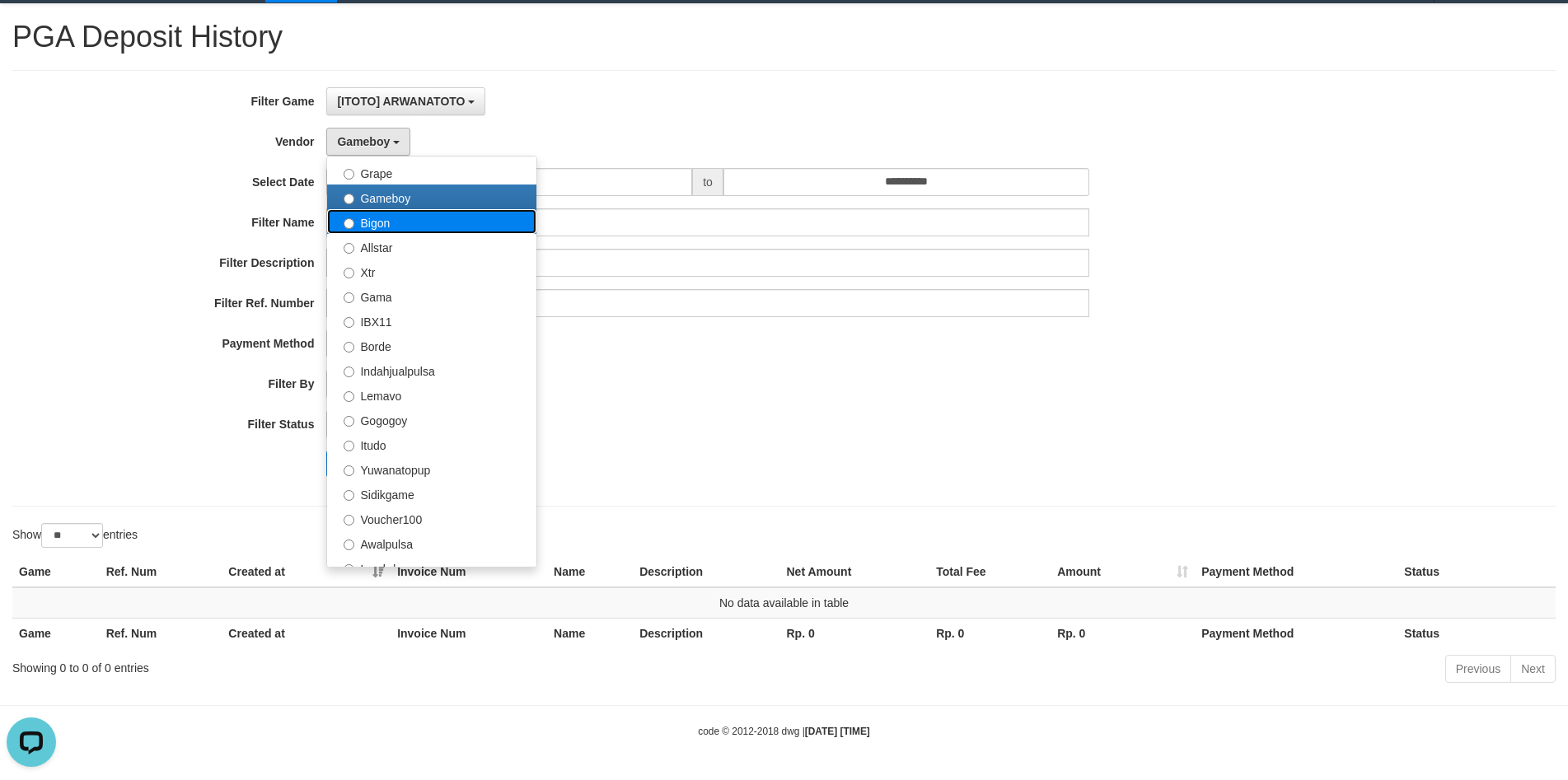 click on "Bigon" at bounding box center [432, 222] 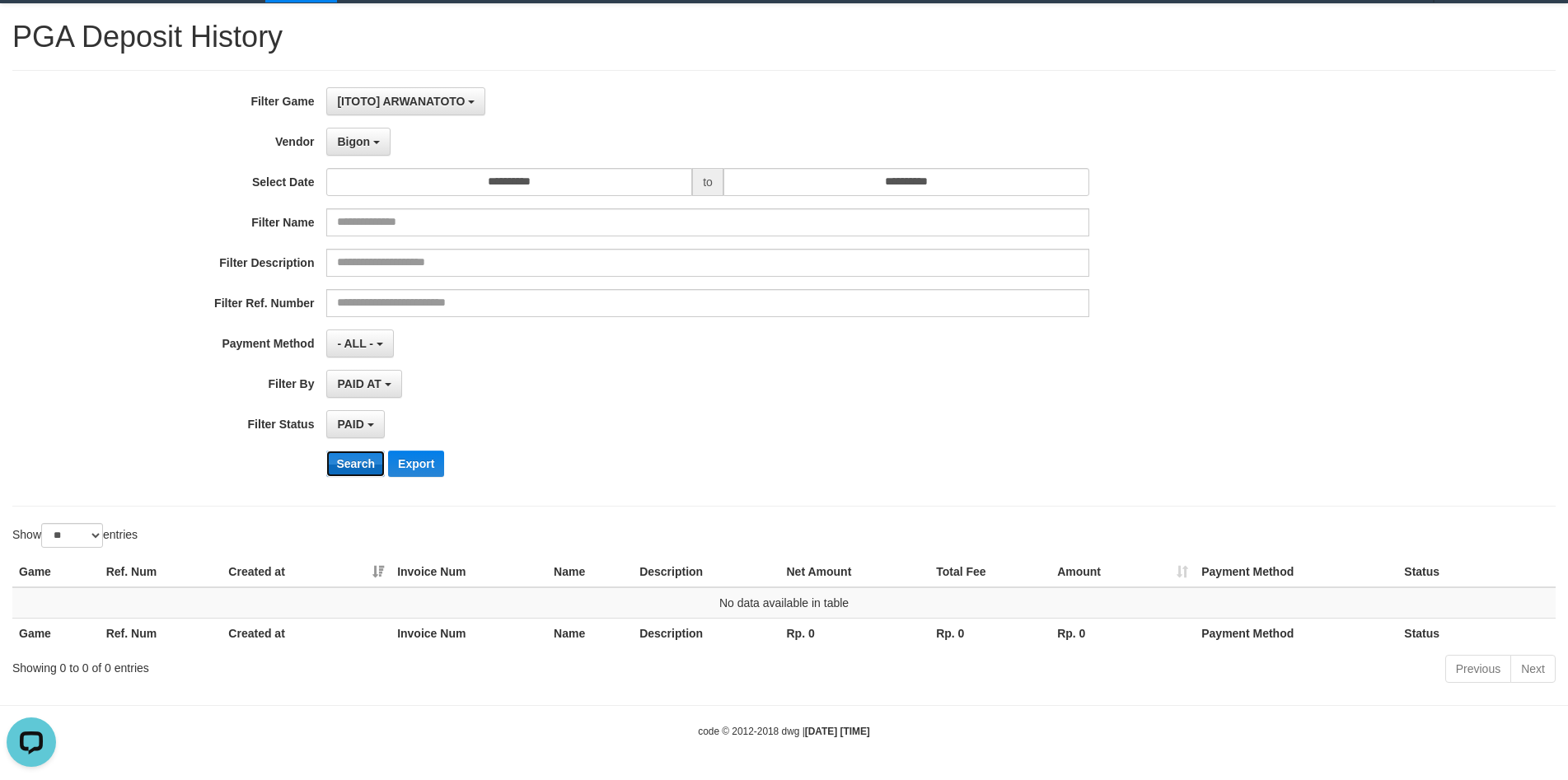 click on "Search" at bounding box center (355, 464) 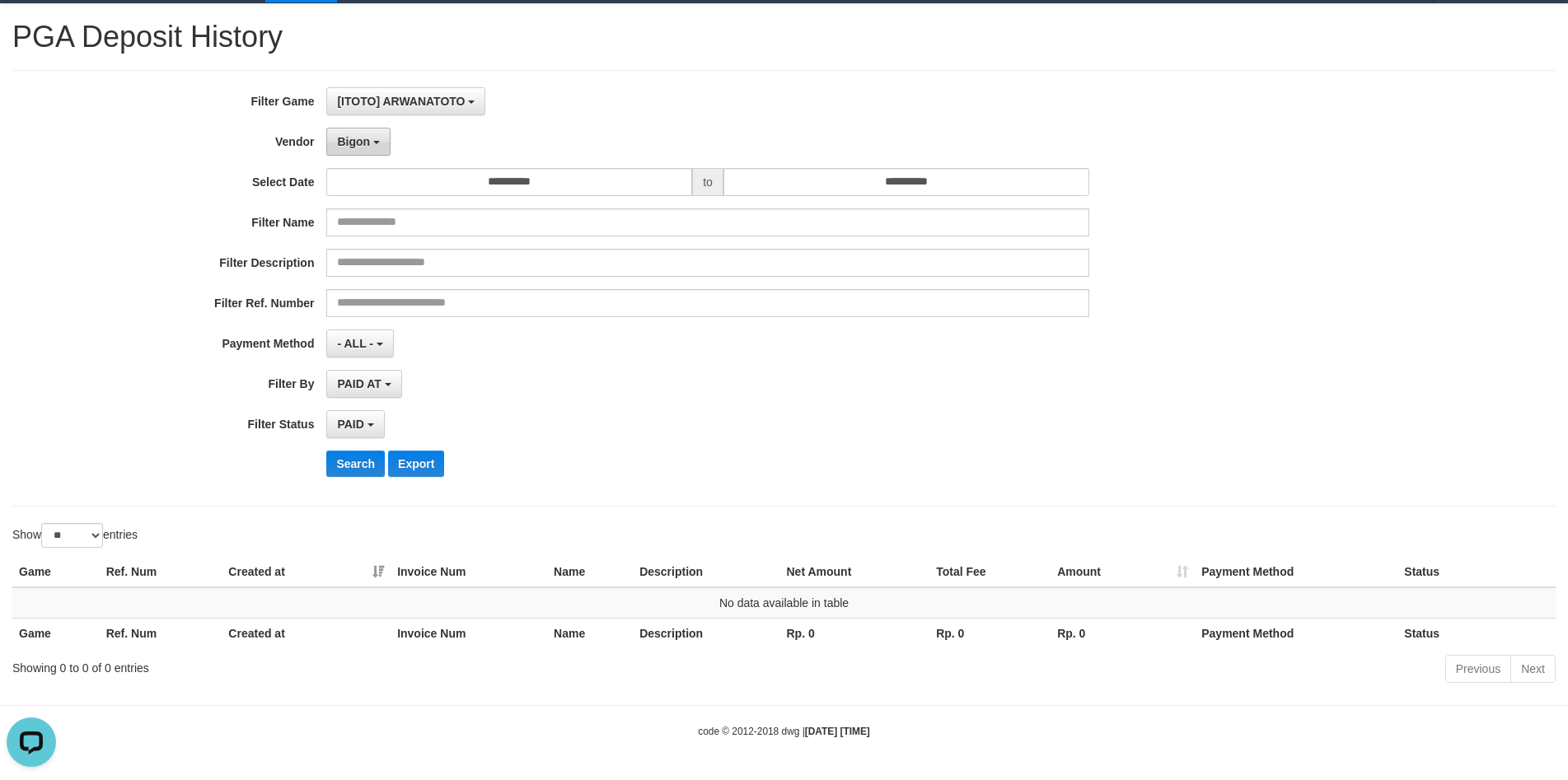 click on "Bigon" at bounding box center (358, 142) 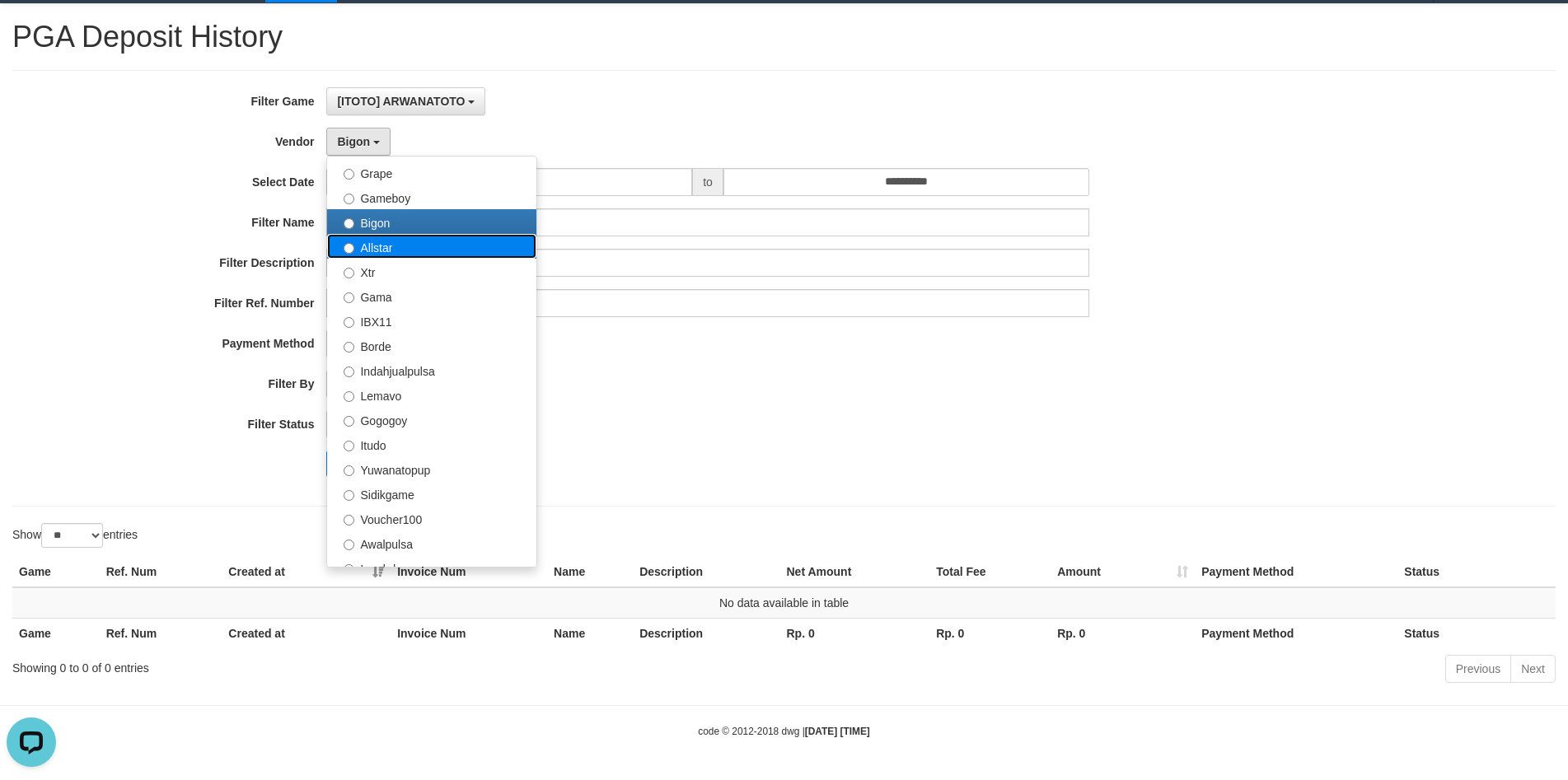 click on "Allstar" at bounding box center [432, 246] 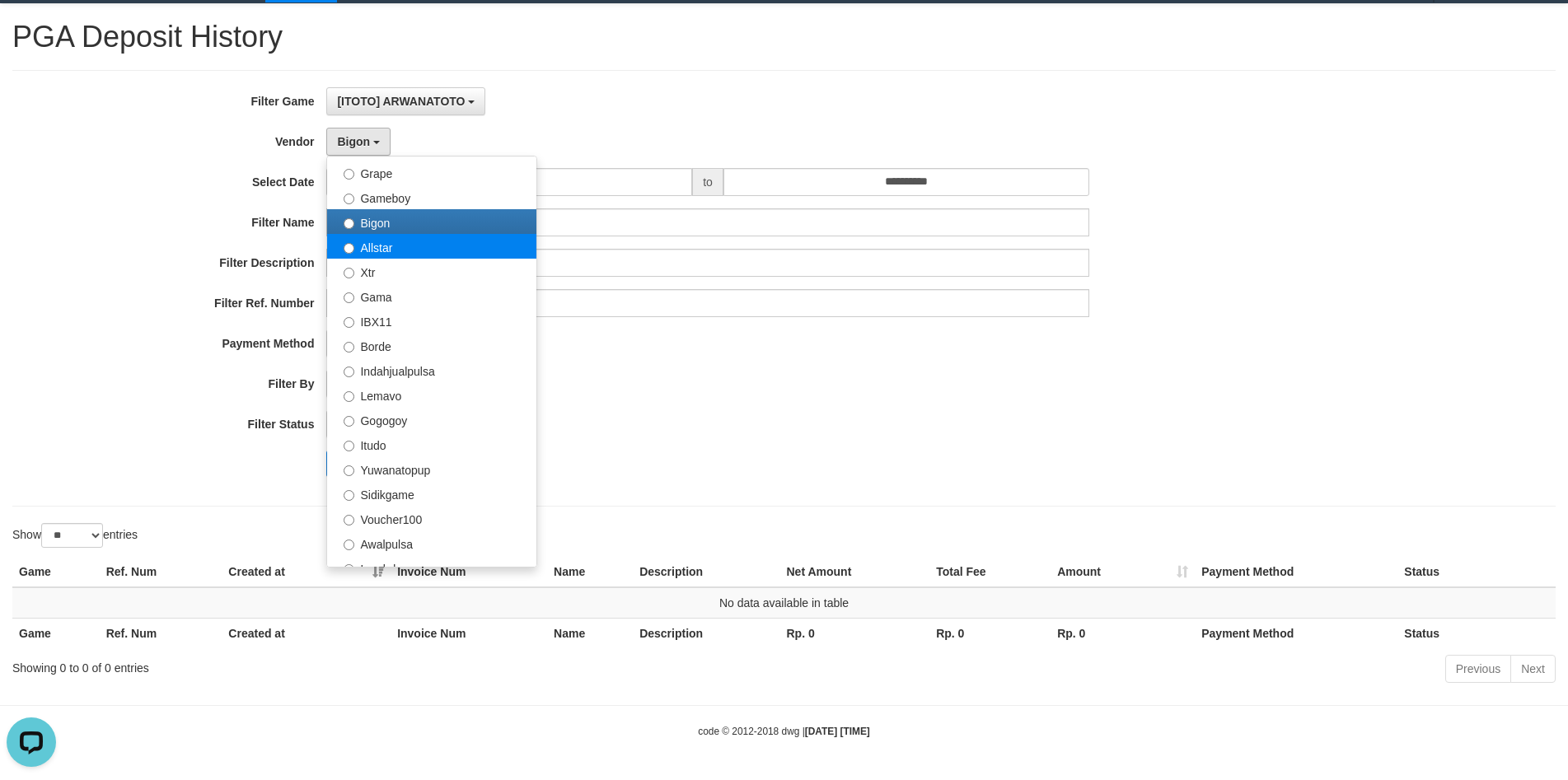 select on "**********" 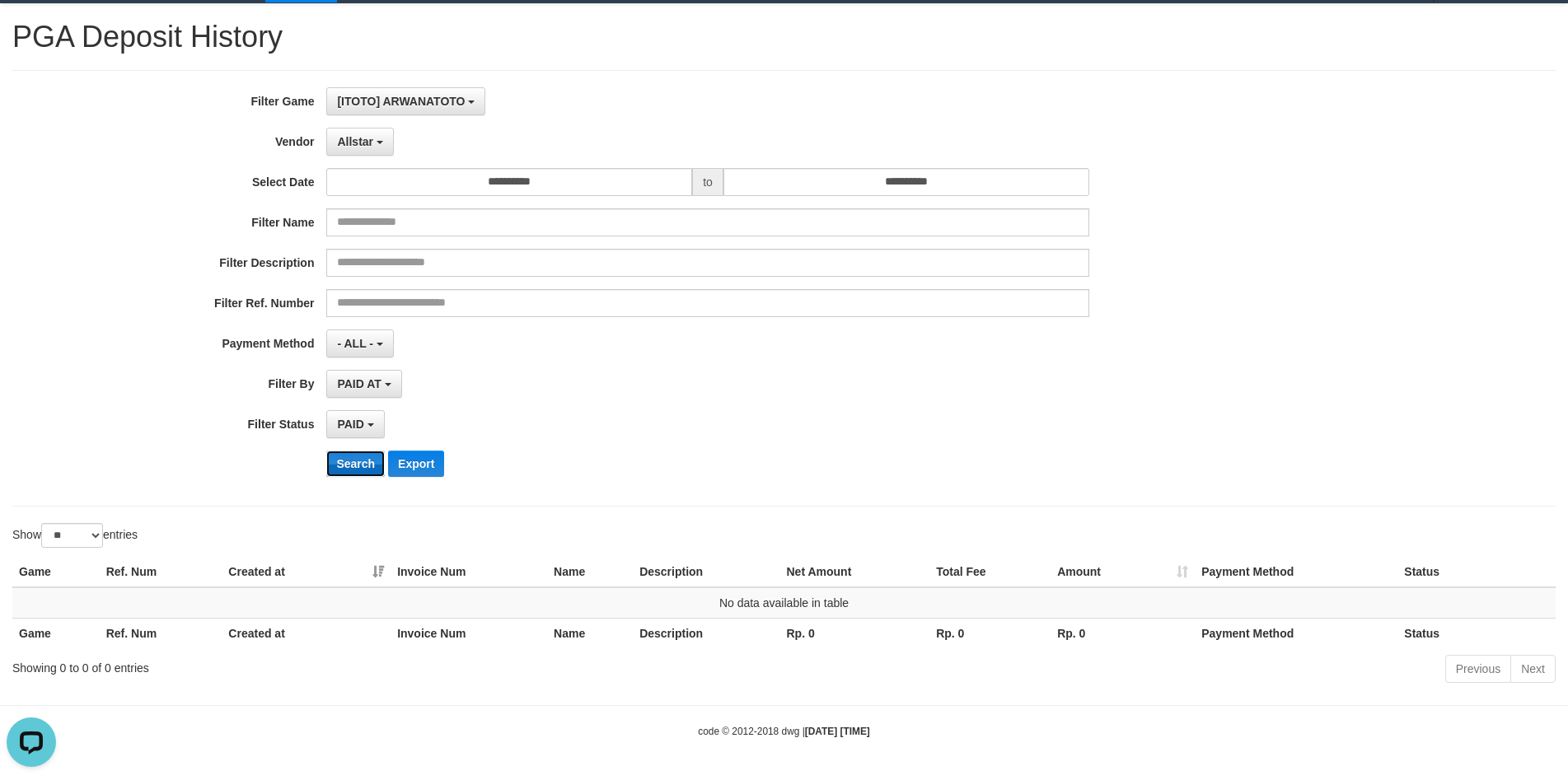 click on "Search" at bounding box center [355, 464] 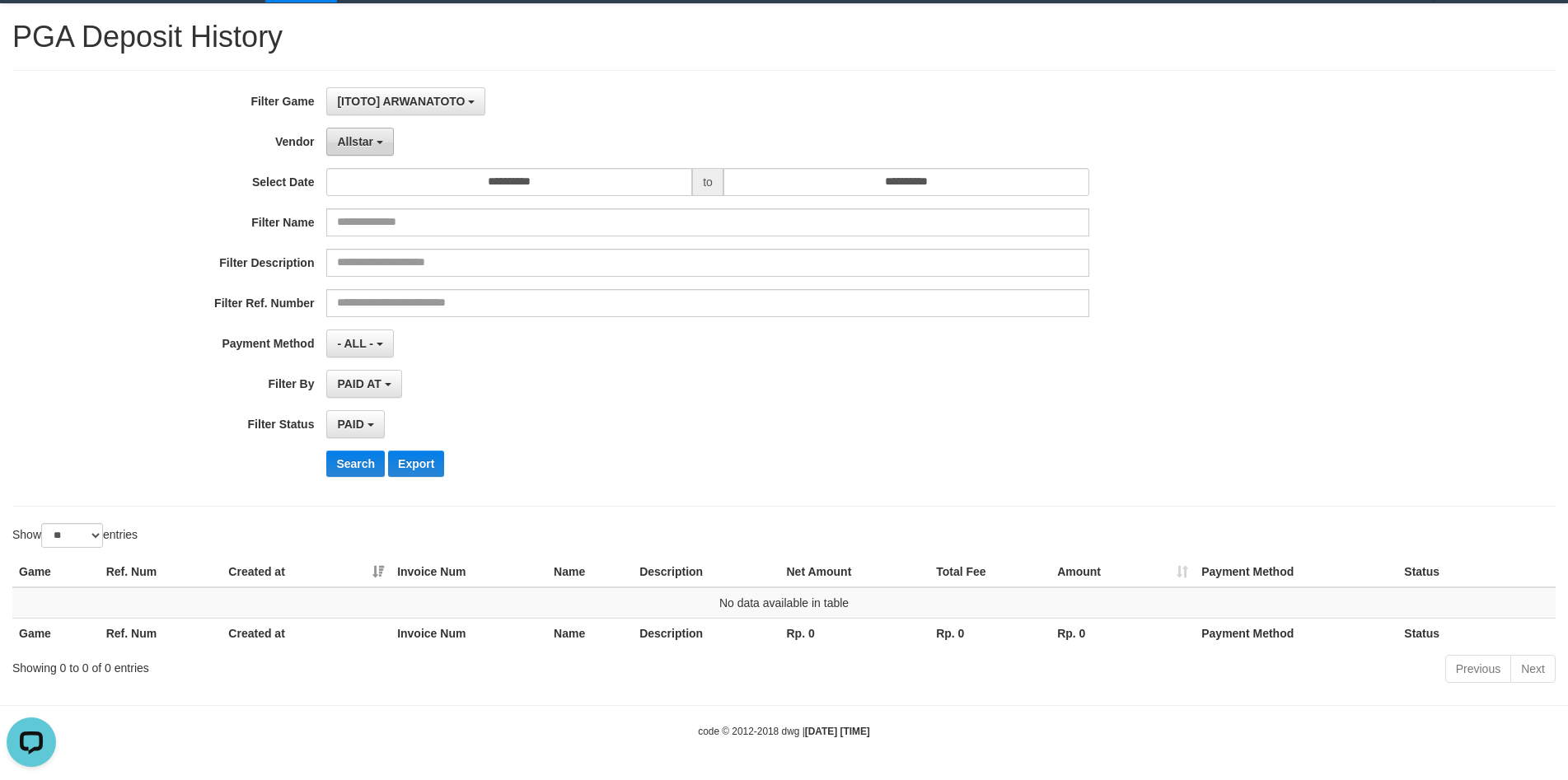 click on "Allstar" at bounding box center [355, 142] 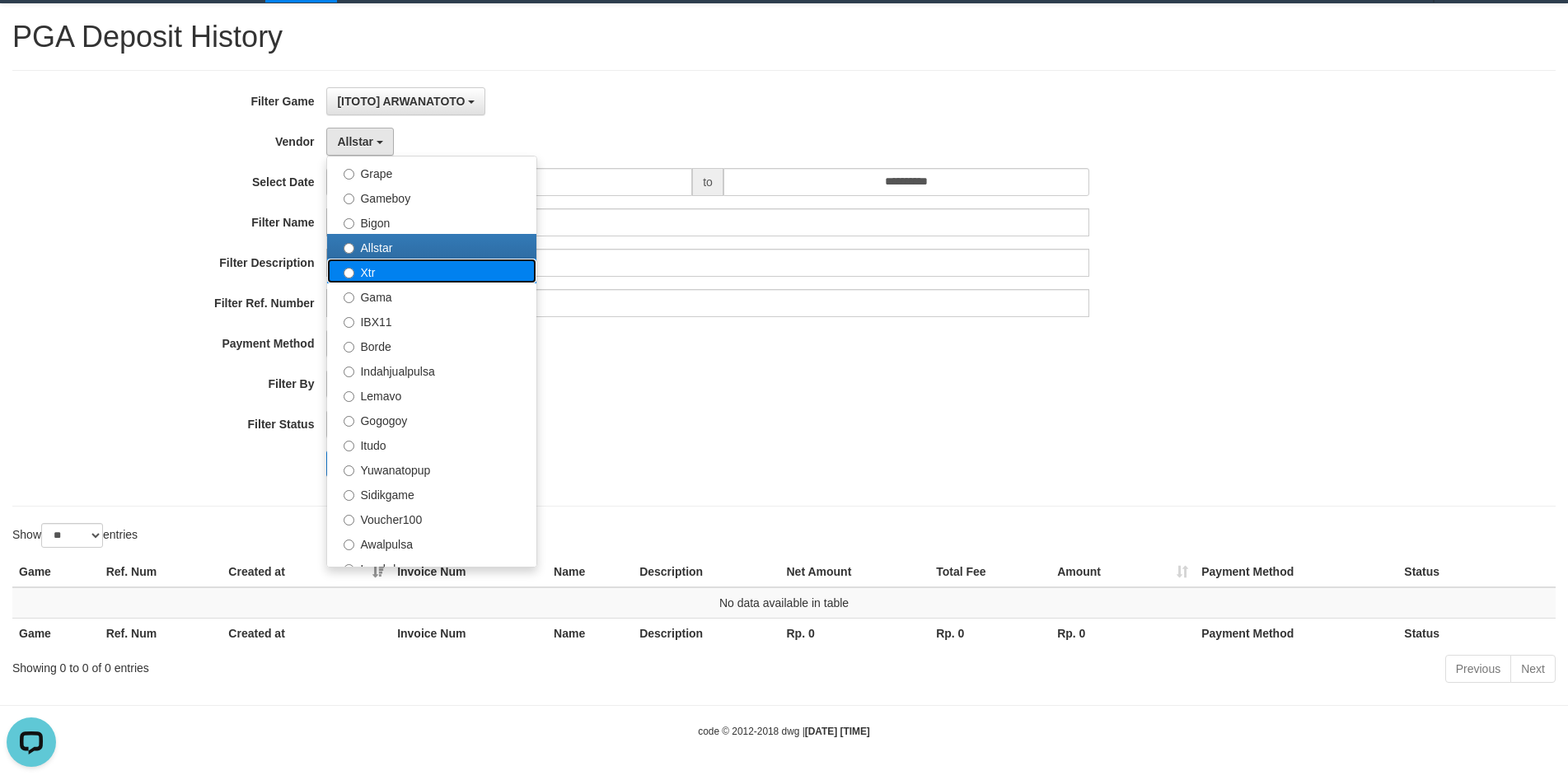 click on "Xtr" at bounding box center [432, 271] 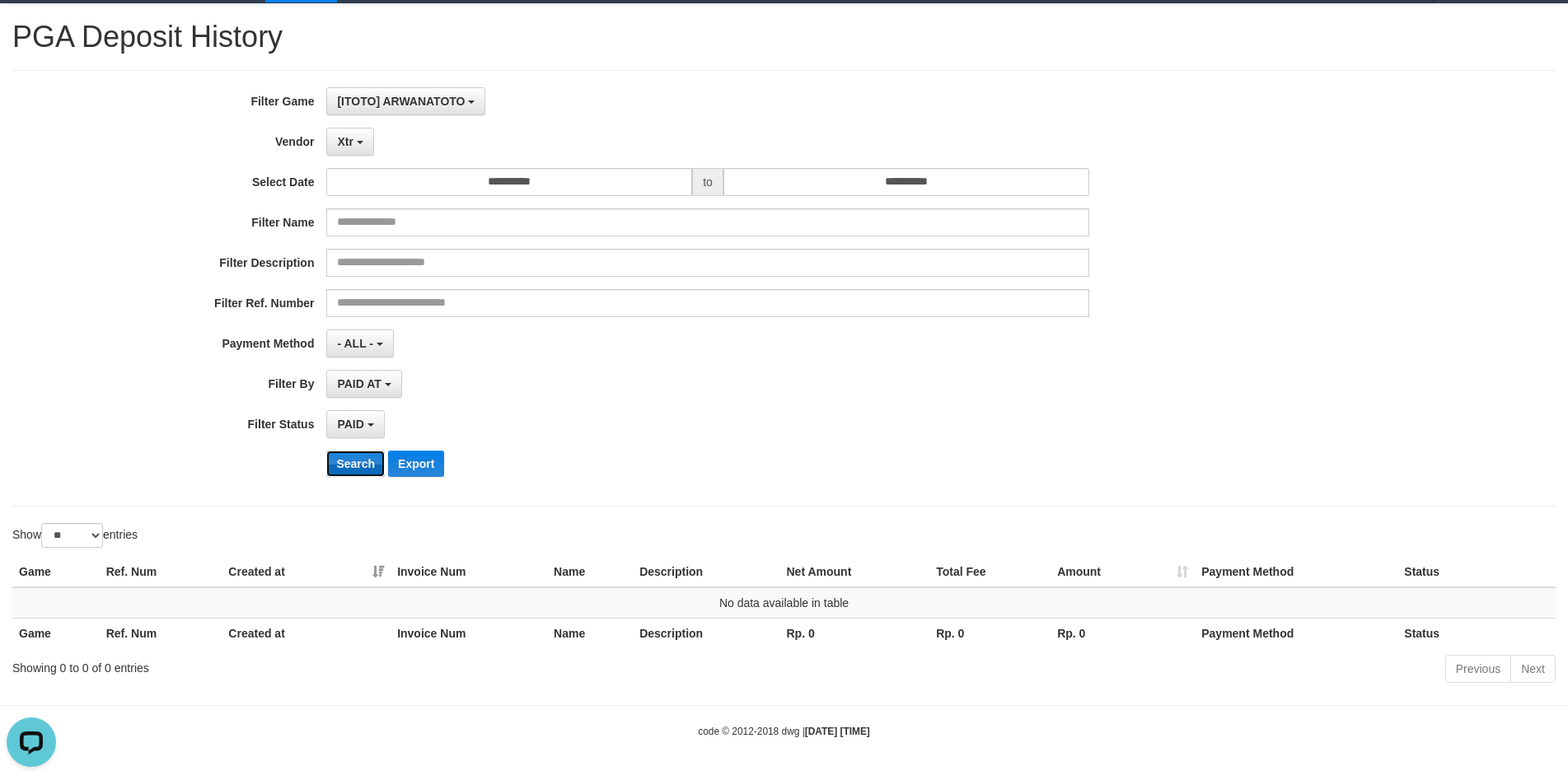click on "Search" at bounding box center (355, 464) 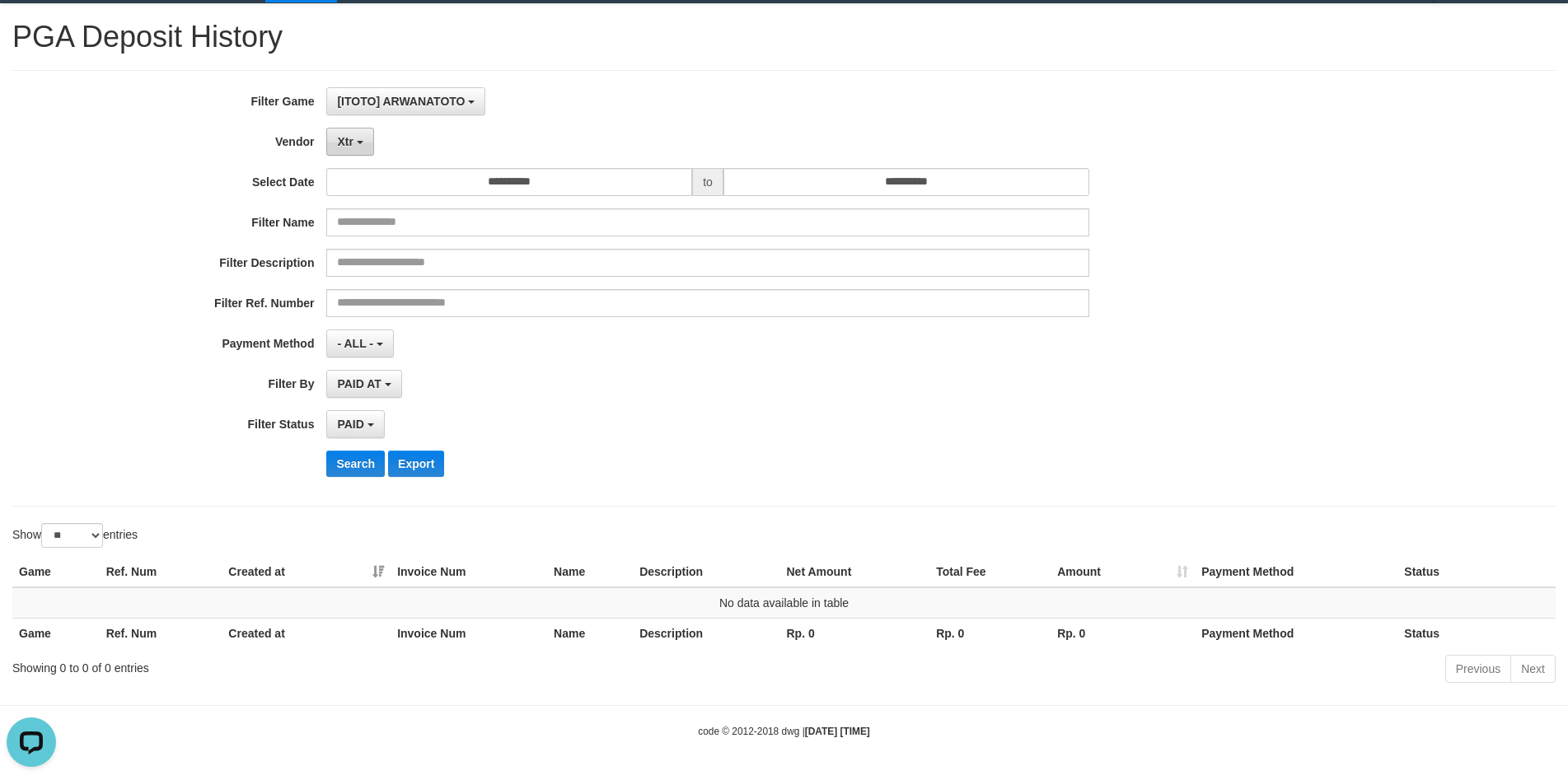 click on "Xtr" at bounding box center [349, 142] 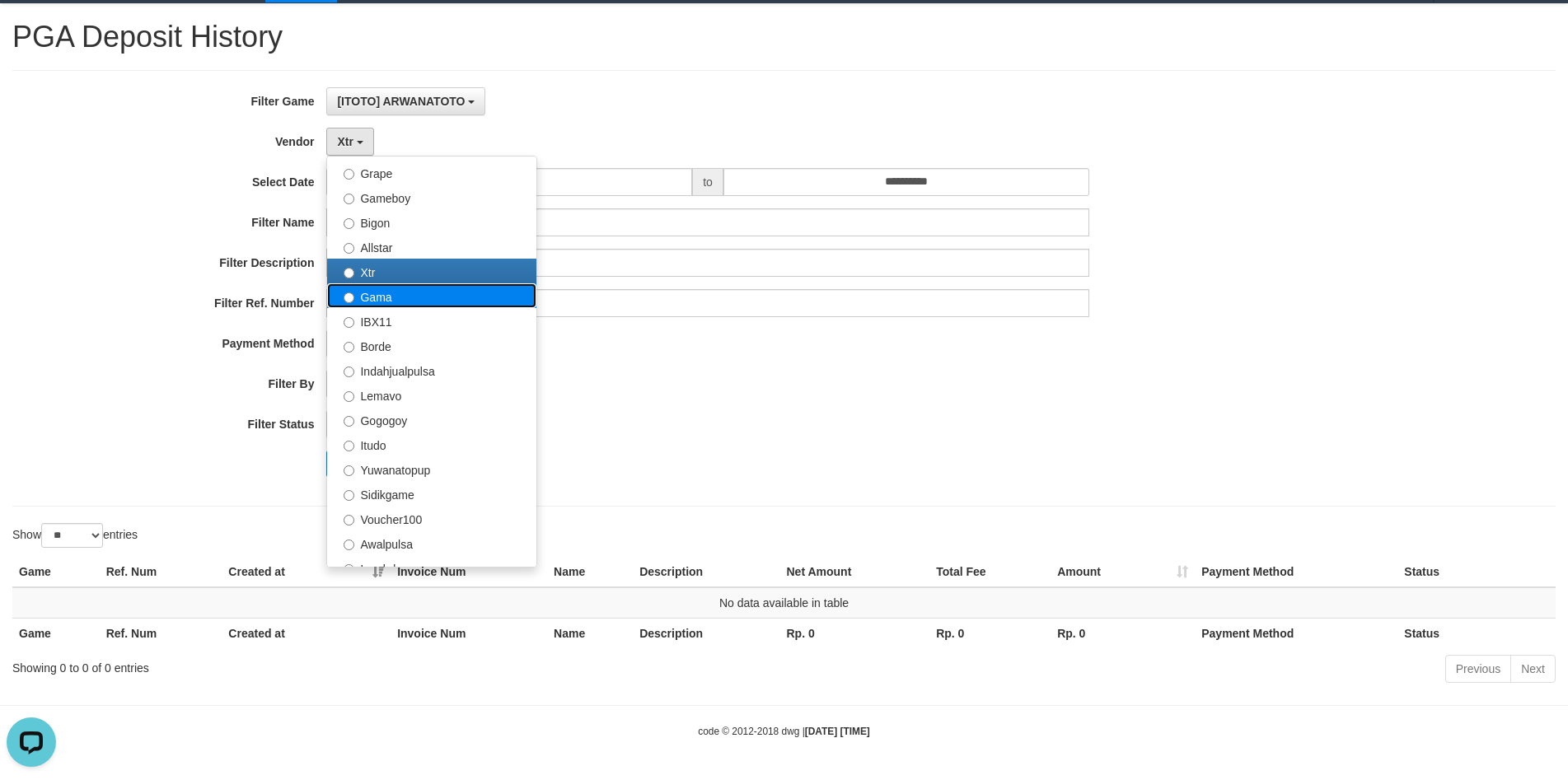 click on "Gama" at bounding box center (432, 296) 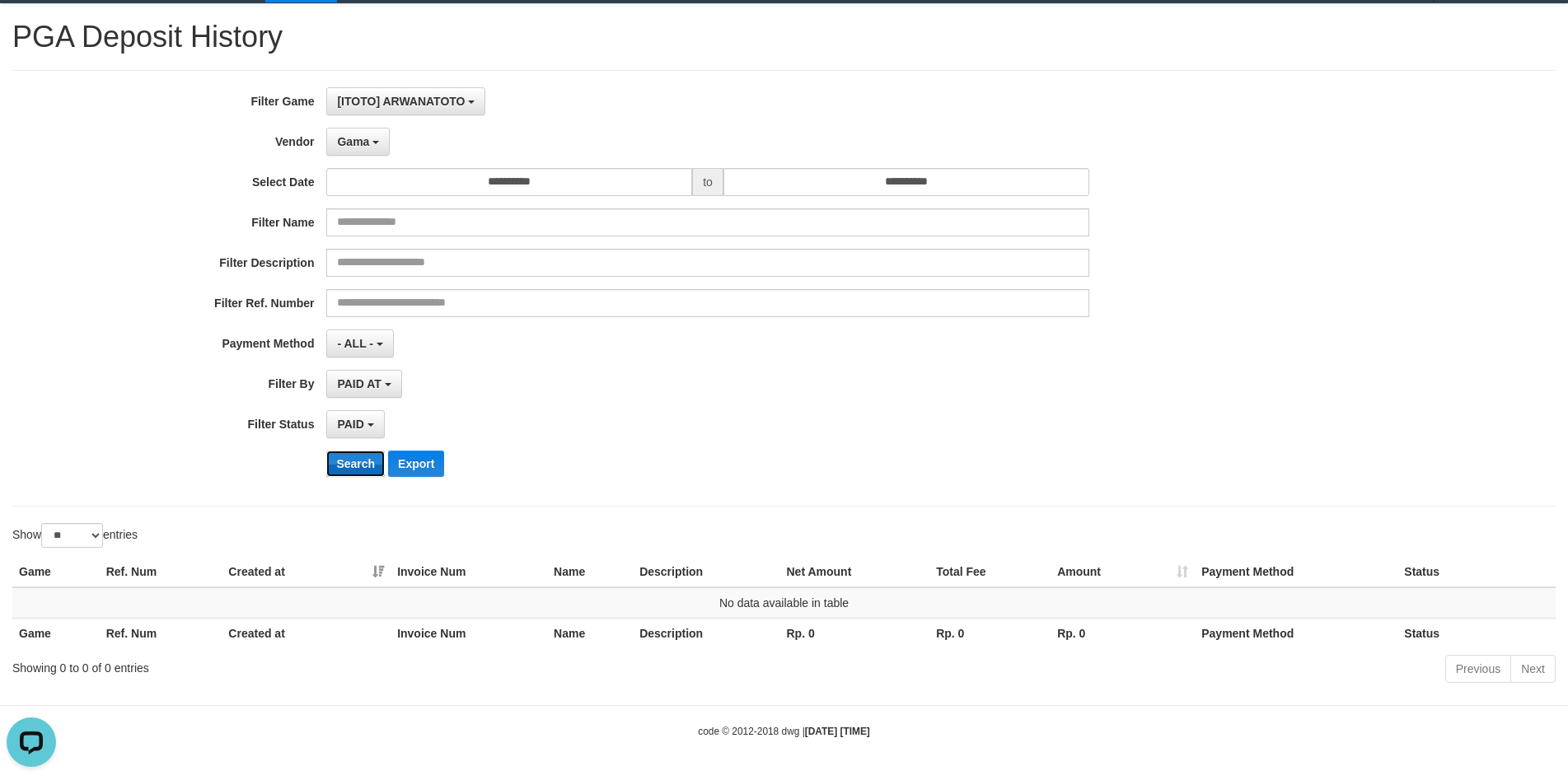 click on "Search" at bounding box center (355, 464) 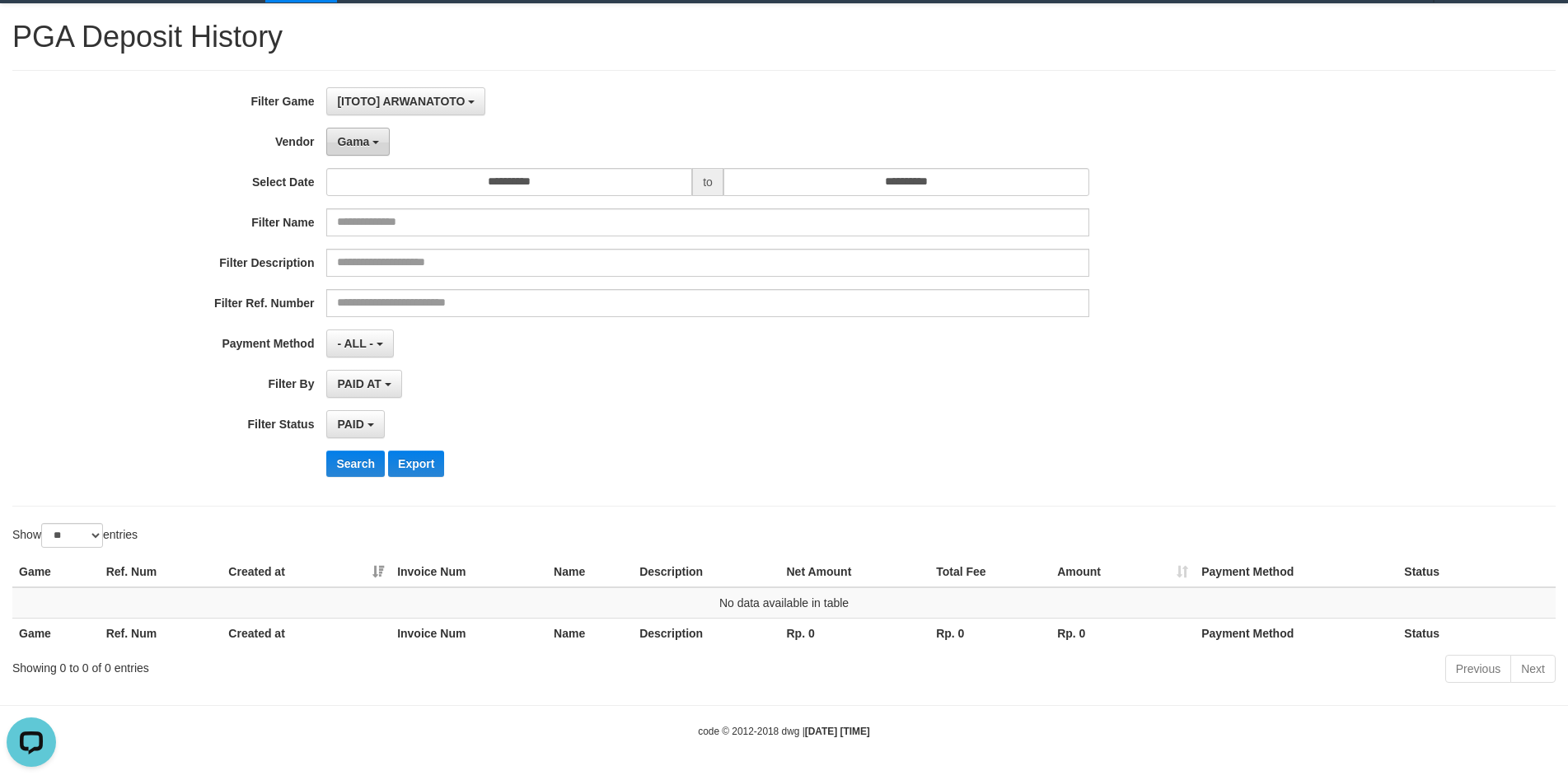 click on "Gama" at bounding box center (353, 142) 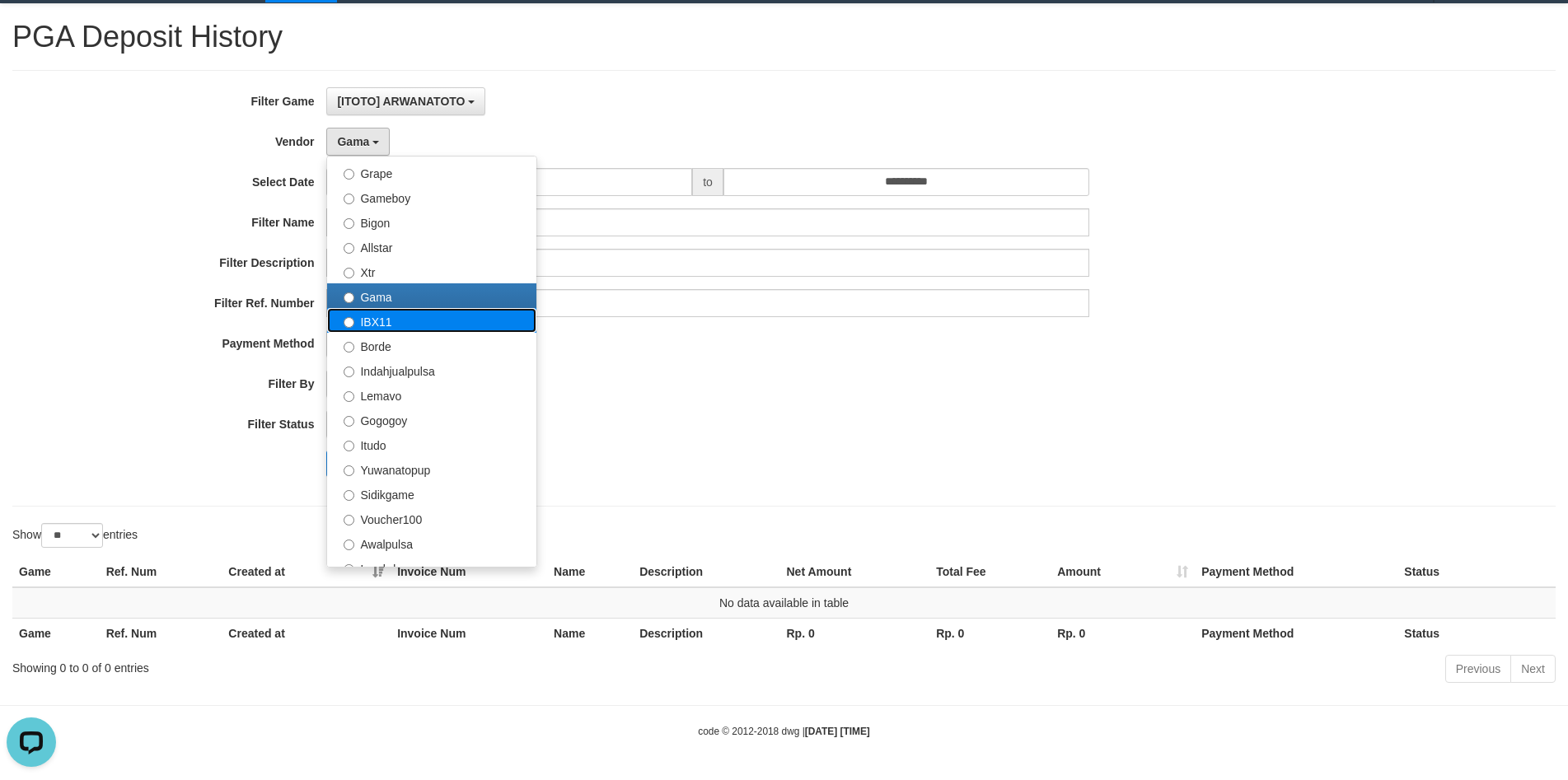 click on "IBX11" at bounding box center [432, 320] 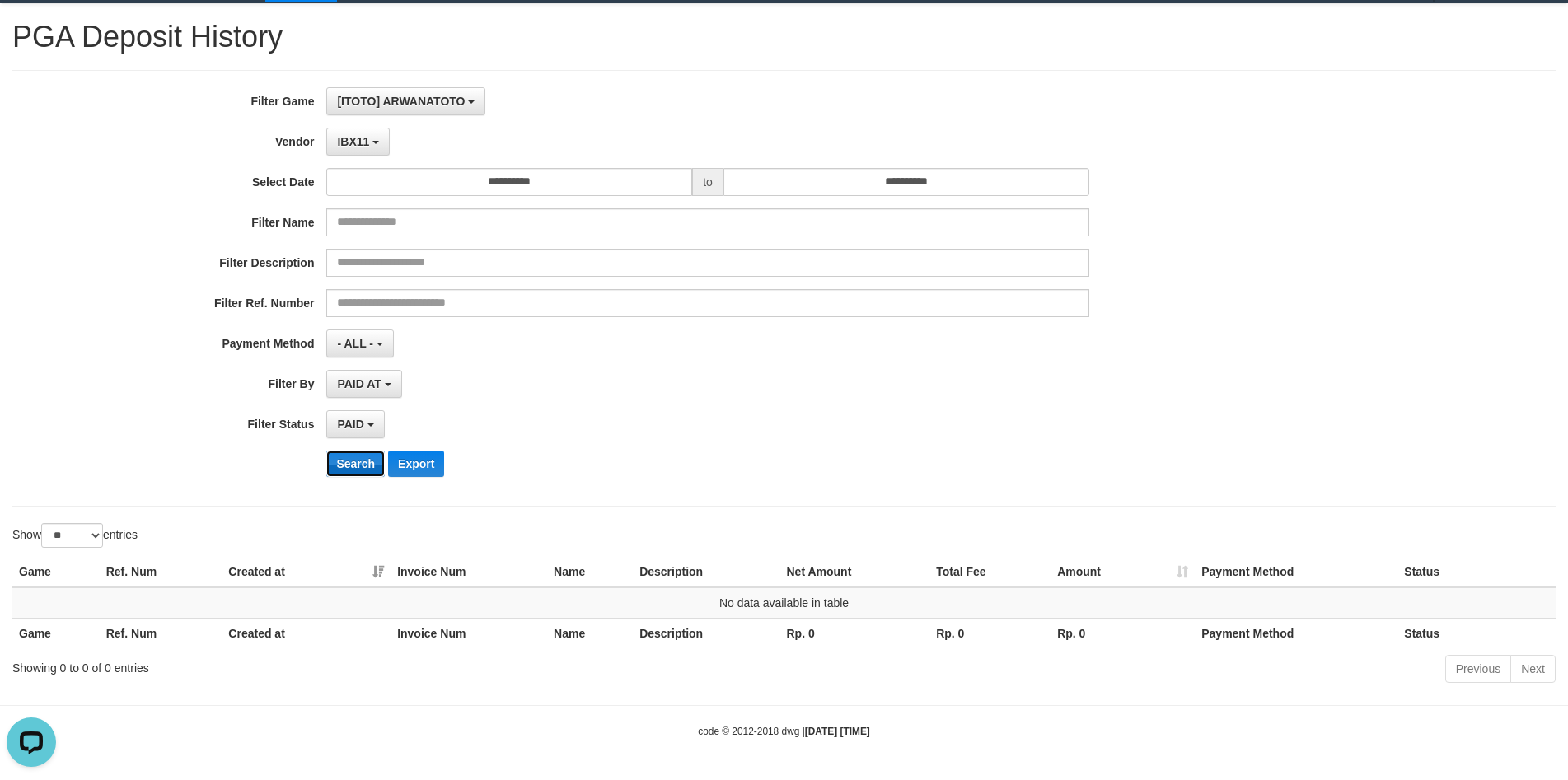click on "Search" at bounding box center (355, 464) 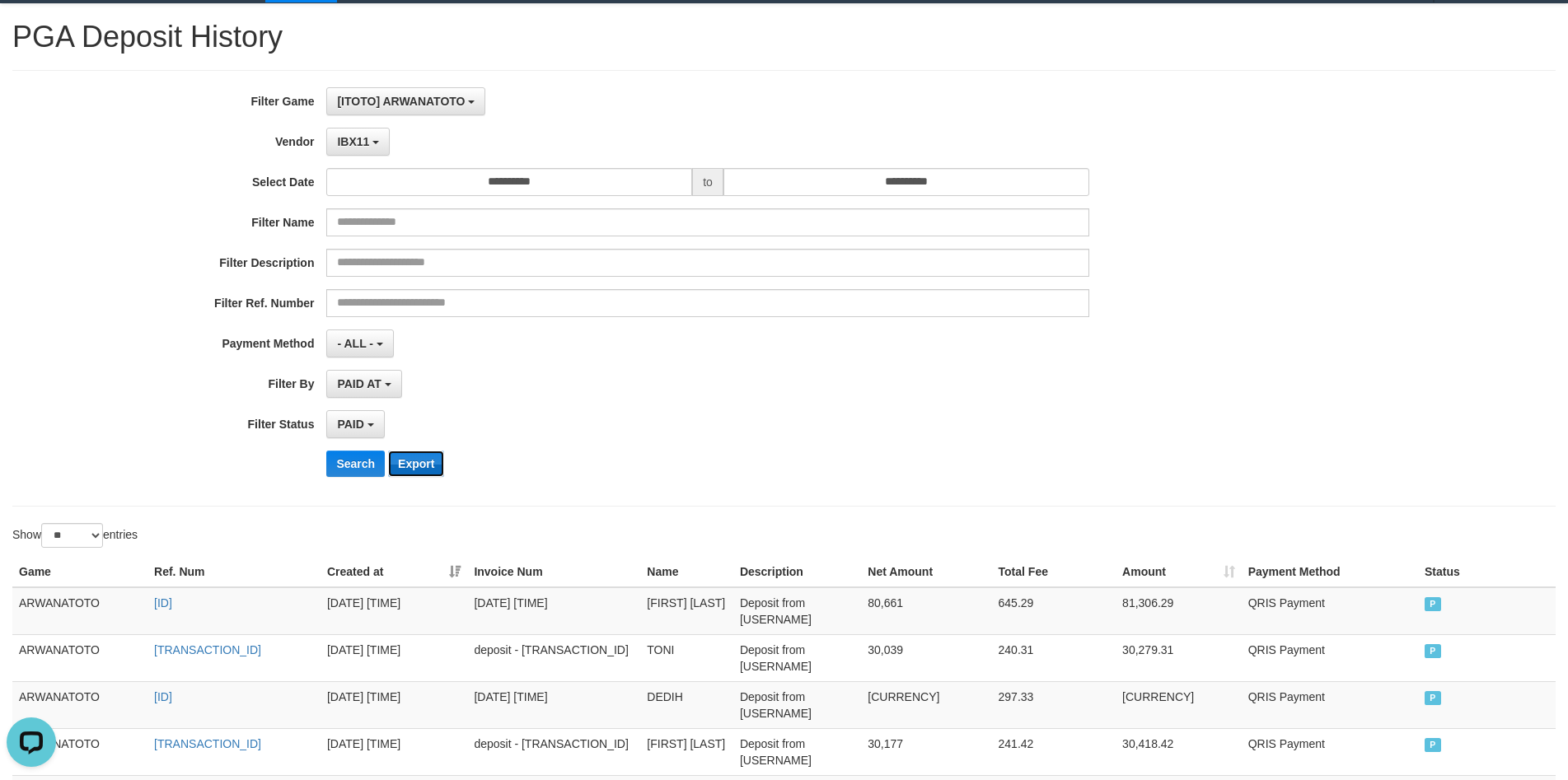click on "Export" at bounding box center [416, 464] 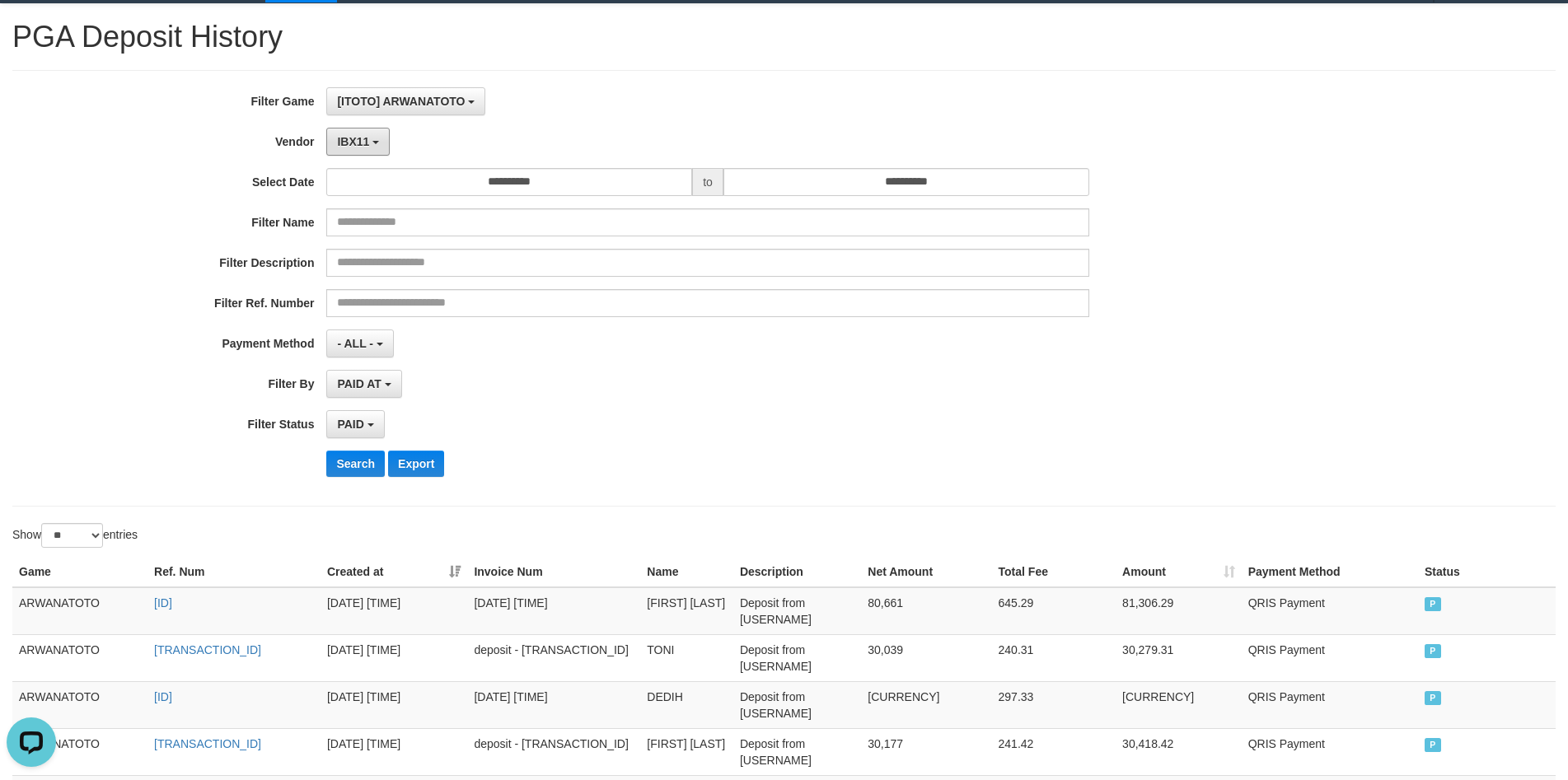 drag, startPoint x: 363, startPoint y: 142, endPoint x: 381, endPoint y: 186, distance: 47.53946 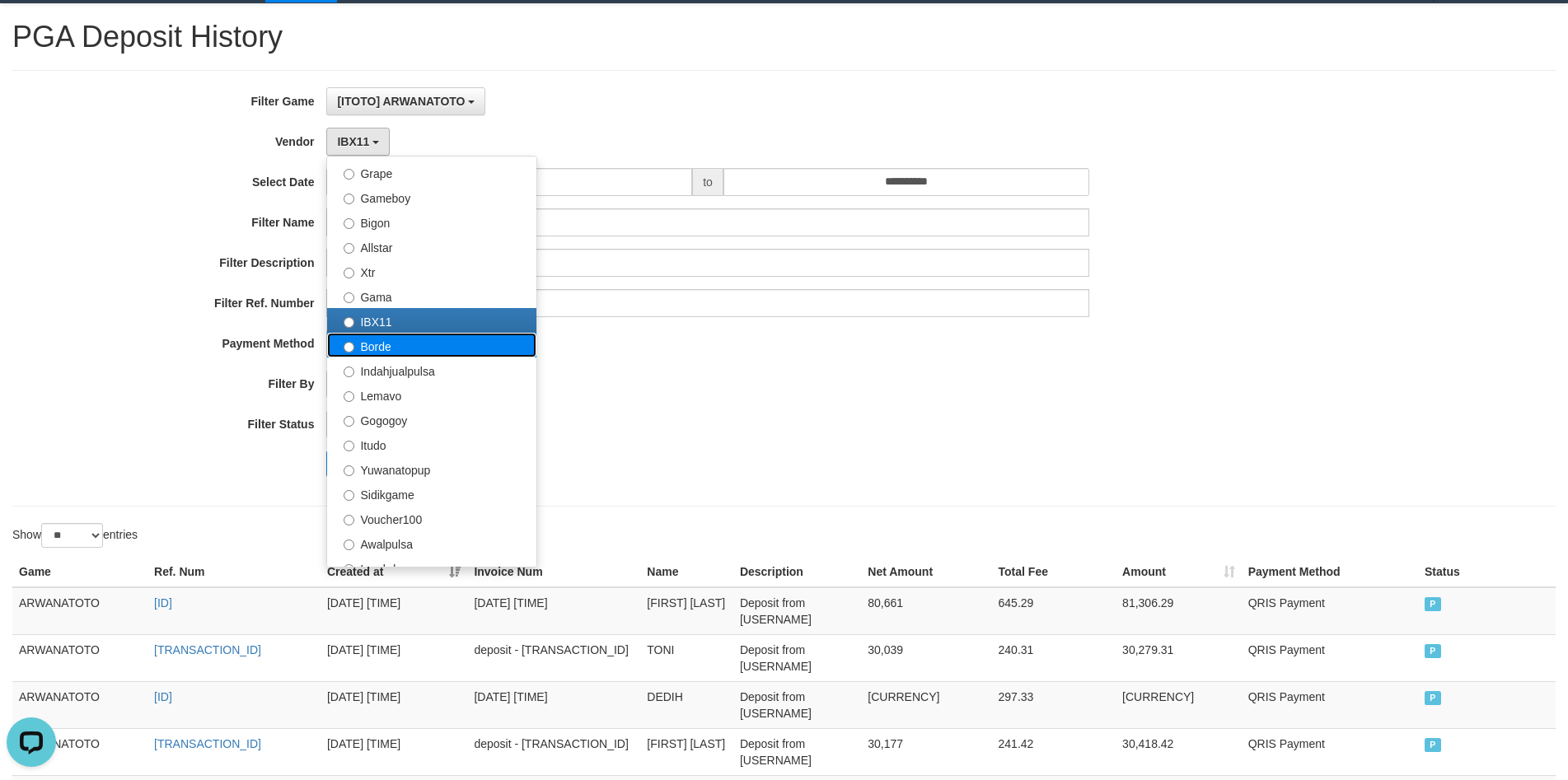 click on "Borde" at bounding box center [432, 345] 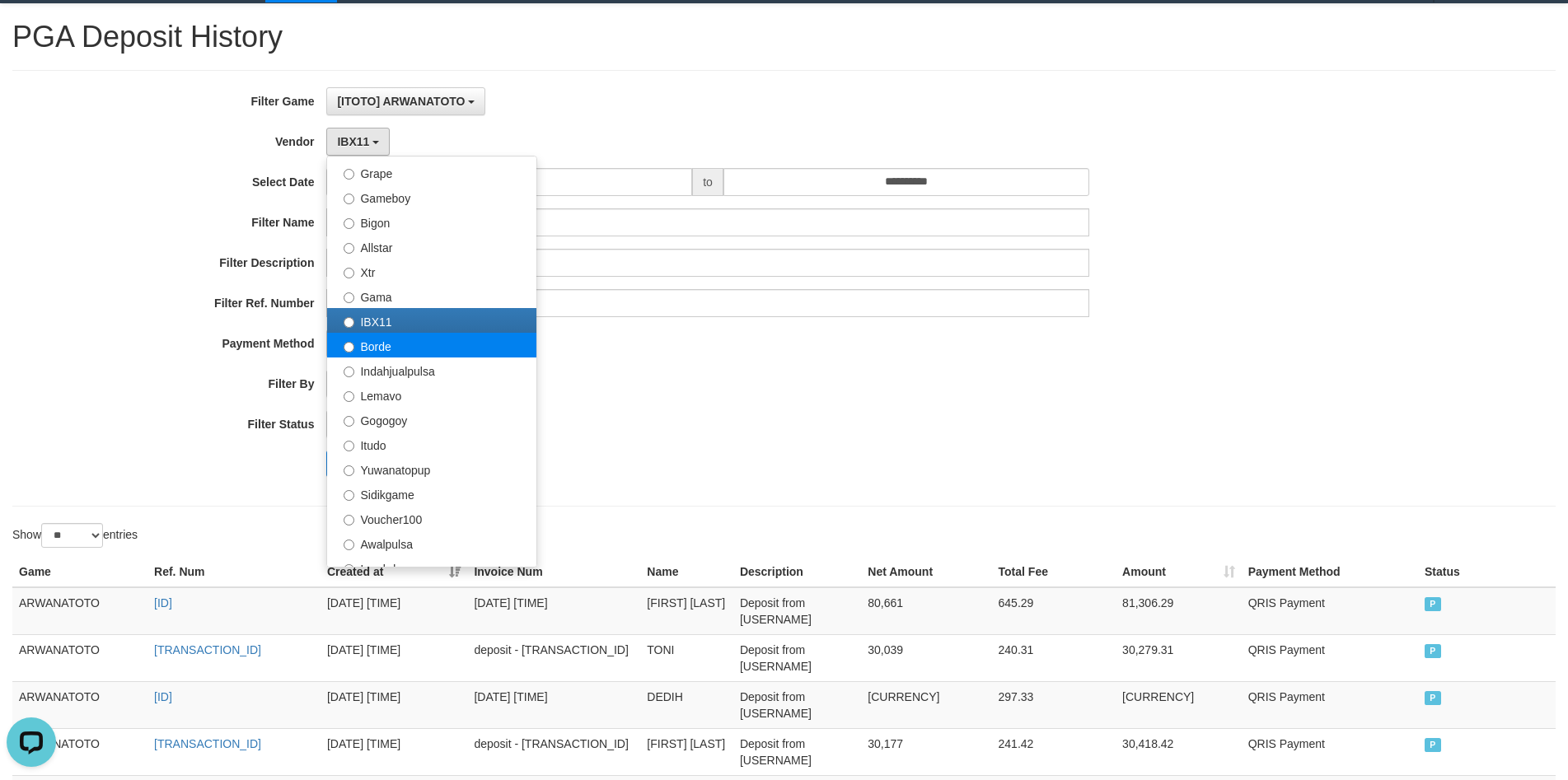 select on "**********" 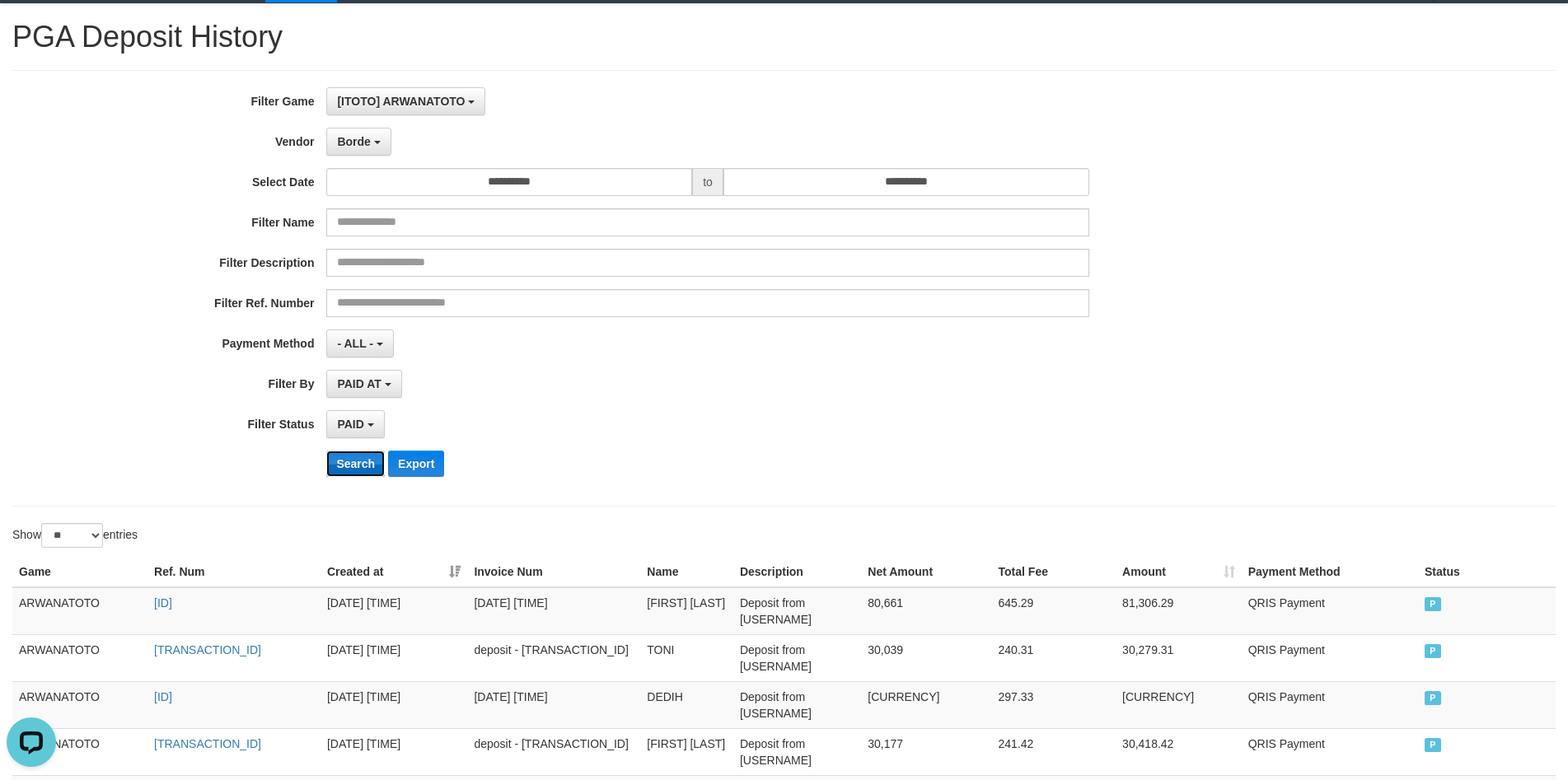 click on "Search" at bounding box center [355, 464] 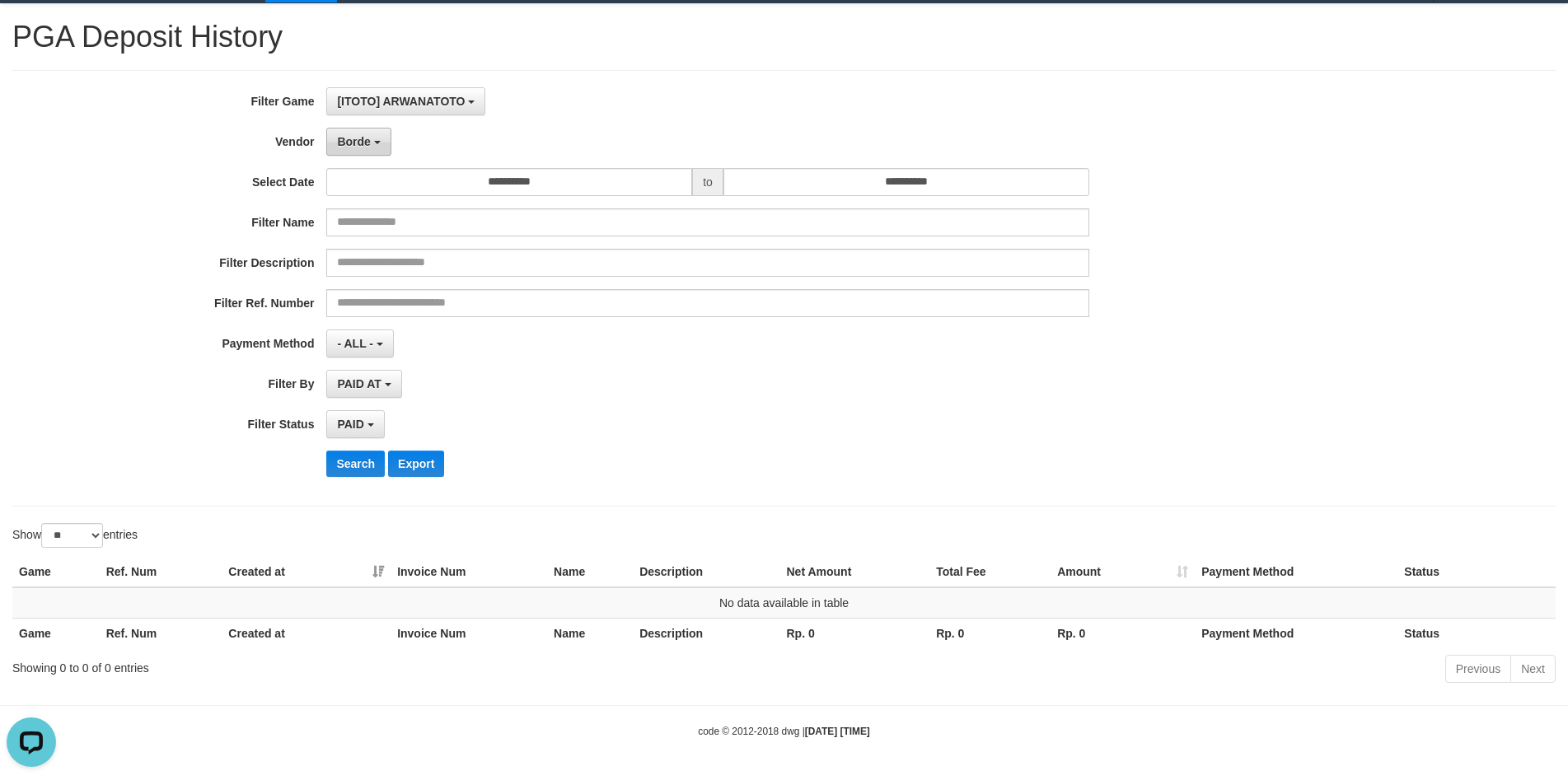 click on "Borde" at bounding box center [358, 142] 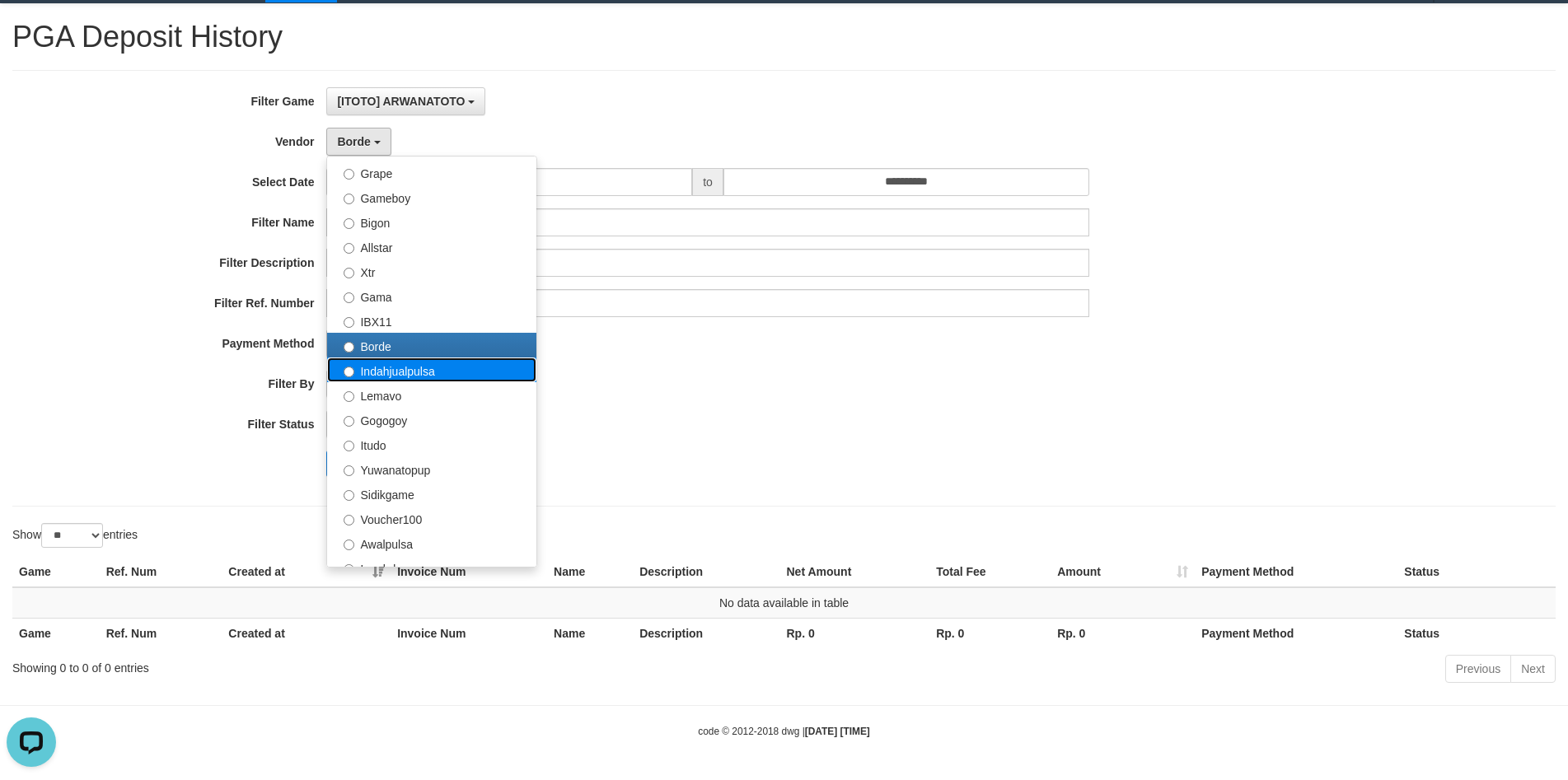 click on "Indahjualpulsa" at bounding box center (432, 370) 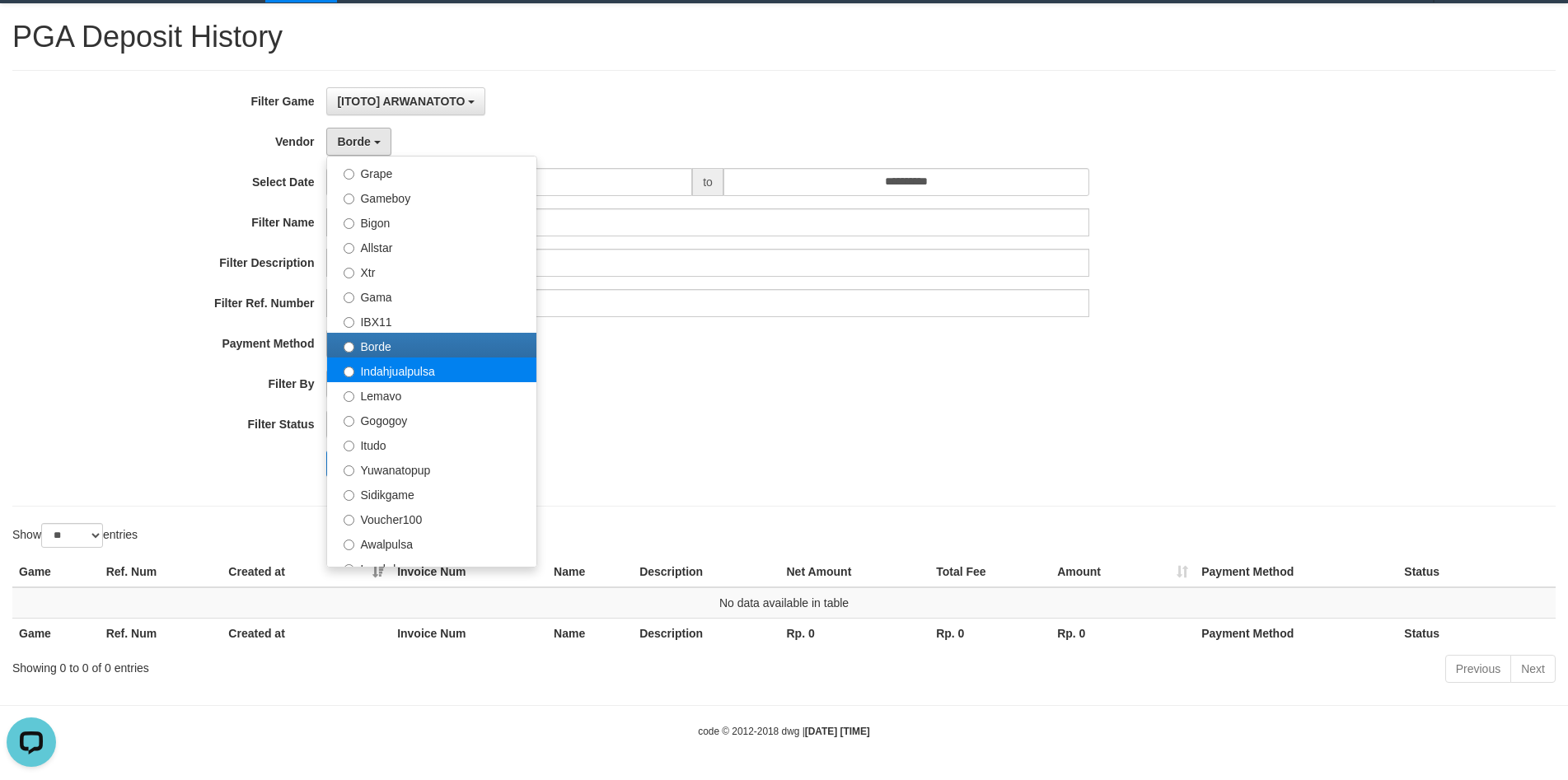 select on "**********" 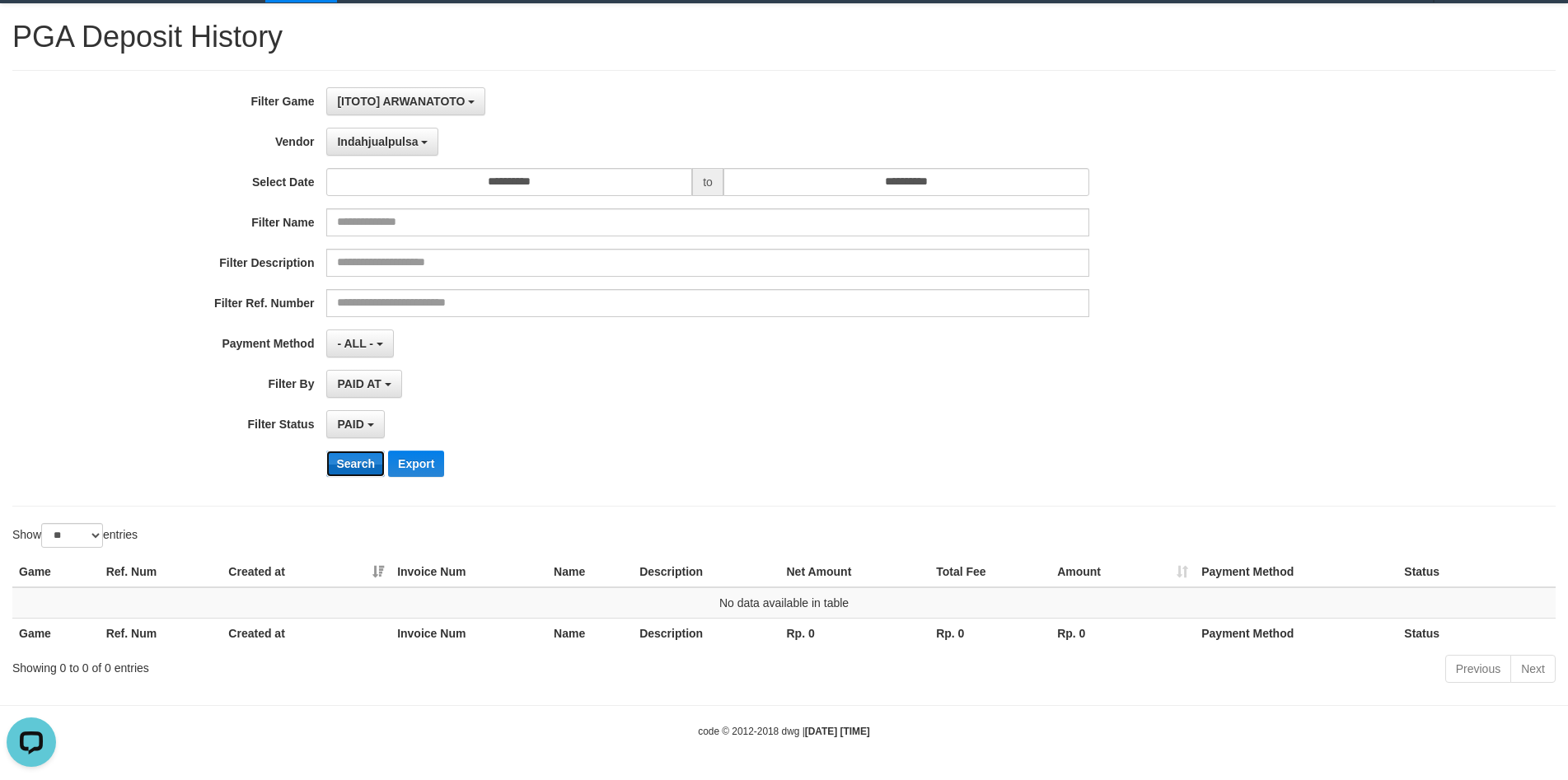 click on "Search" at bounding box center [355, 464] 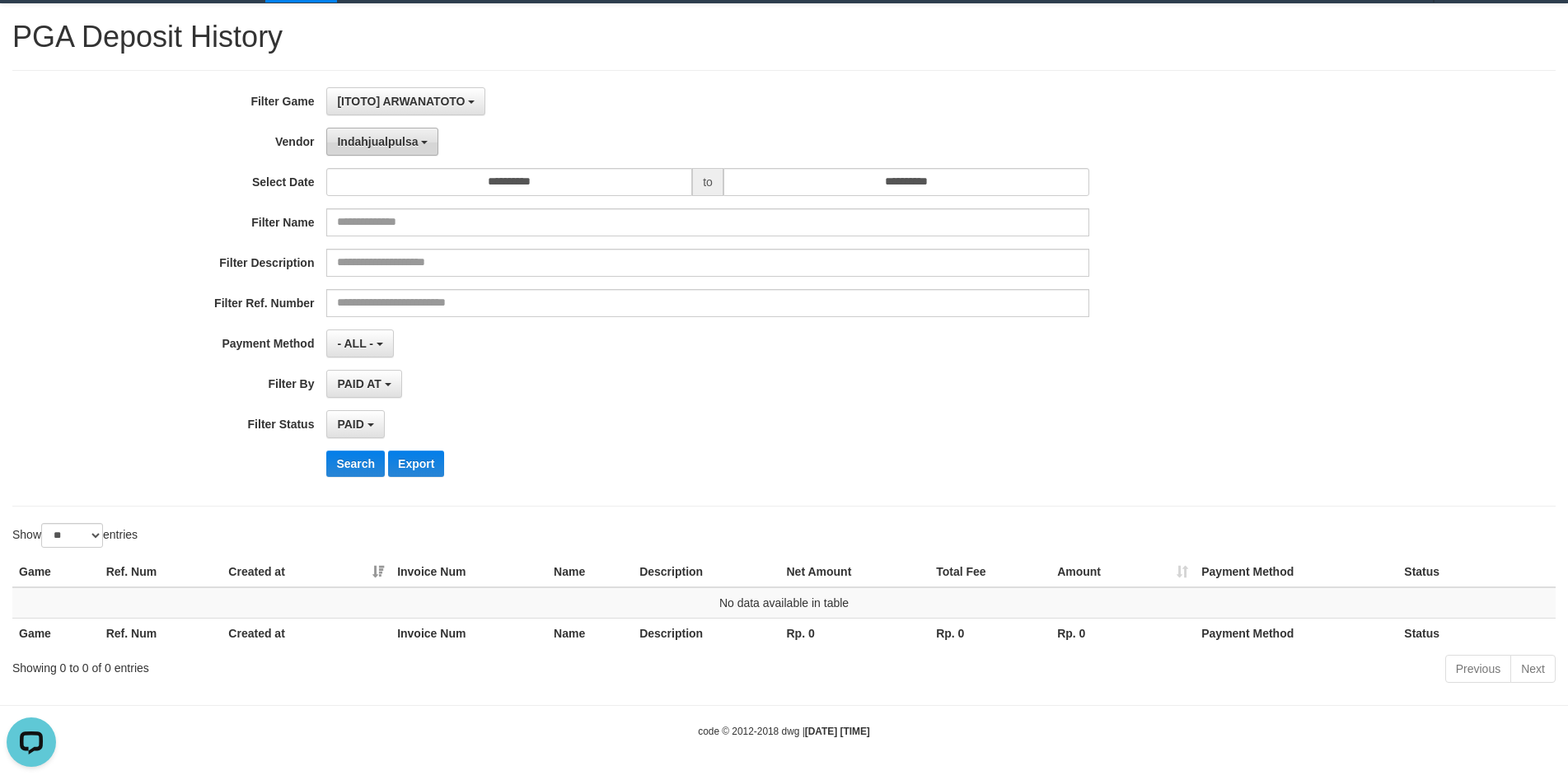 click on "Indahjualpulsa" at bounding box center [377, 142] 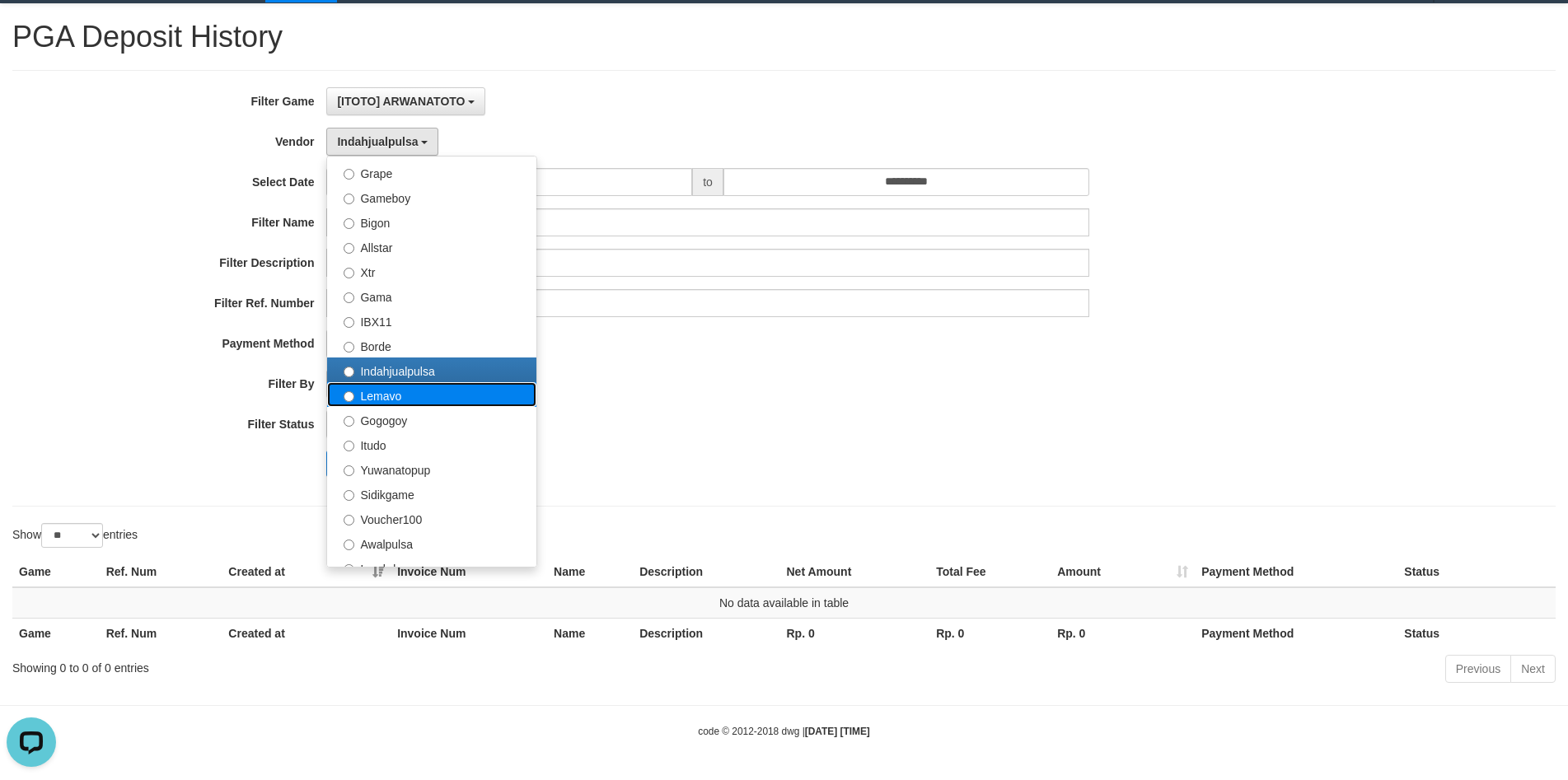 click on "Lemavo" at bounding box center (432, 395) 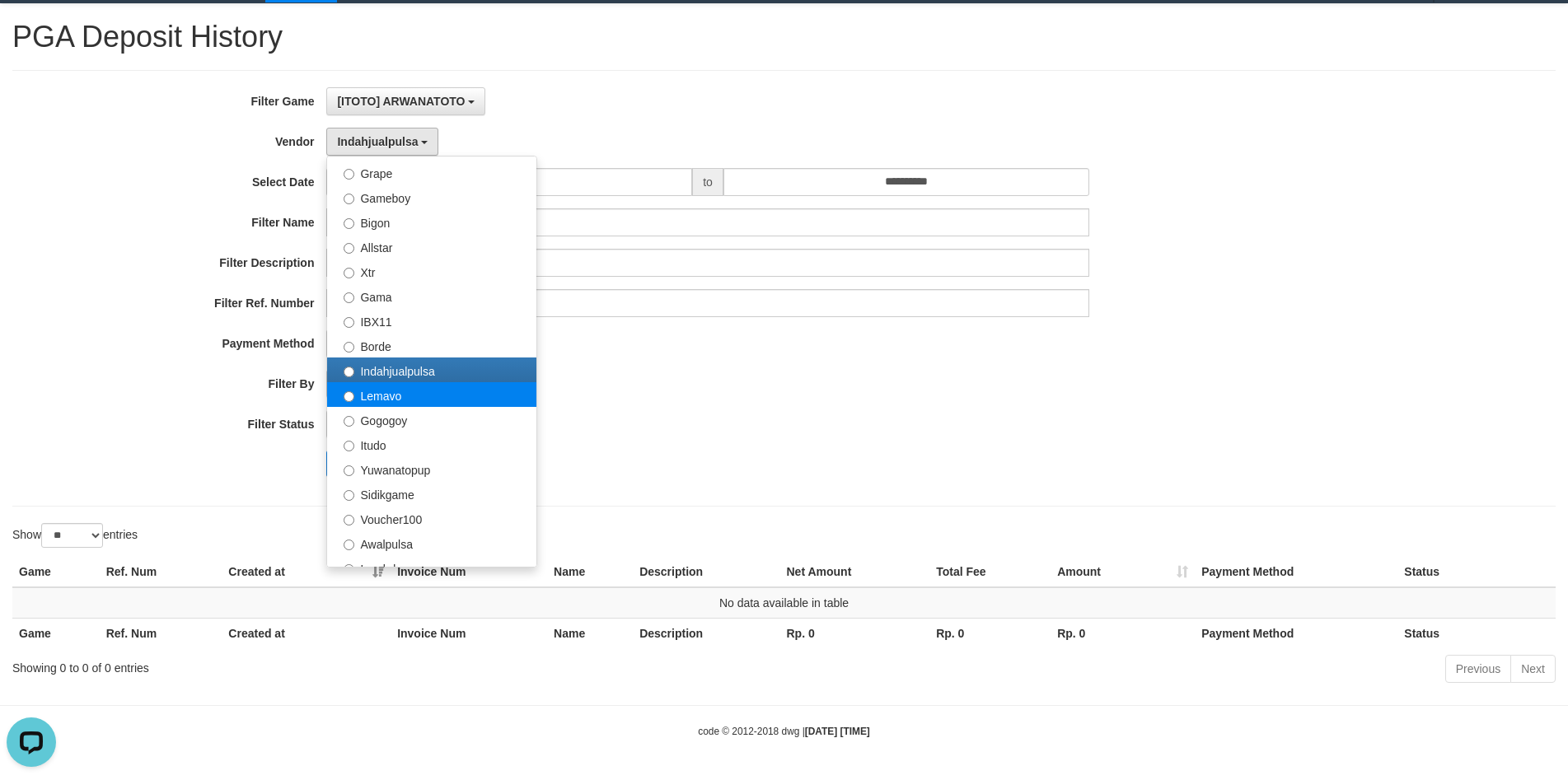 select on "**********" 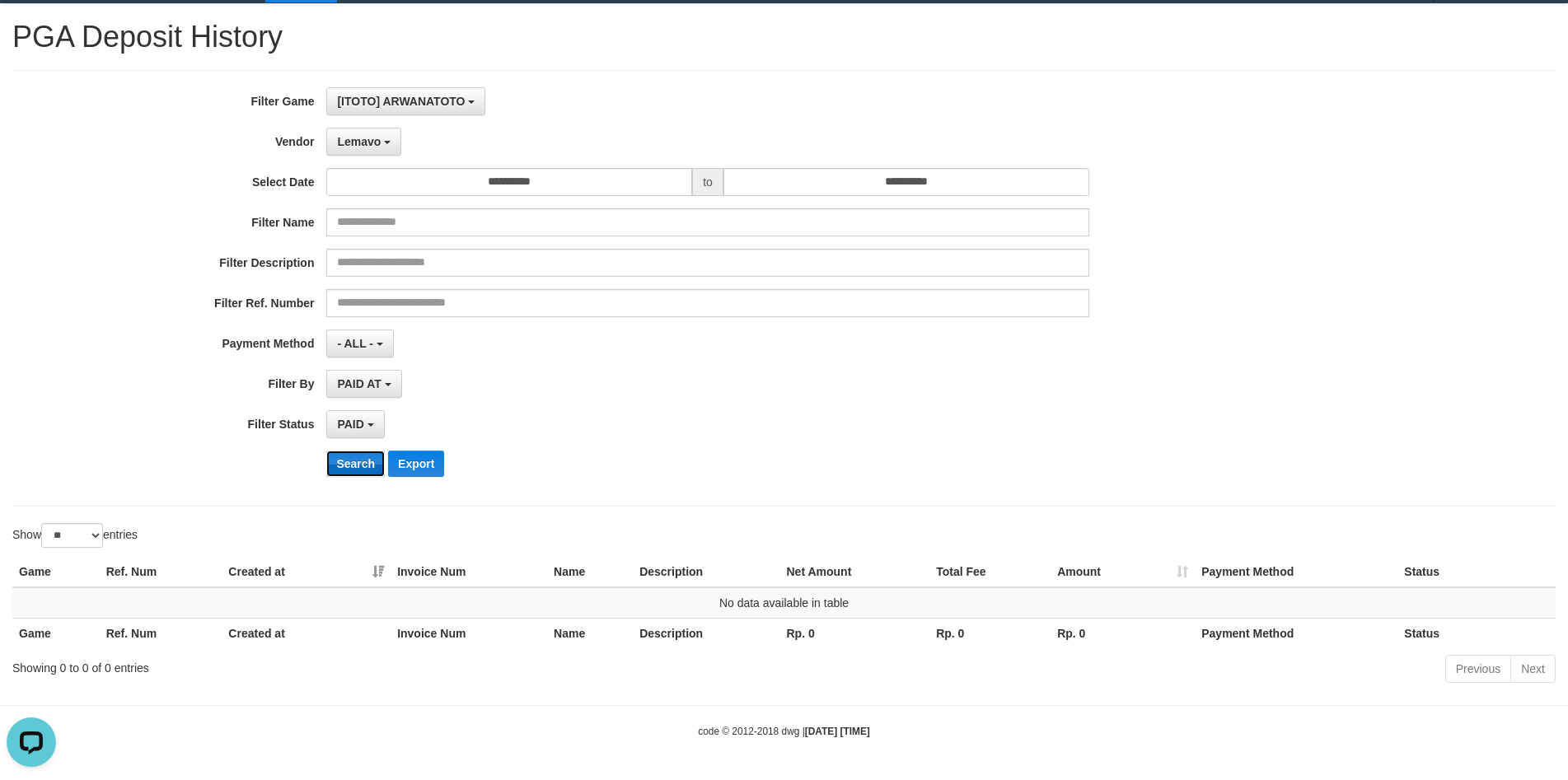 click on "Search" at bounding box center [355, 464] 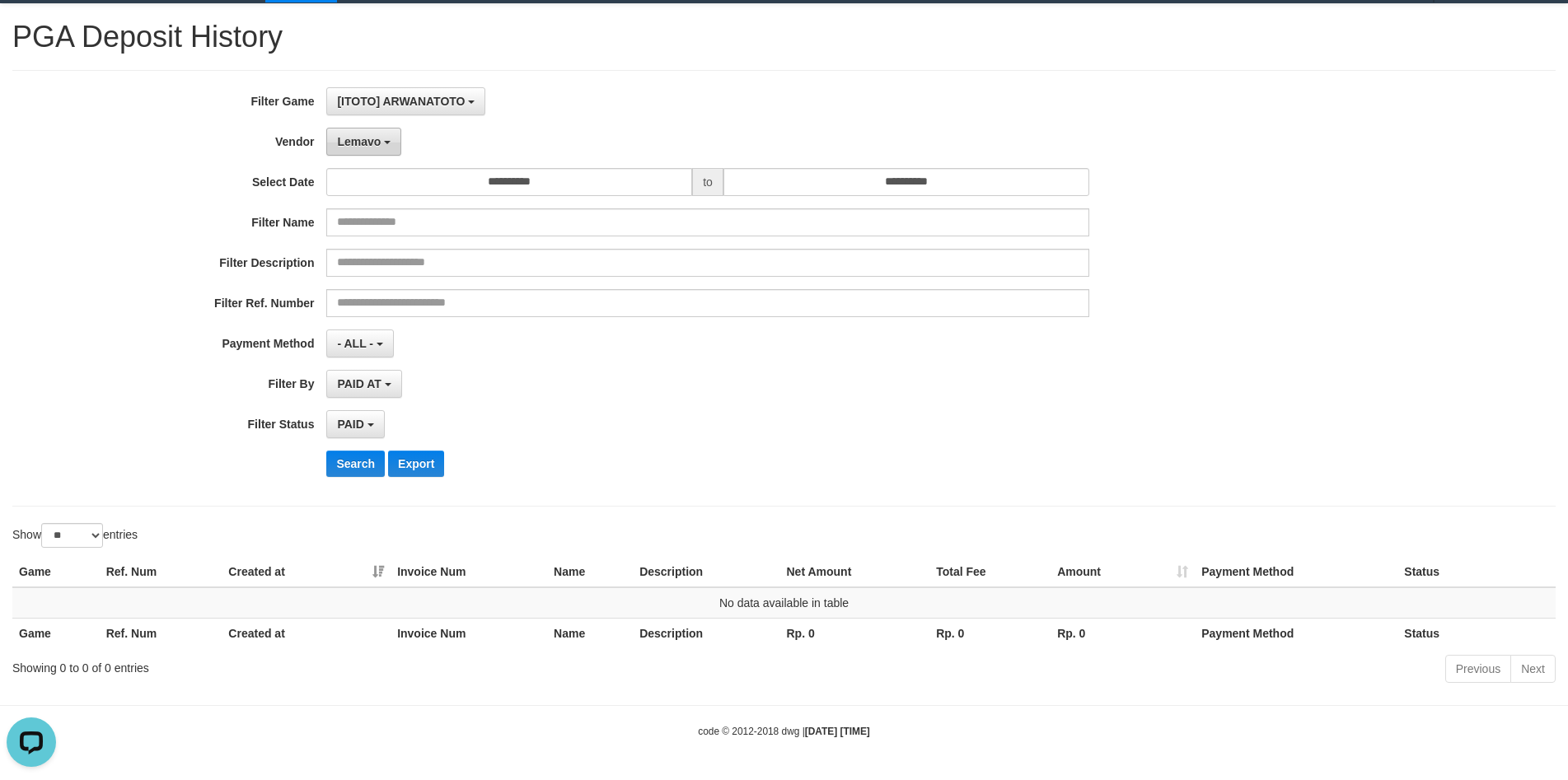 click on "Lemavo" at bounding box center (363, 142) 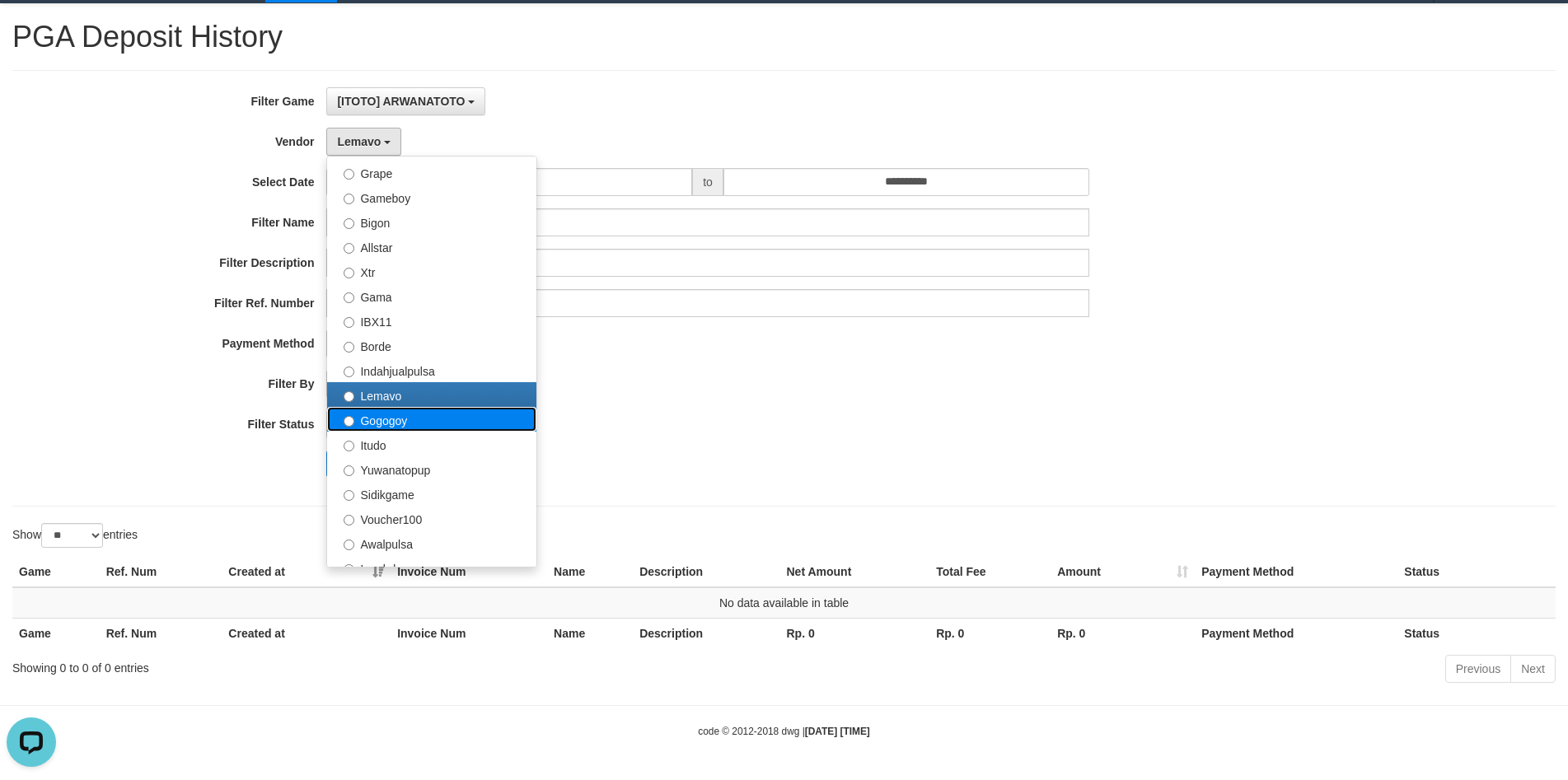 click on "Gogogoy" at bounding box center (432, 419) 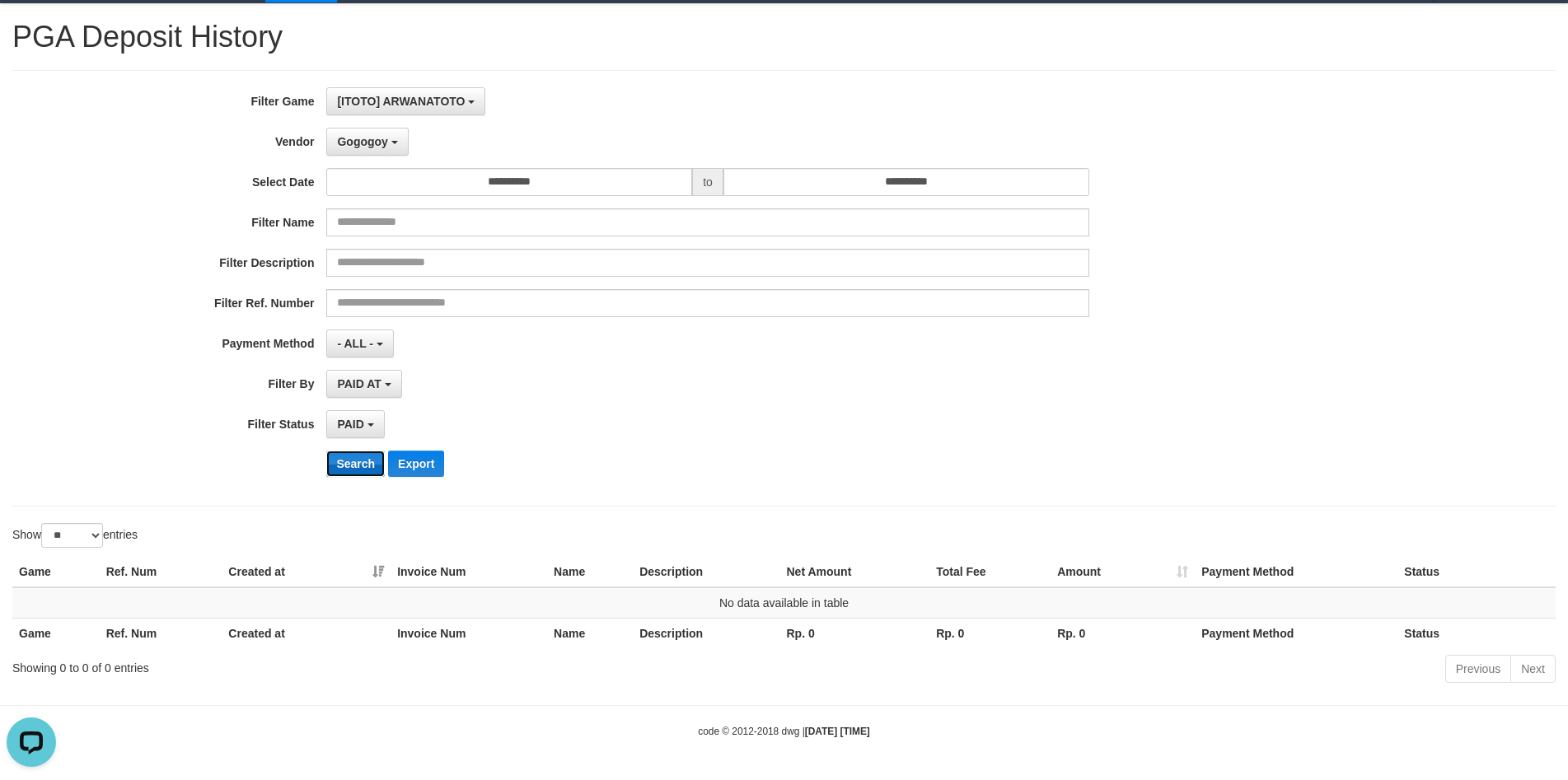 click on "Search" at bounding box center (355, 464) 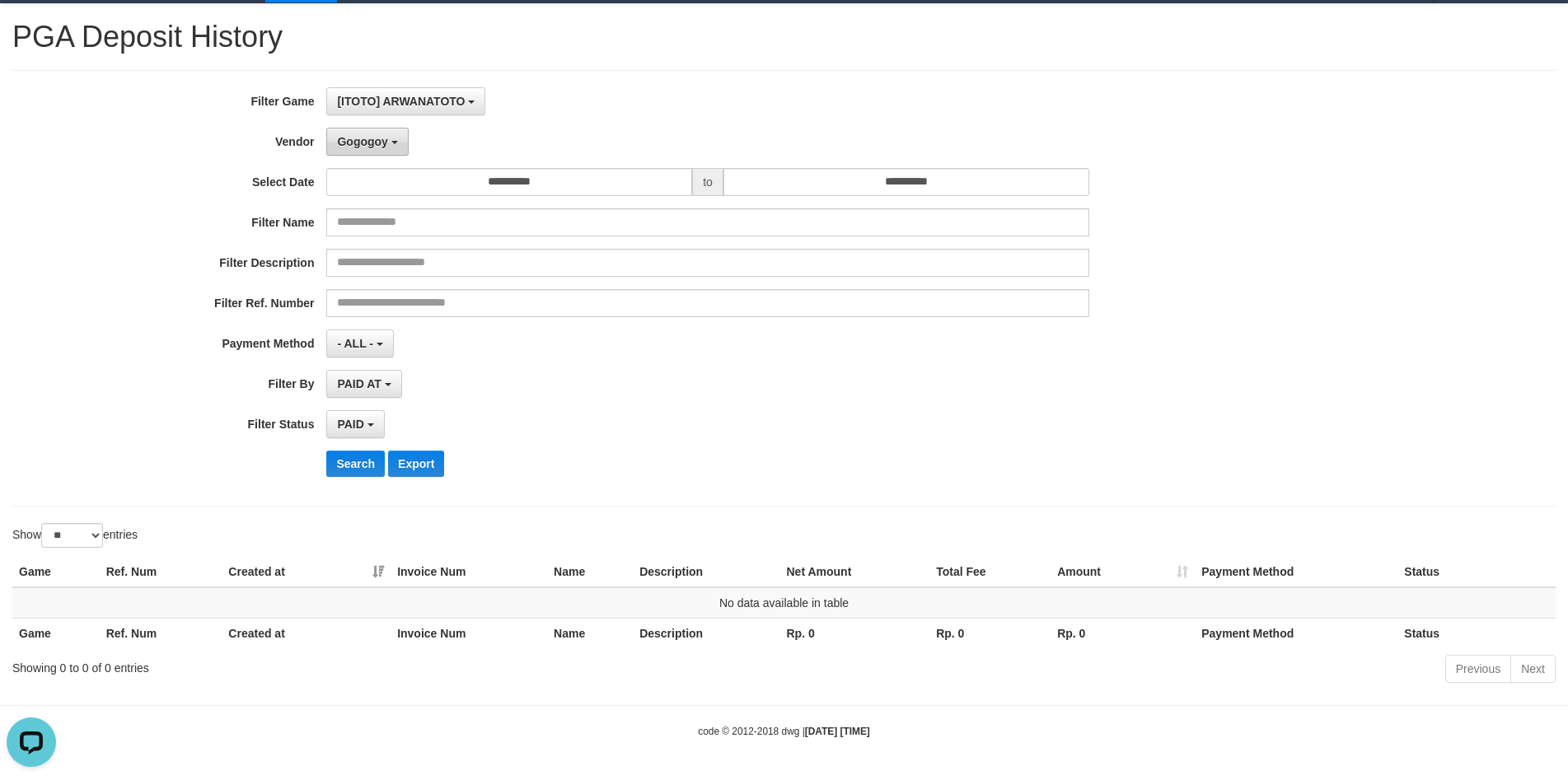 click on "Gogogoy" at bounding box center (362, 142) 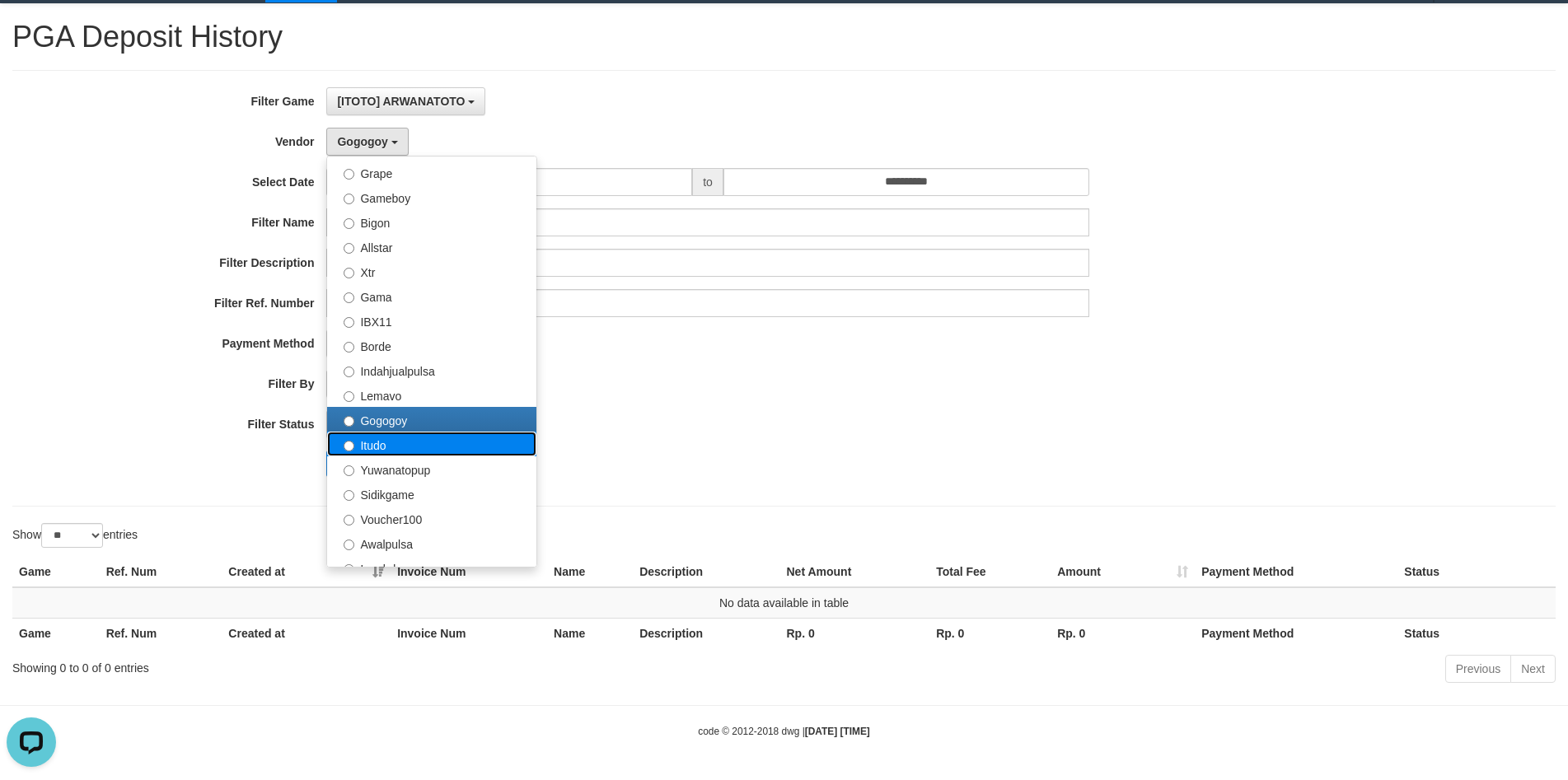 click on "Itudo" at bounding box center (432, 444) 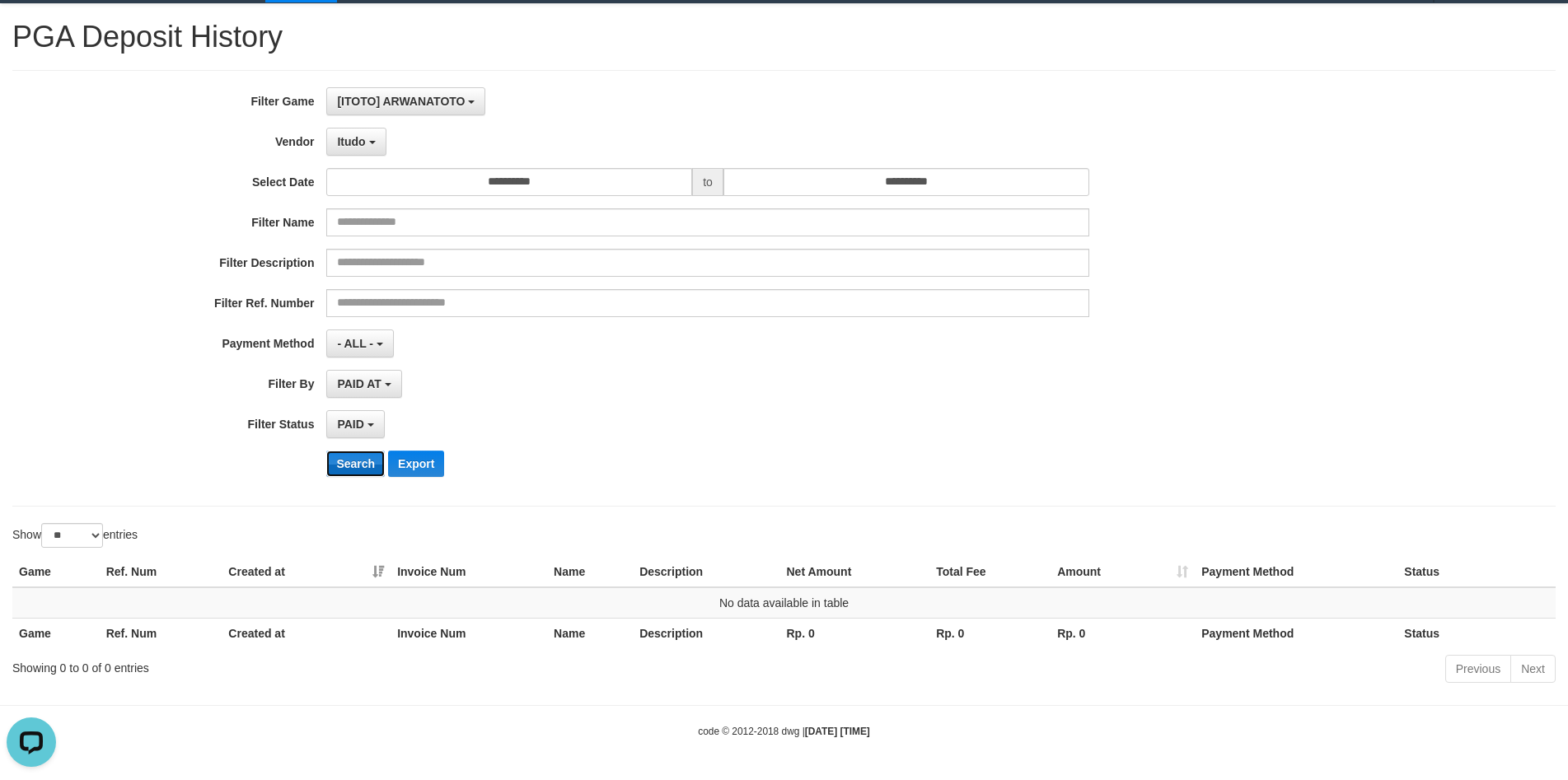 click on "Search" at bounding box center [355, 464] 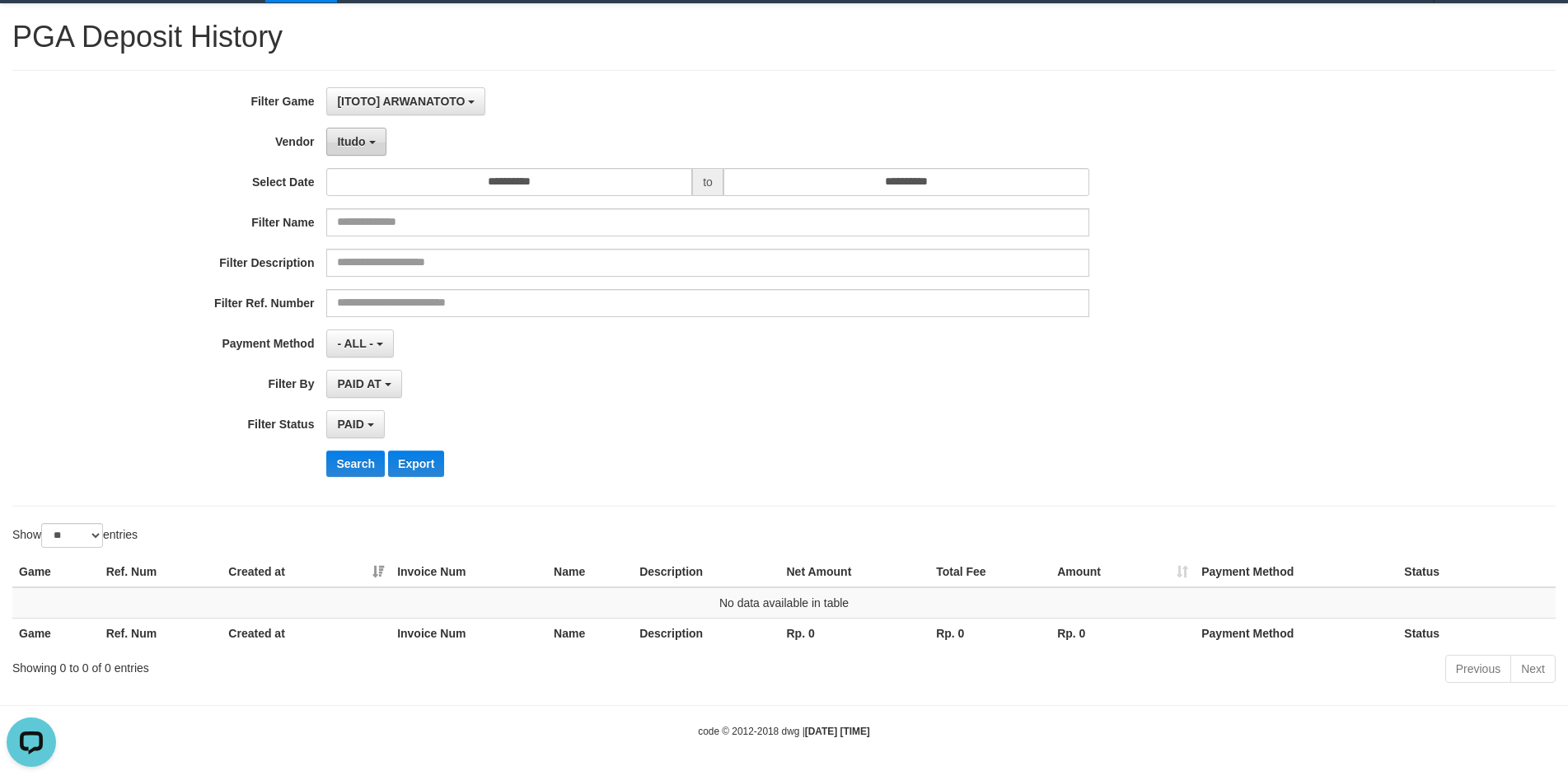click on "Itudo" at bounding box center (356, 142) 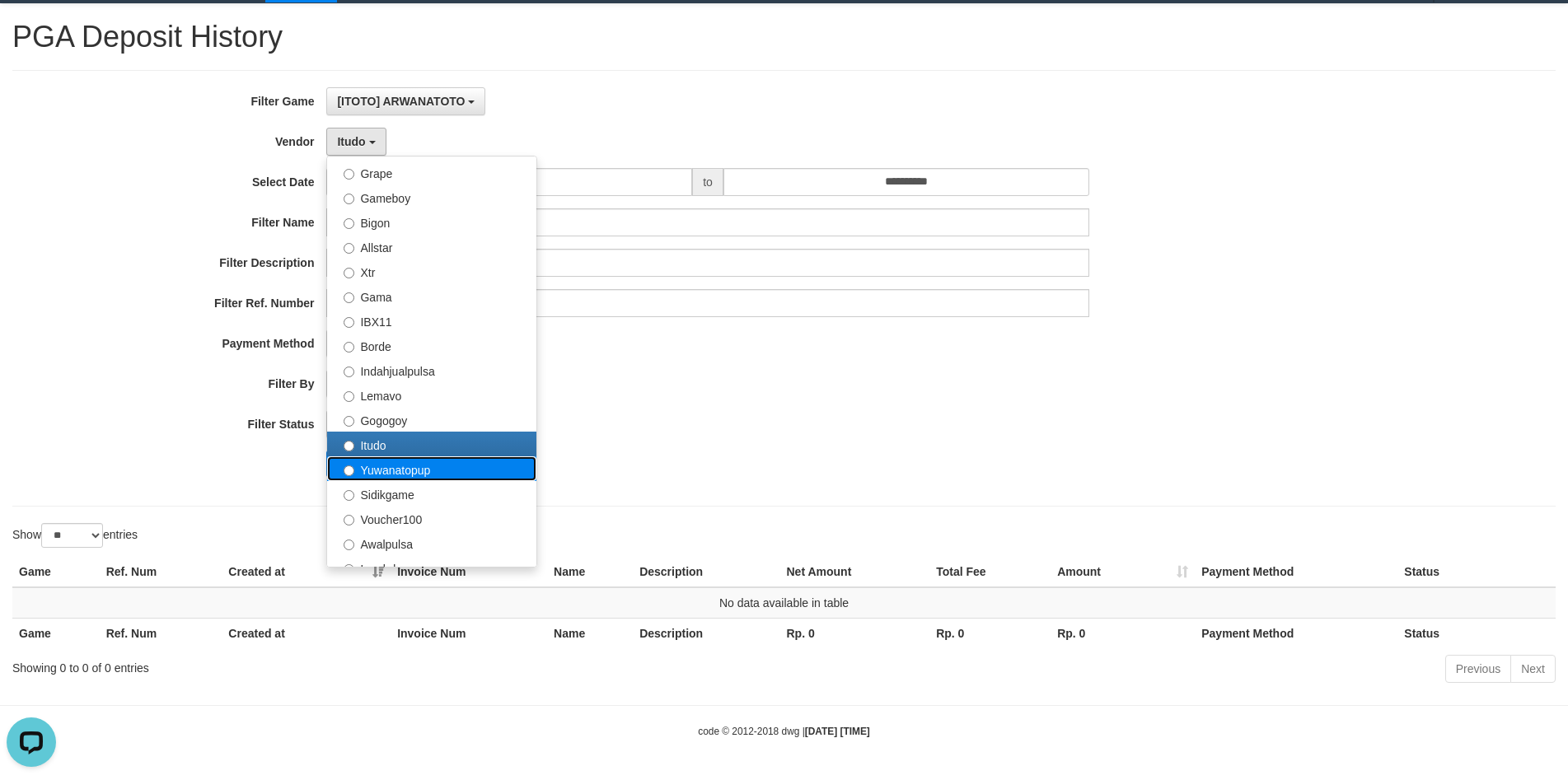 click on "Yuwanatopup" at bounding box center (432, 469) 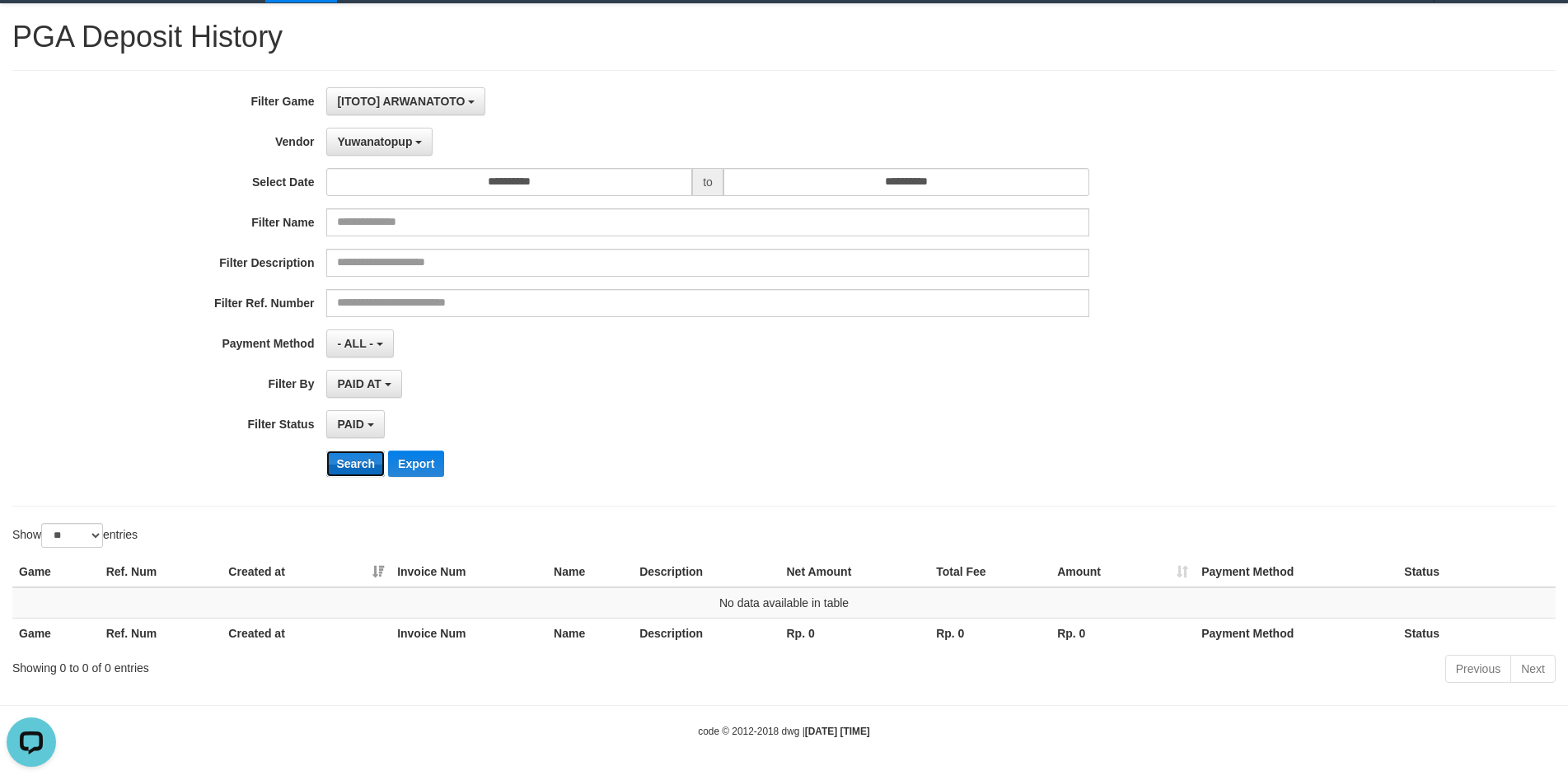 click on "Search" at bounding box center [355, 464] 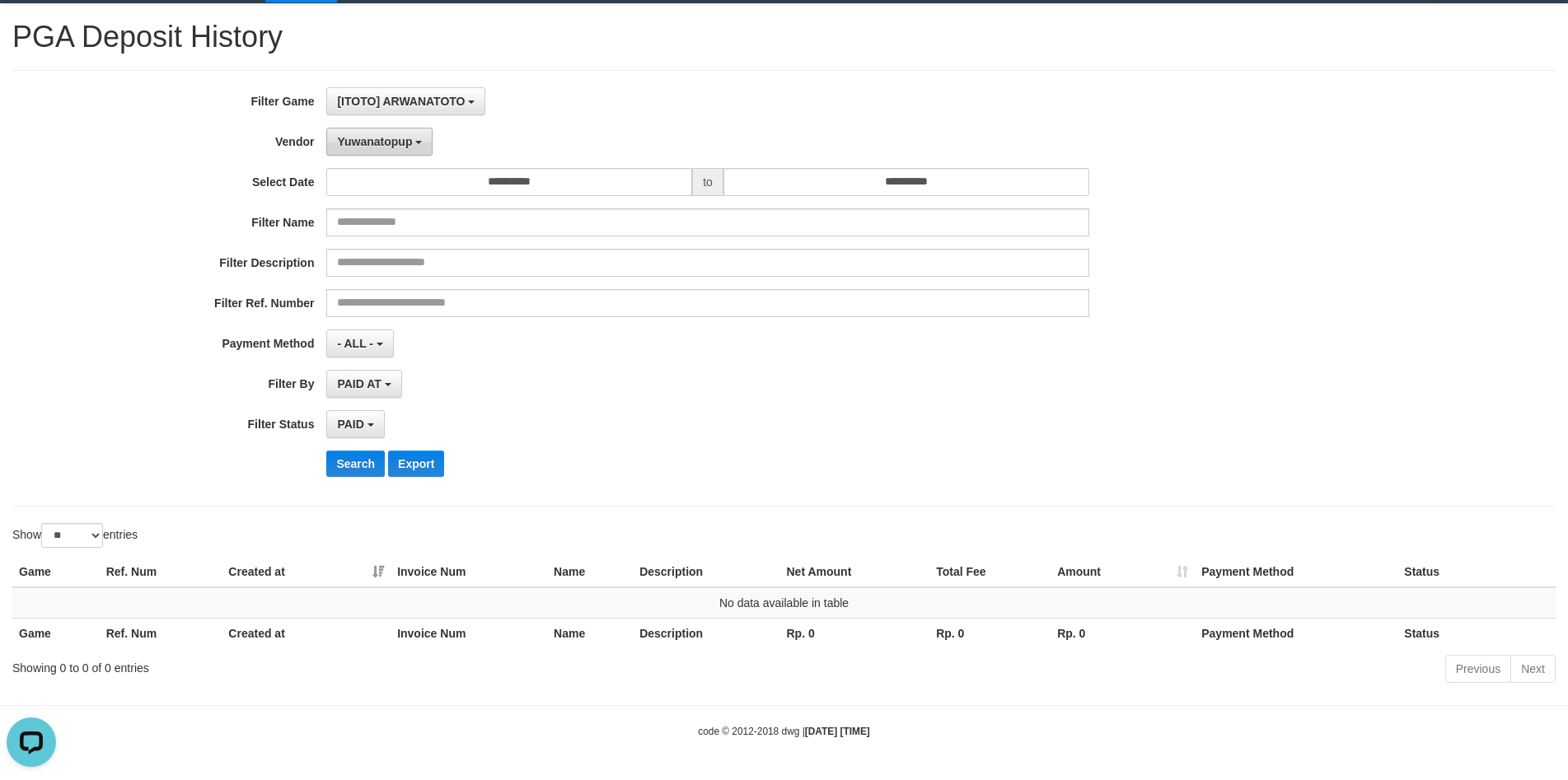 click on "Yuwanatopup" at bounding box center (379, 142) 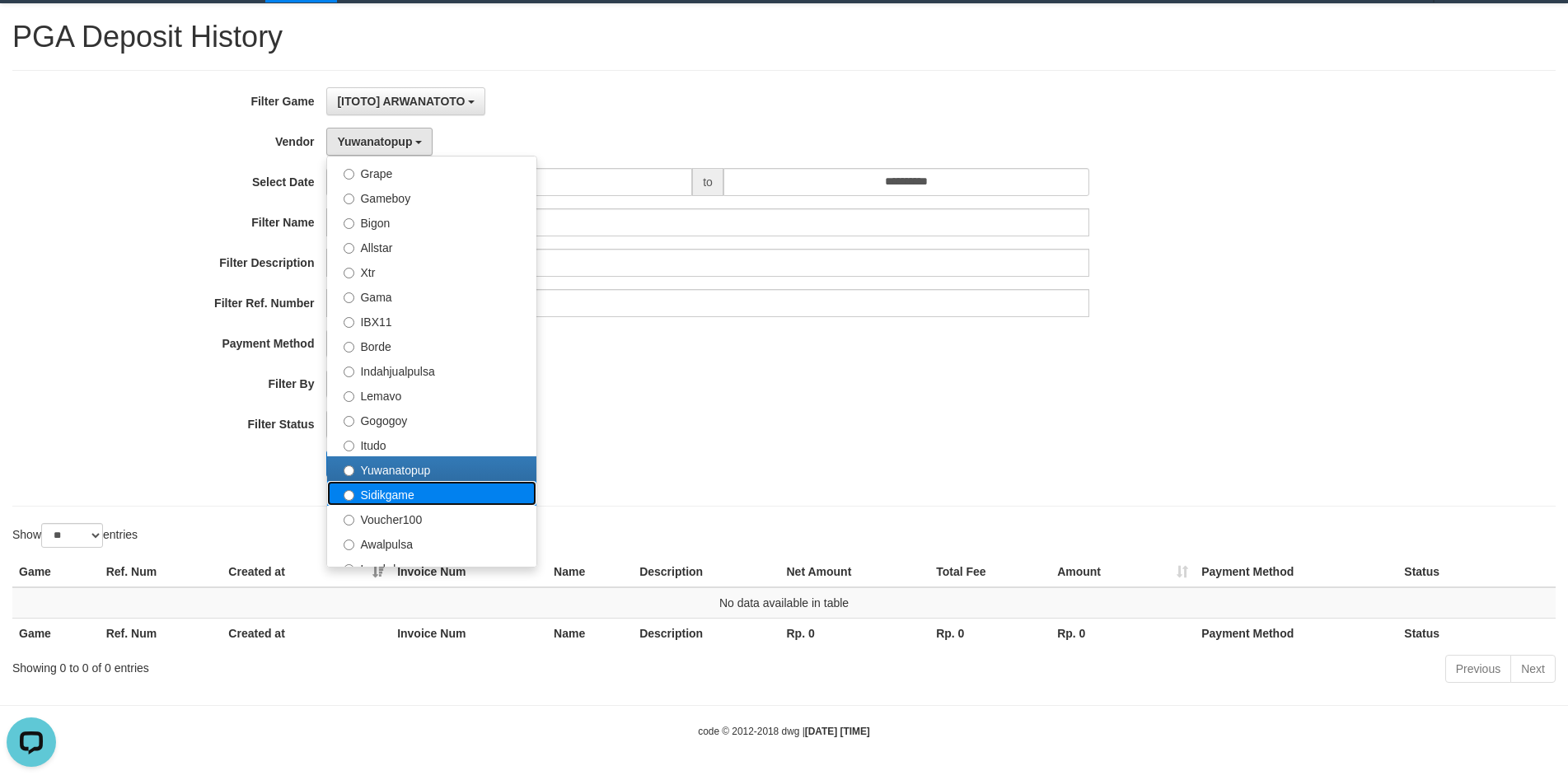 click on "Sidikgame" at bounding box center [432, 493] 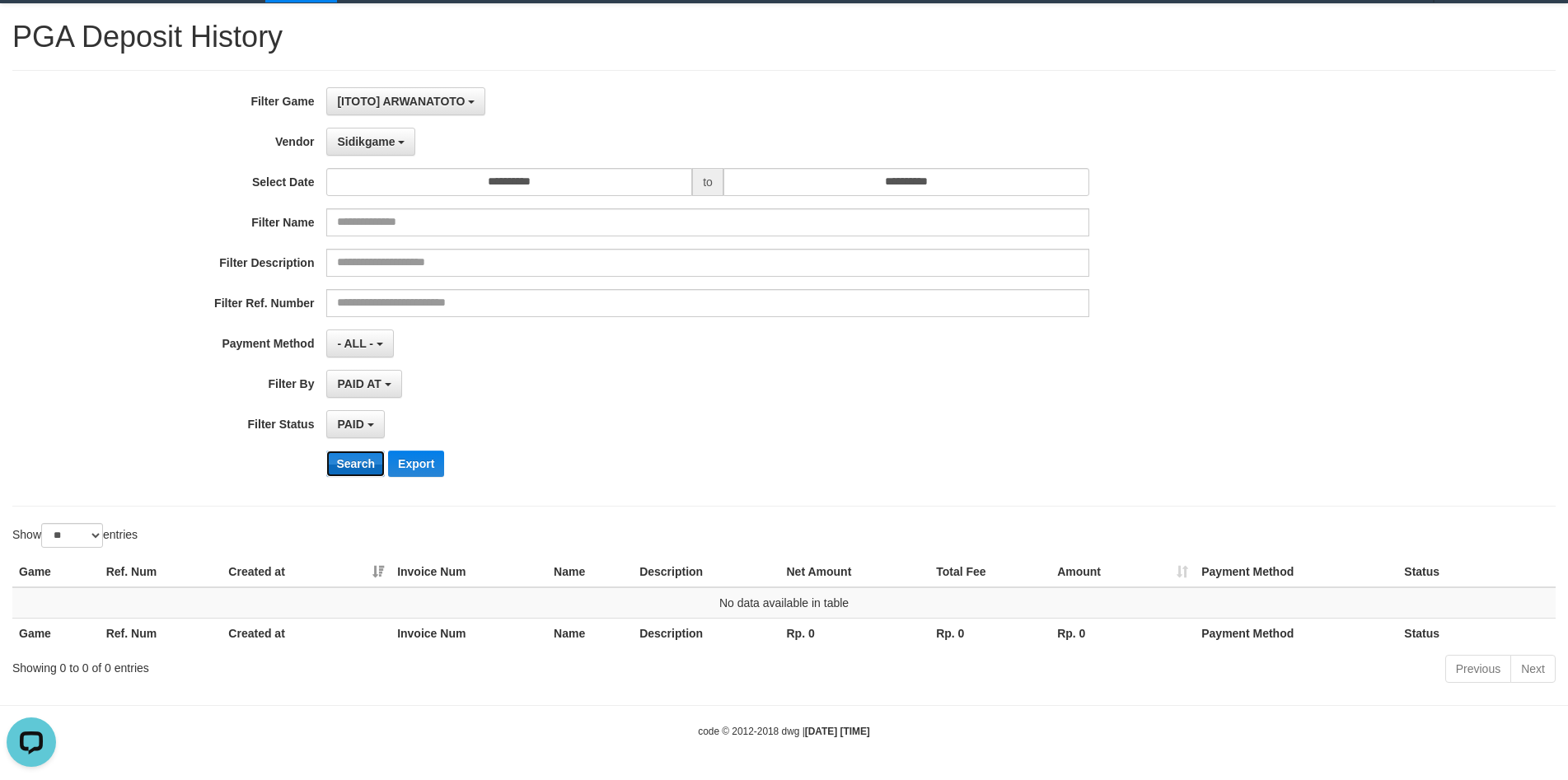 click on "Search" at bounding box center (355, 464) 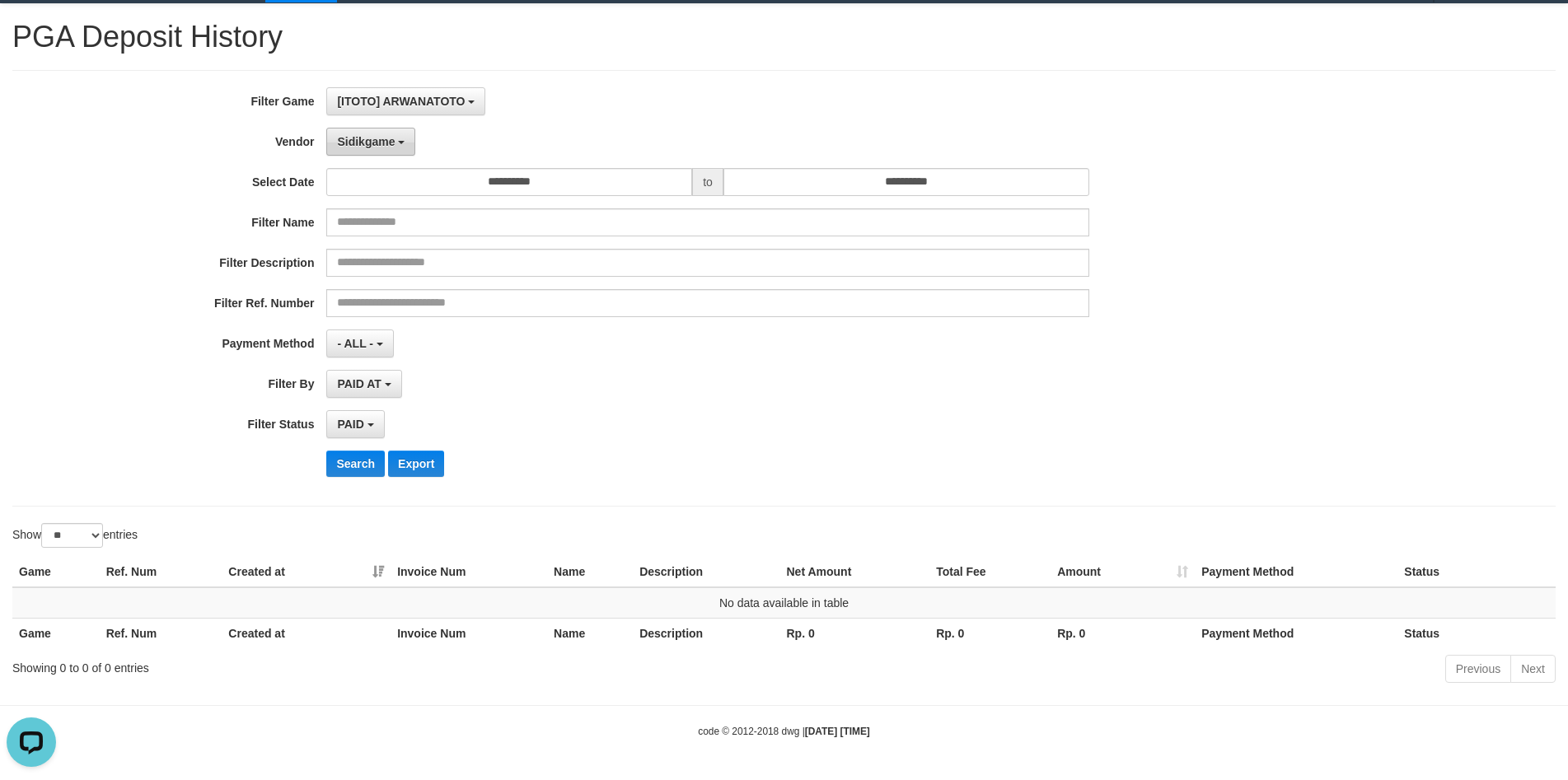 click on "Sidikgame" at bounding box center [366, 142] 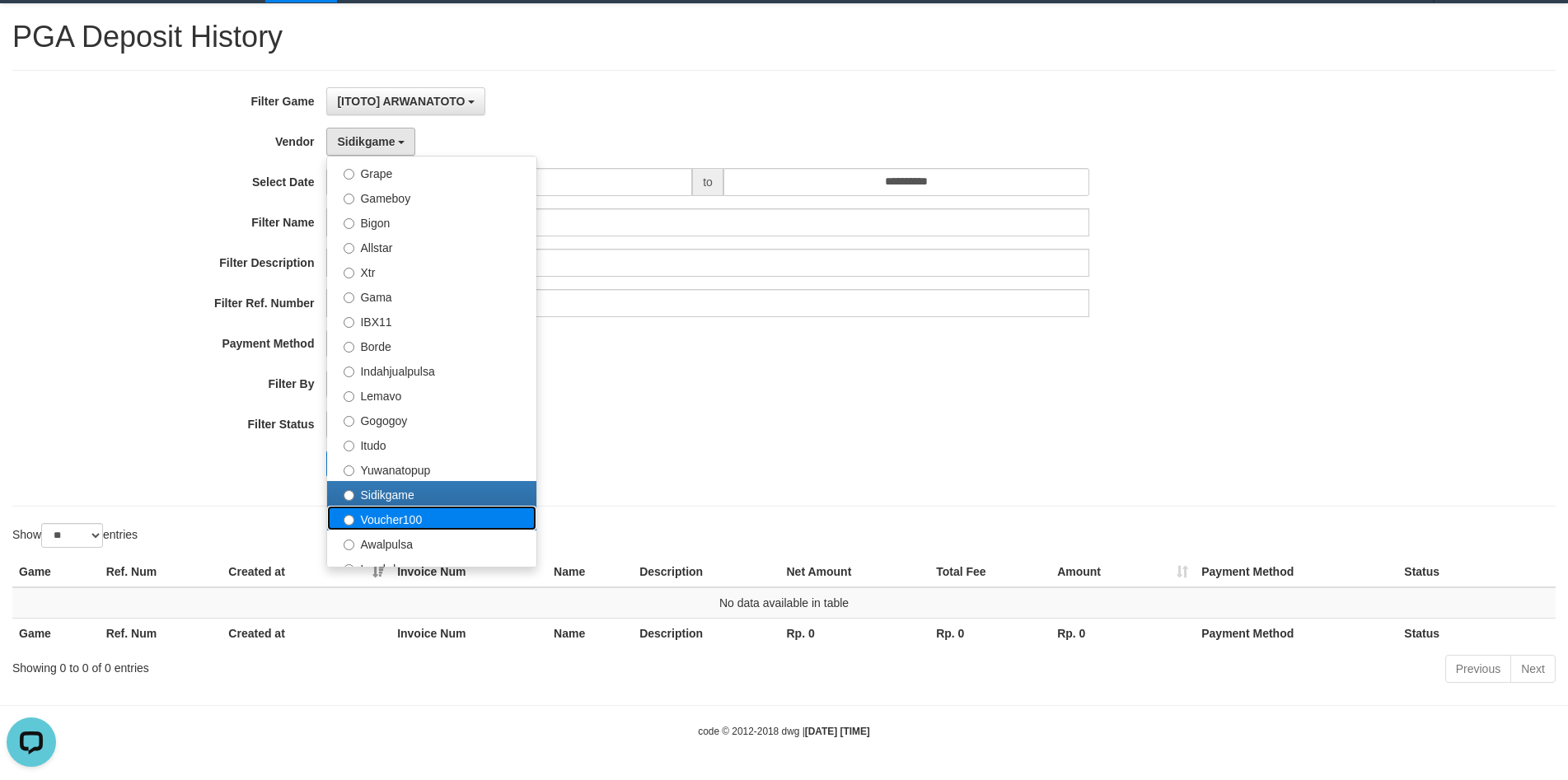 click on "Voucher100" at bounding box center (432, 518) 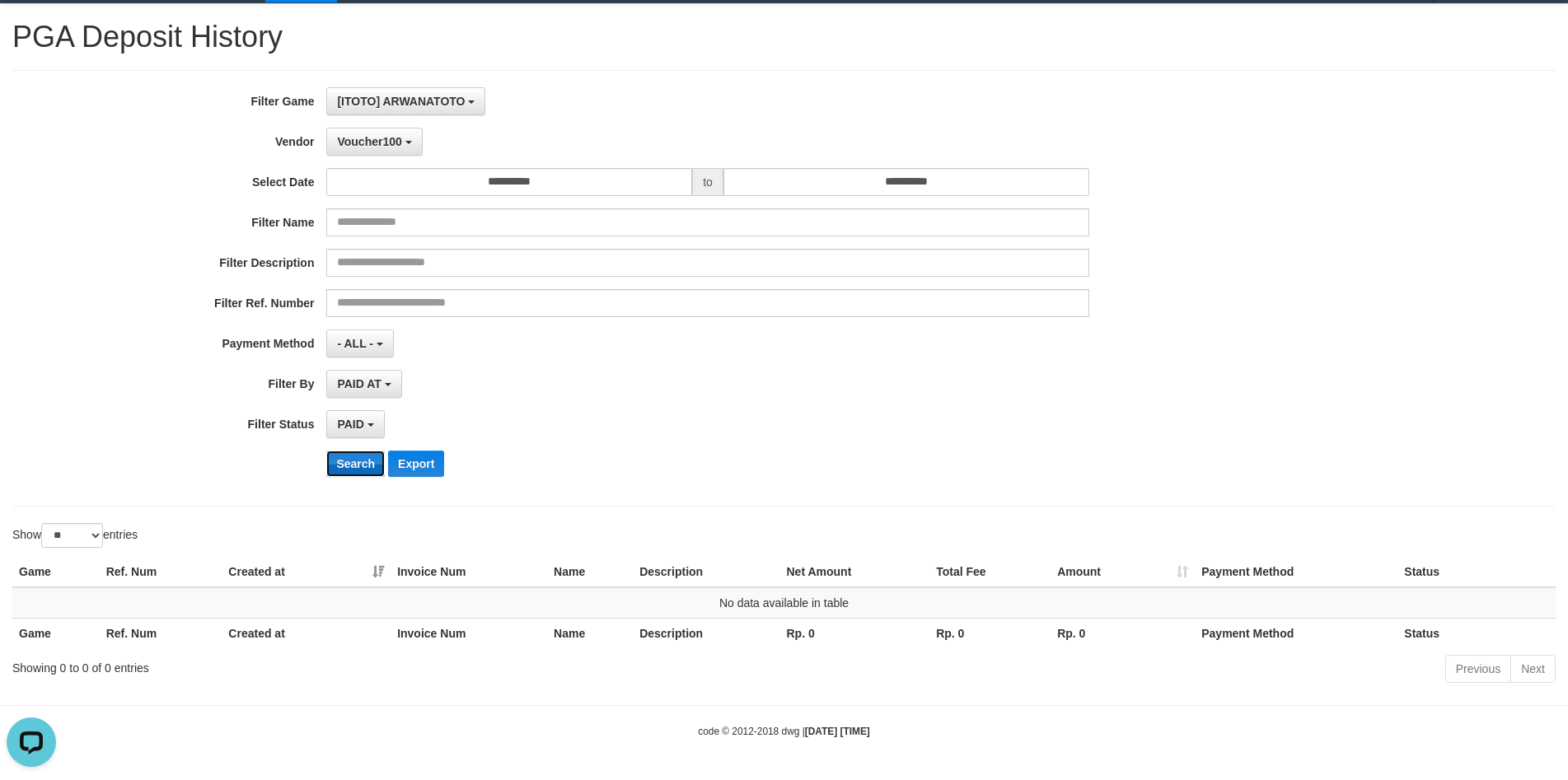 click on "Search" at bounding box center (355, 464) 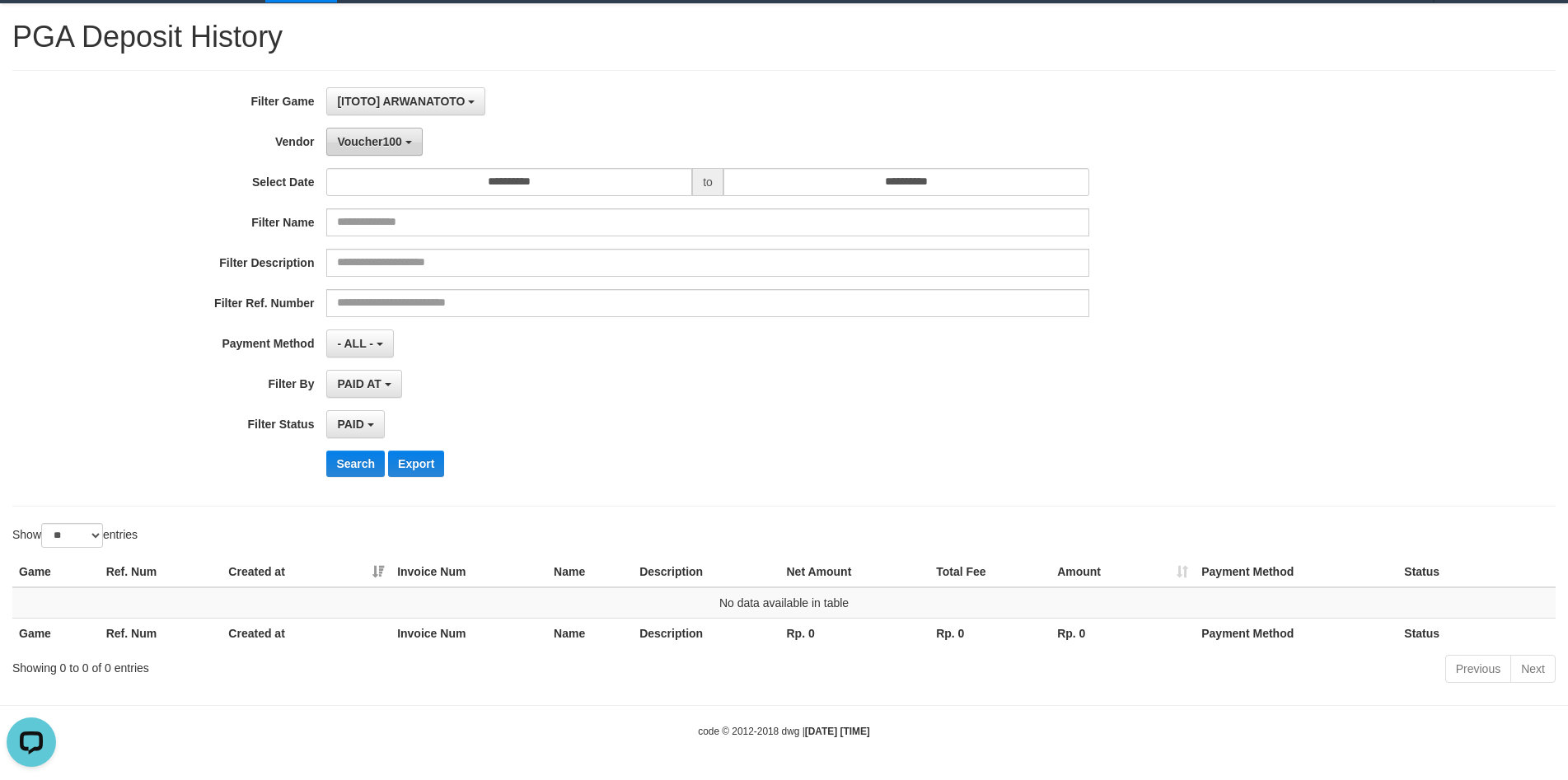 click on "Voucher100" at bounding box center [369, 142] 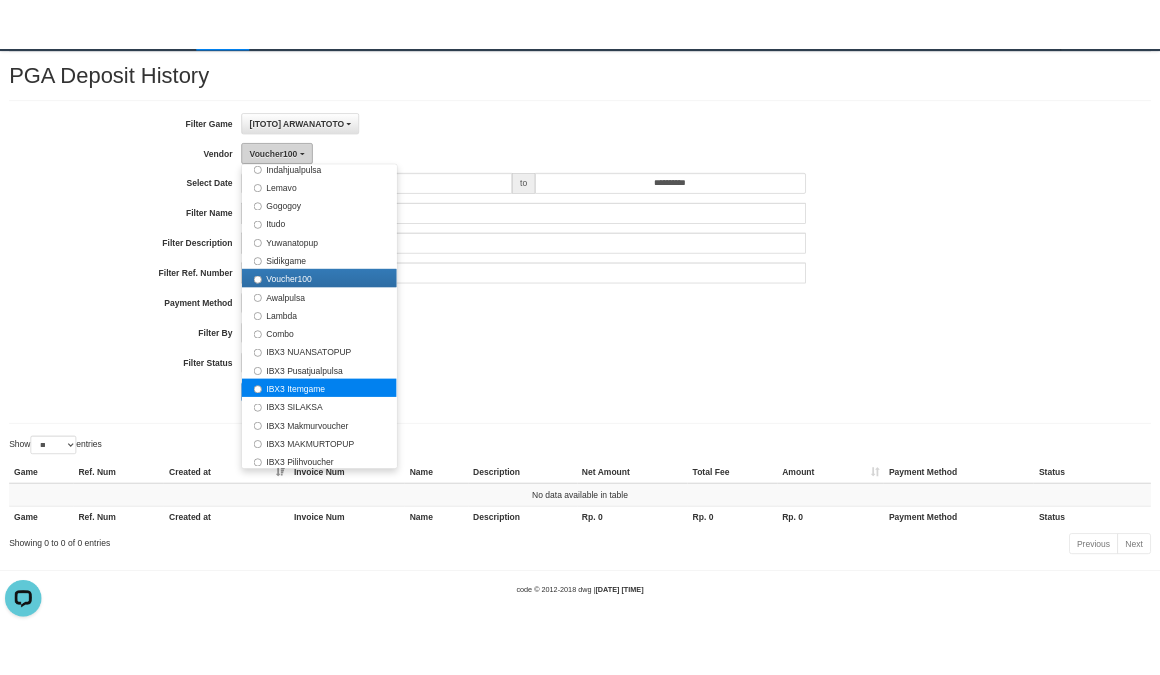 scroll, scrollTop: 656, scrollLeft: 0, axis: vertical 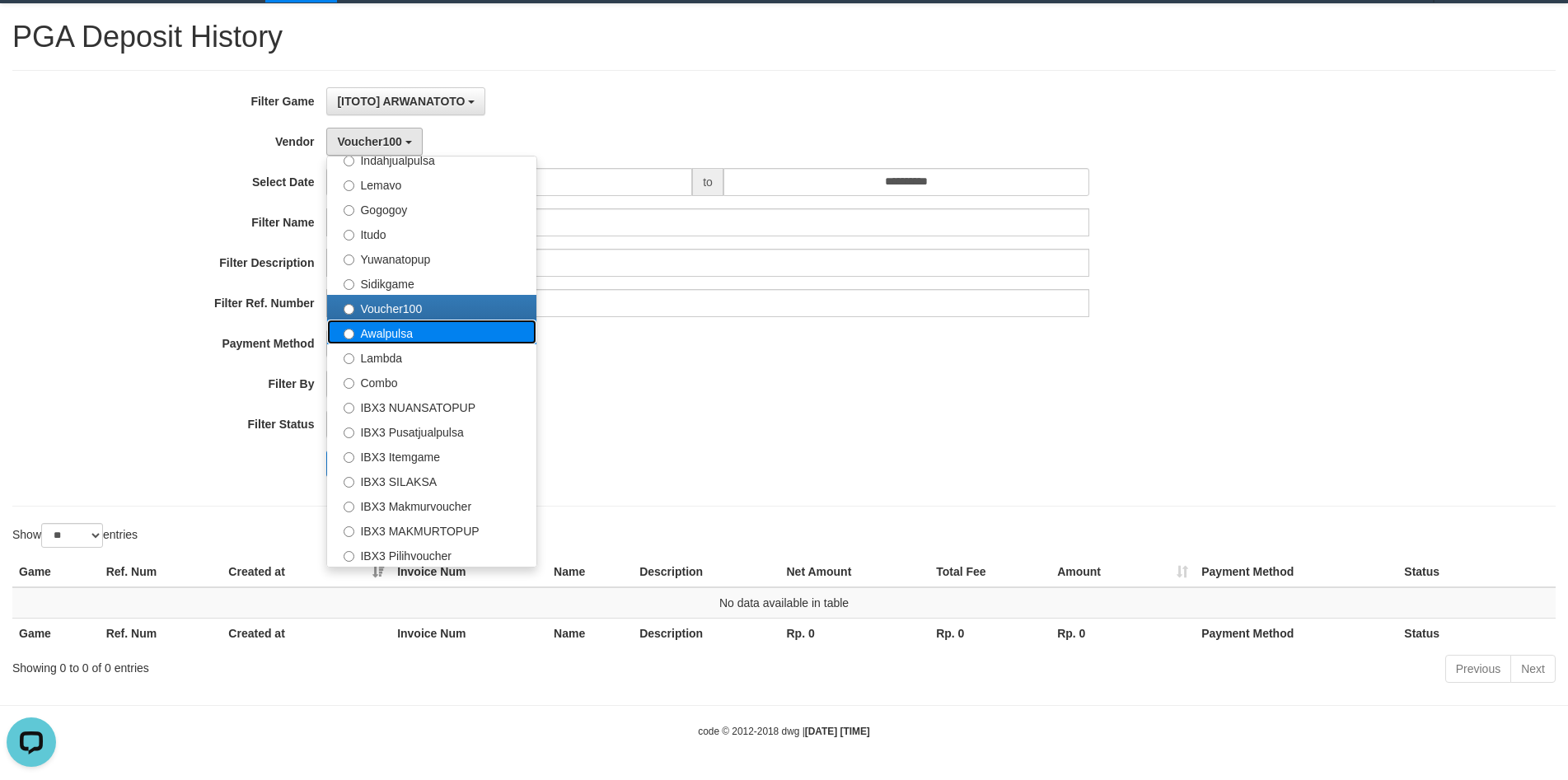 click on "Awalpulsa" at bounding box center [432, 332] 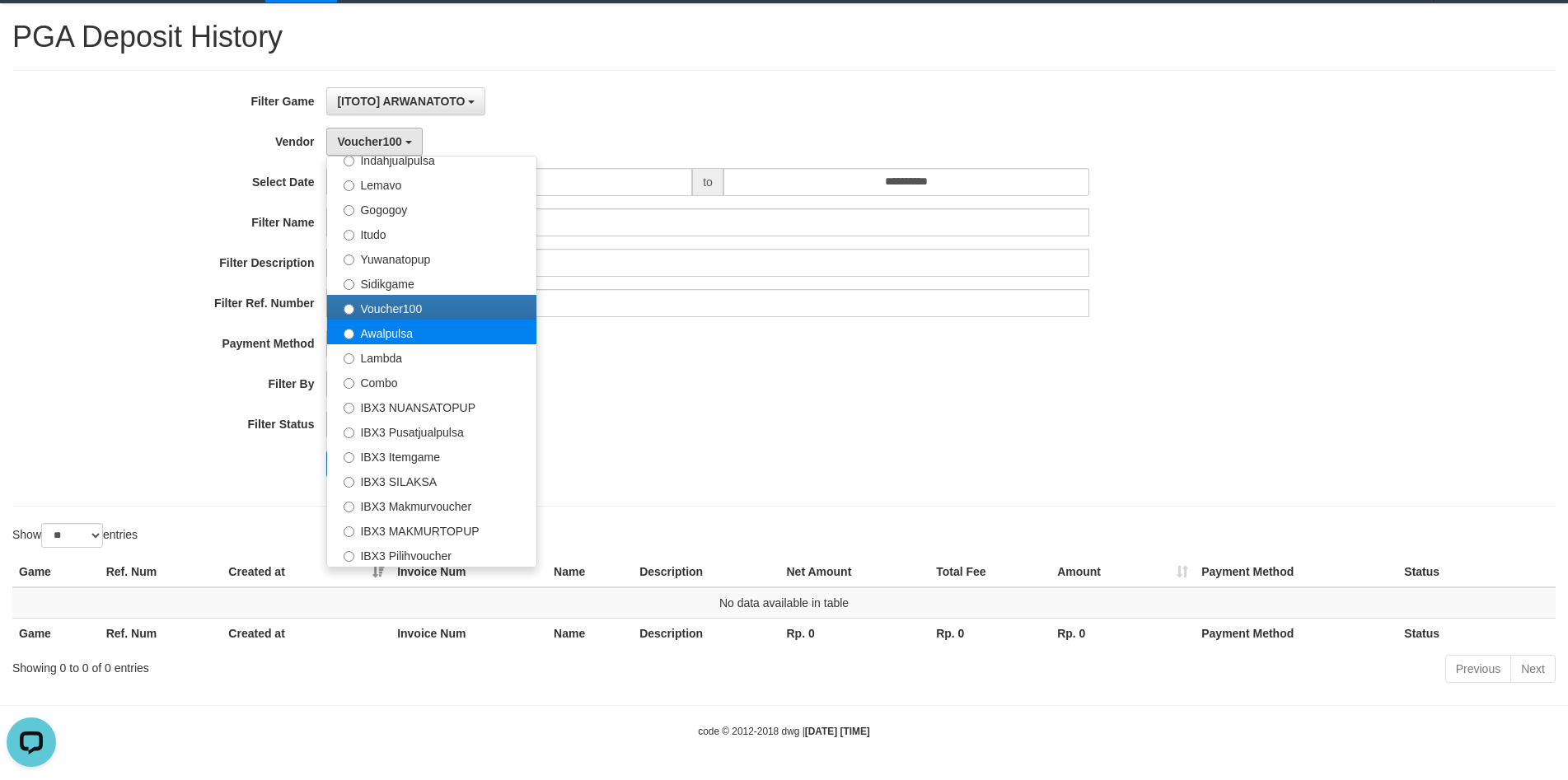 select on "**********" 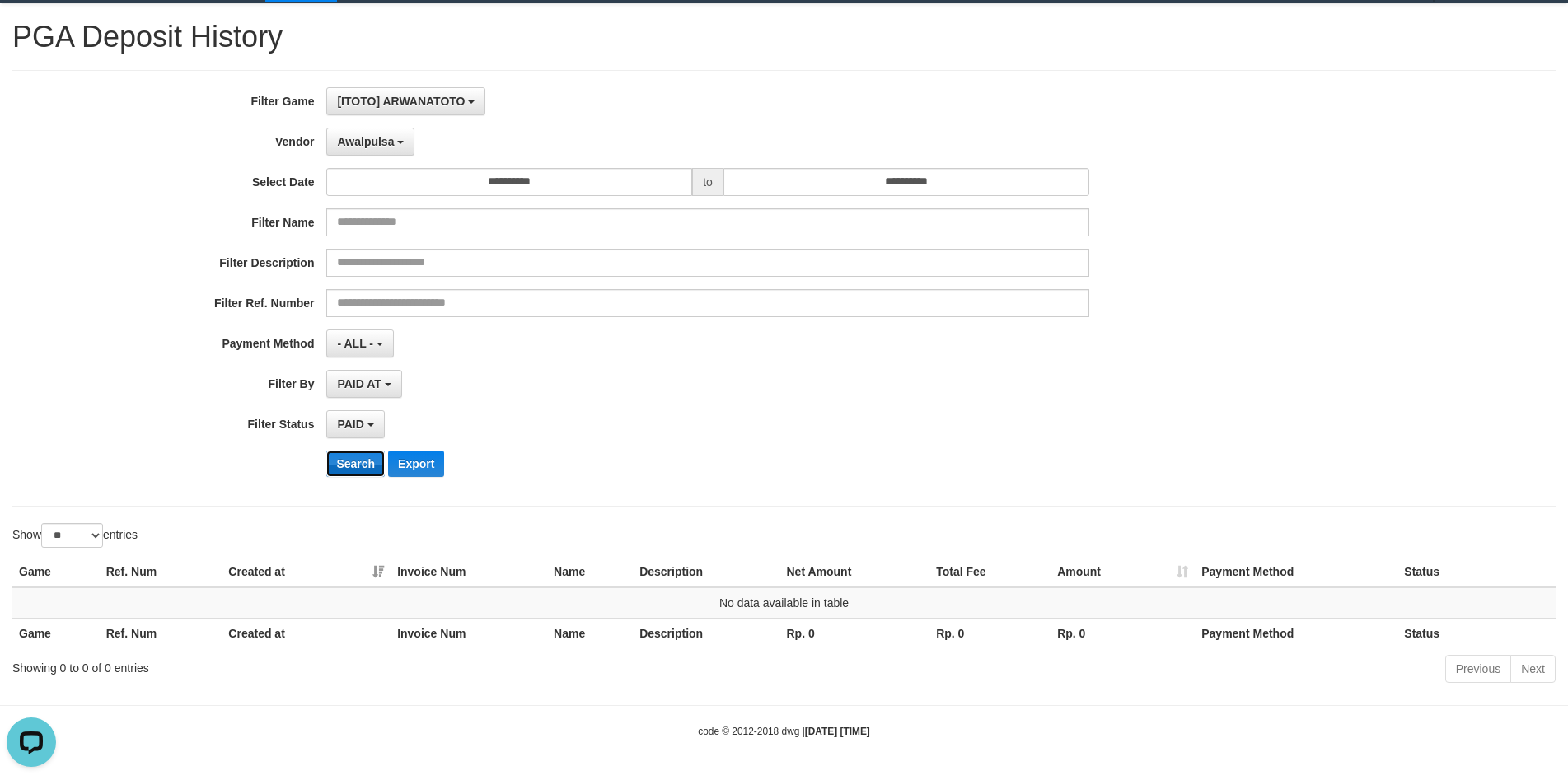 click on "Search" at bounding box center [355, 464] 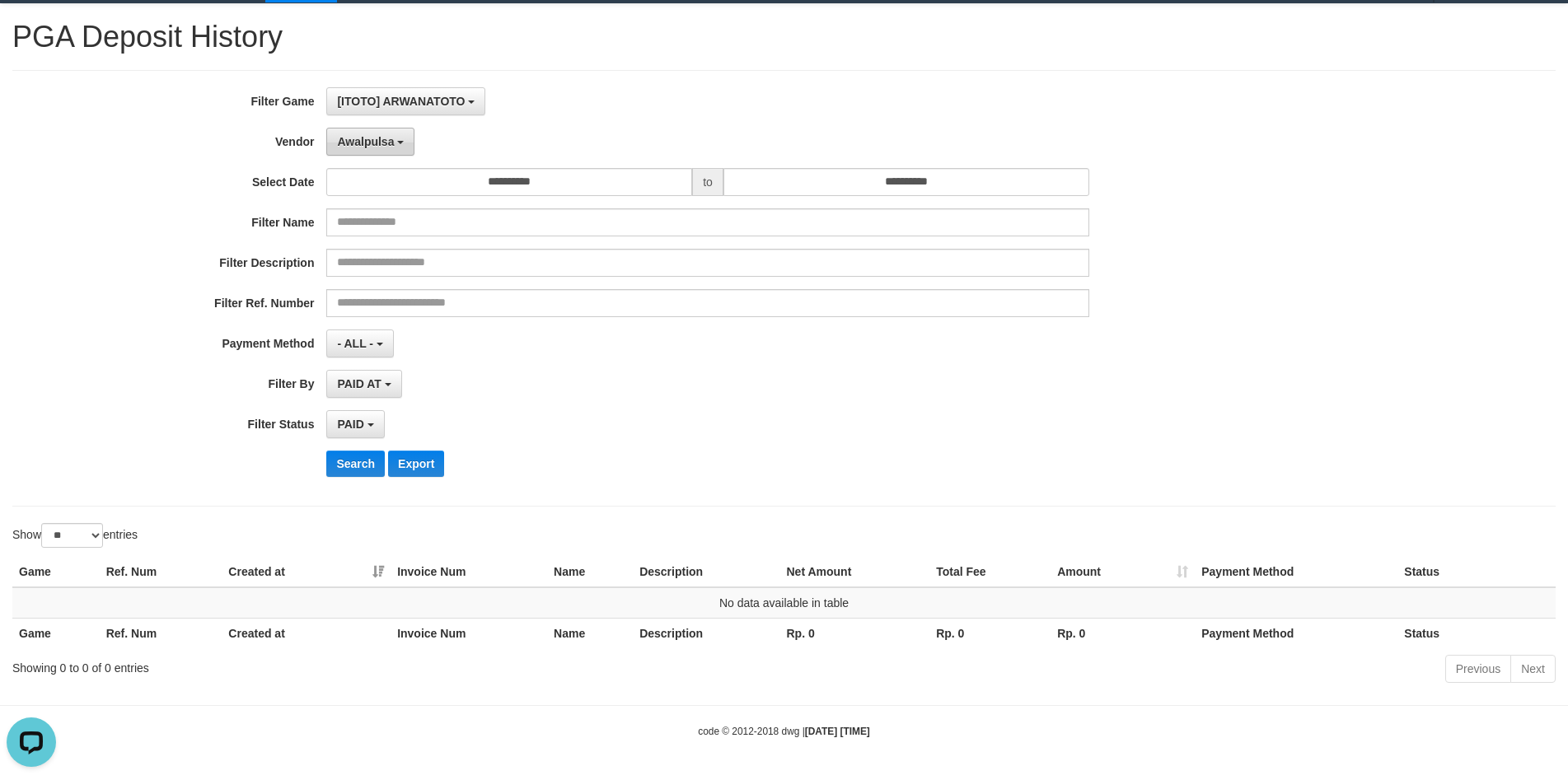 click on "Awalpulsa" at bounding box center [365, 142] 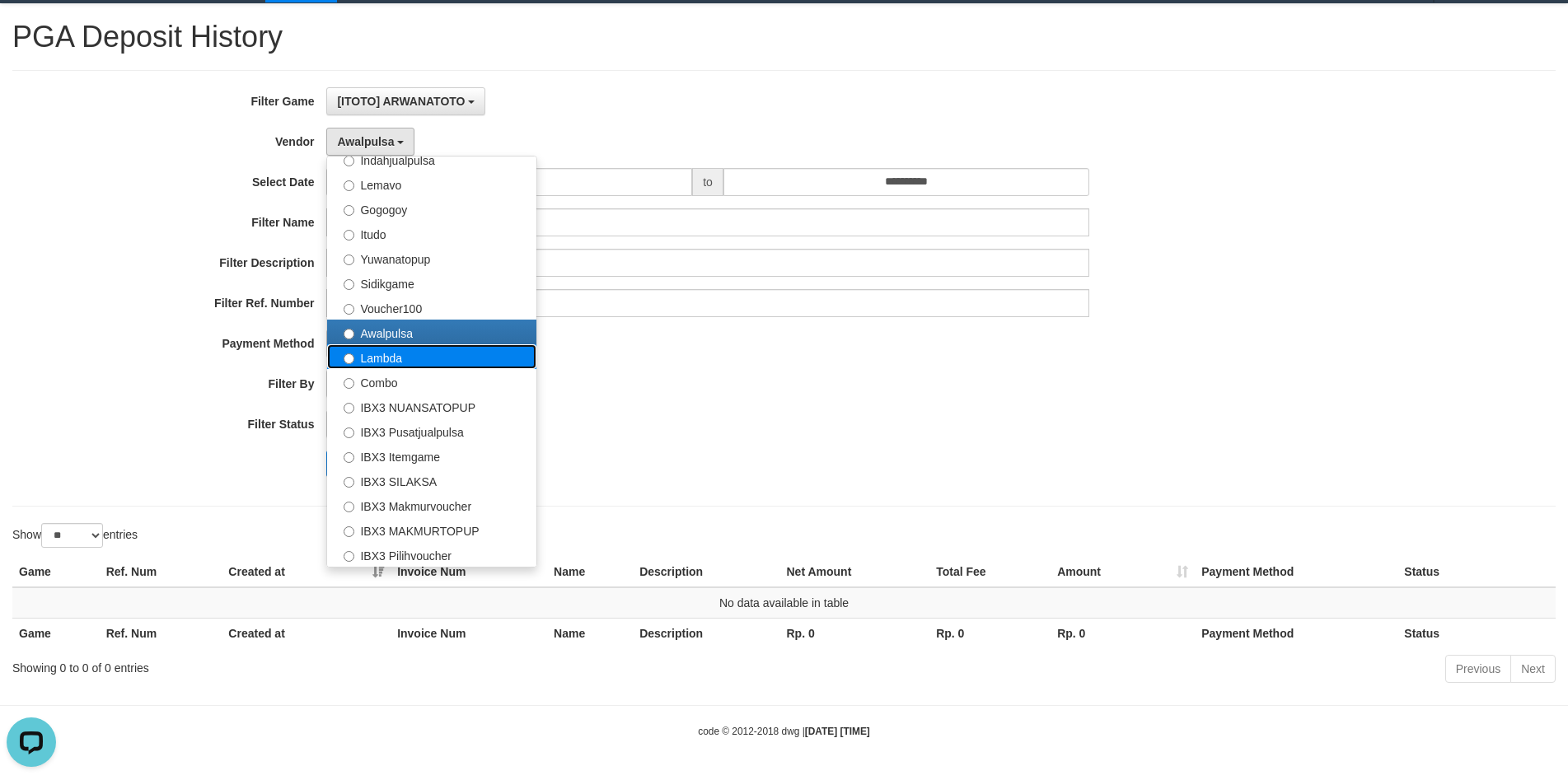 click on "Lambda" at bounding box center (432, 357) 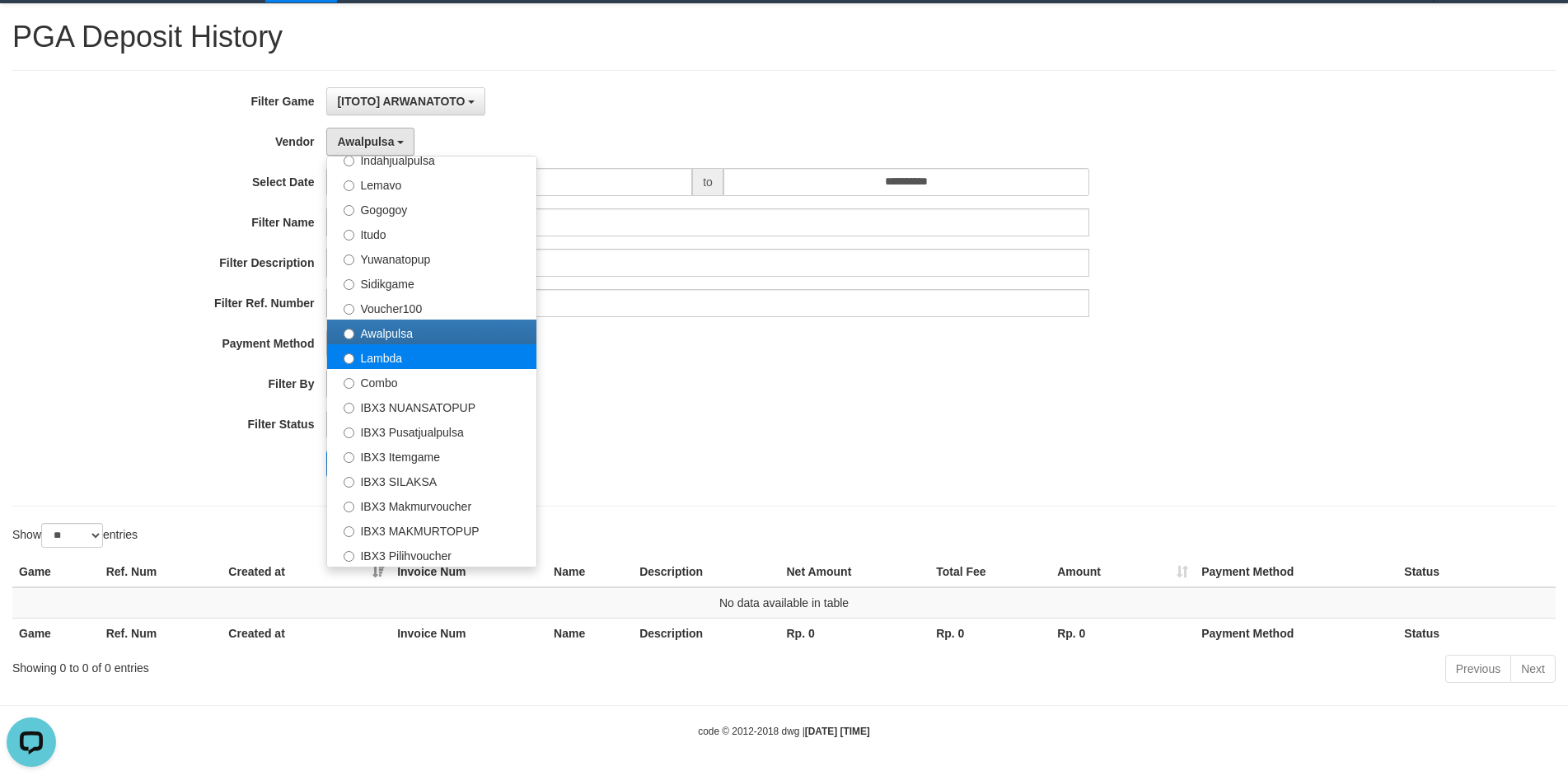 select on "**********" 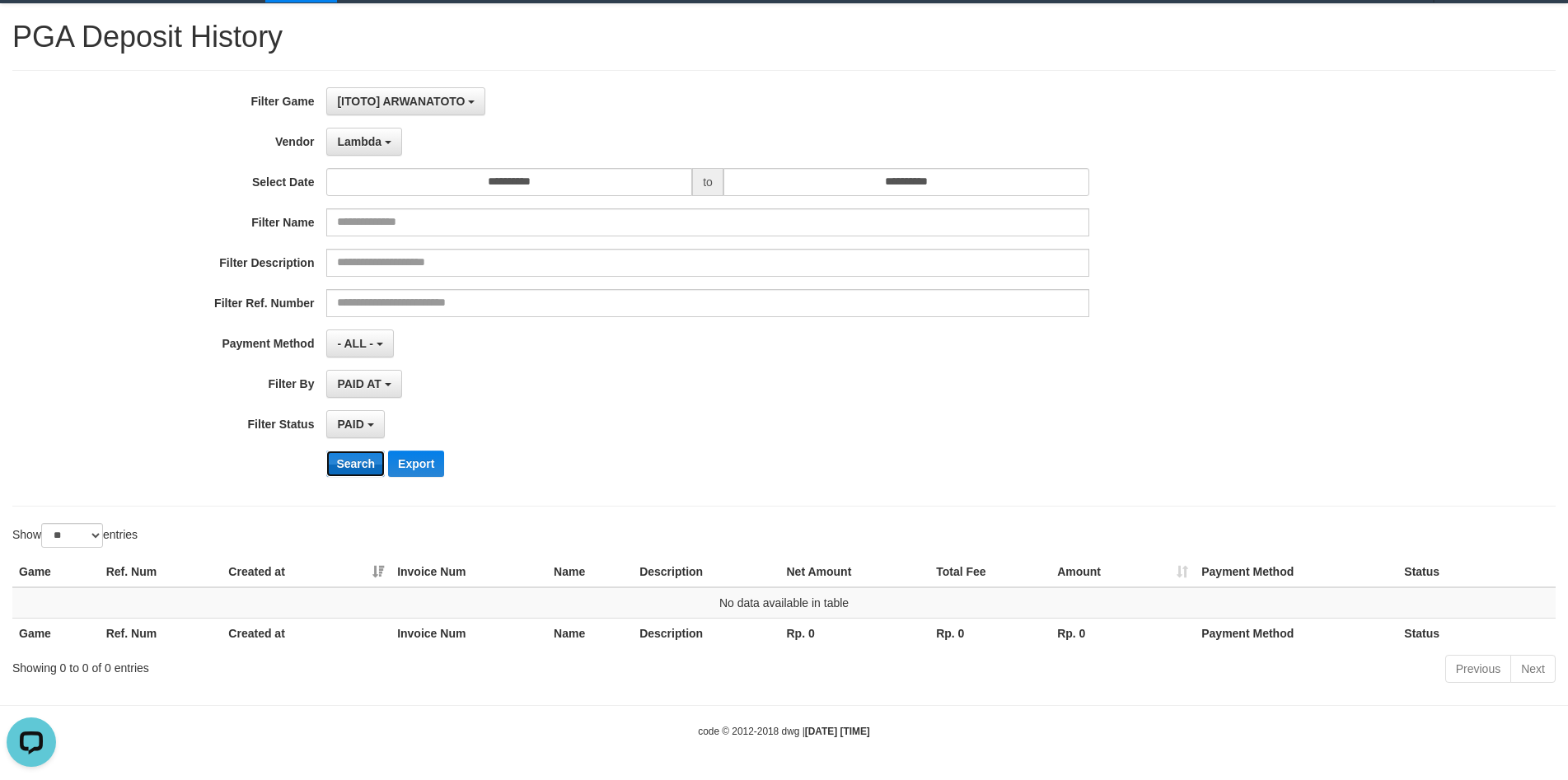 click on "Search" at bounding box center (355, 464) 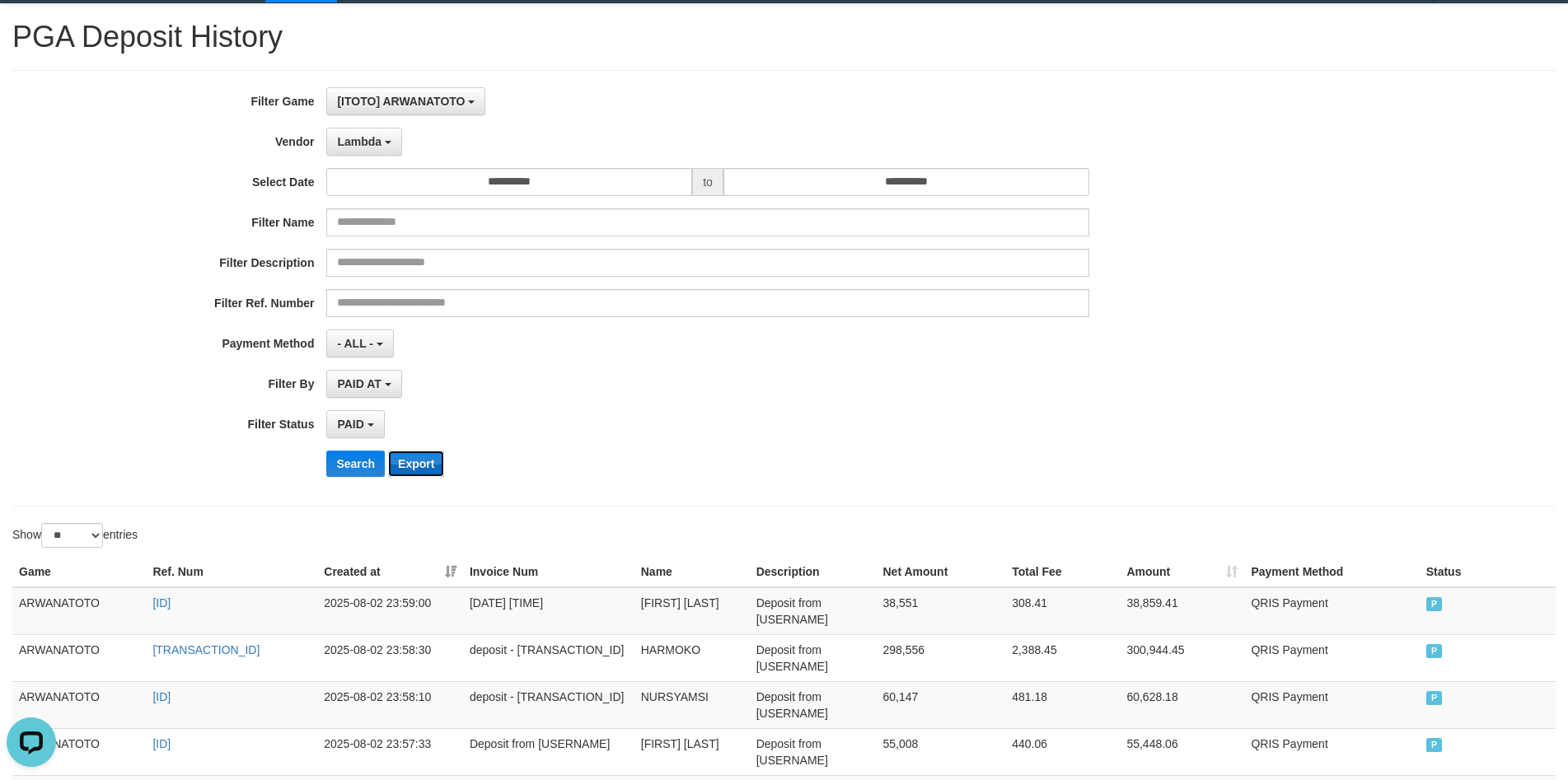 click on "Export" at bounding box center (416, 464) 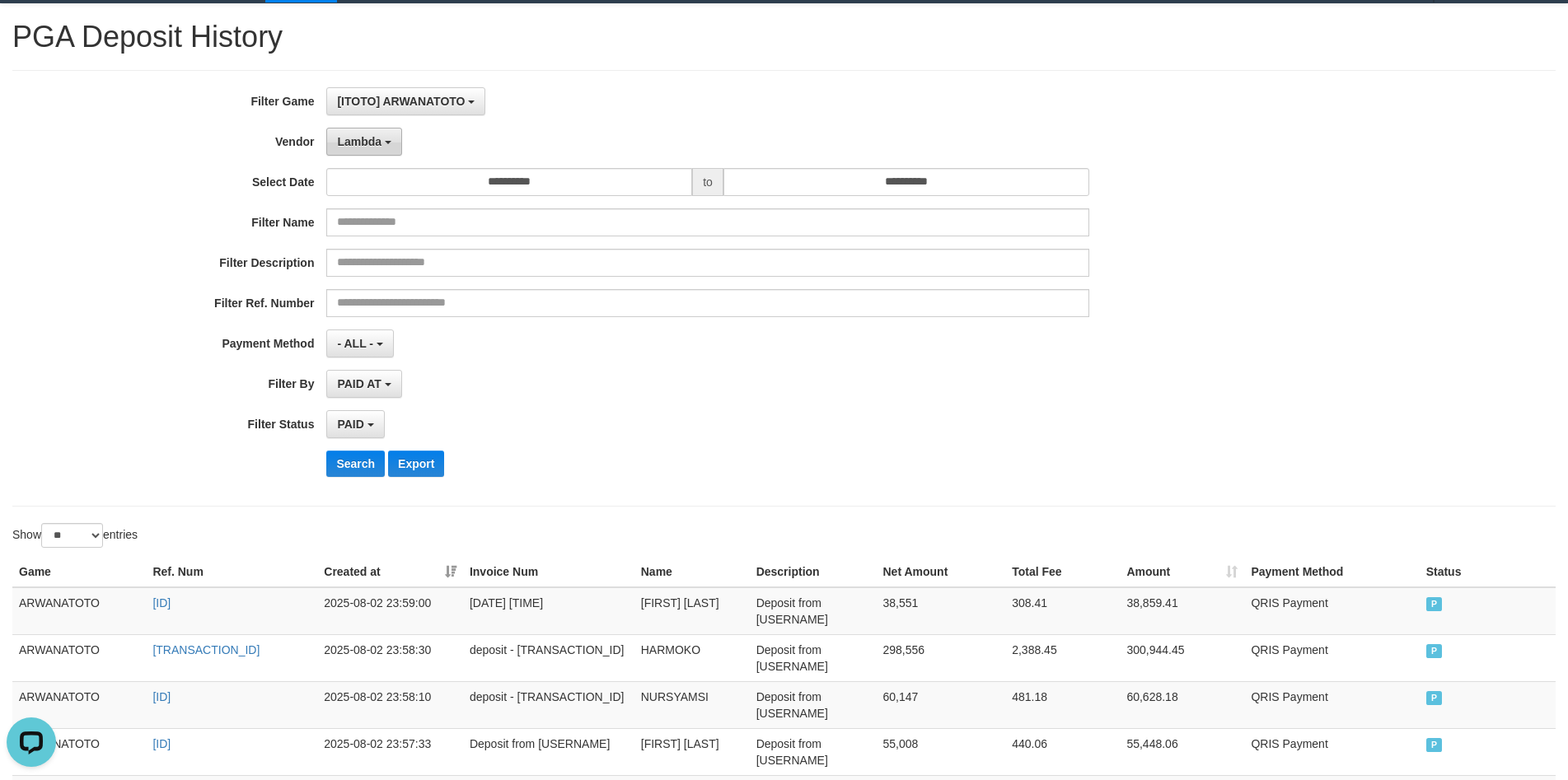 click on "Lambda" at bounding box center (364, 142) 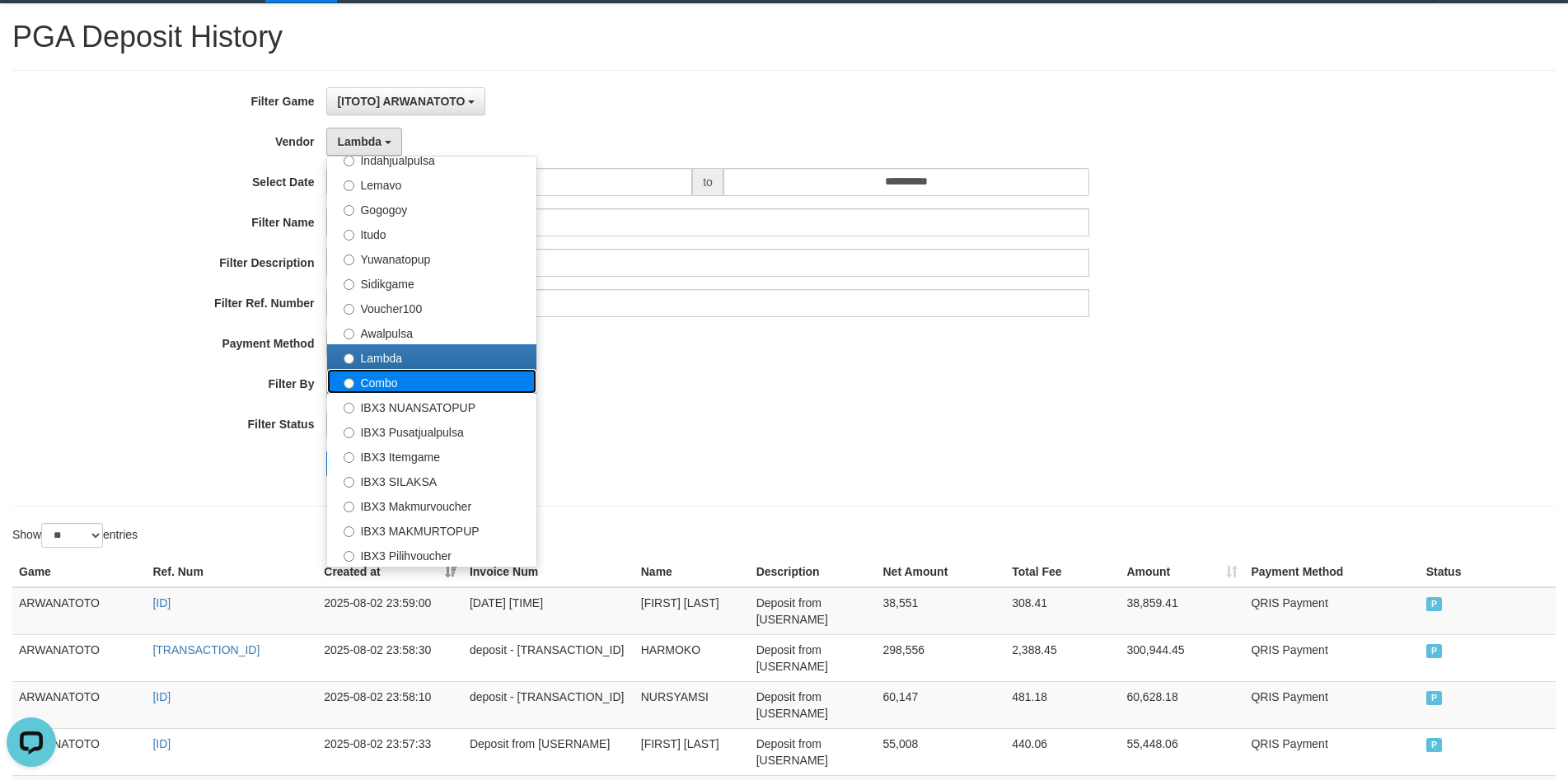 click on "Combo" at bounding box center (432, 381) 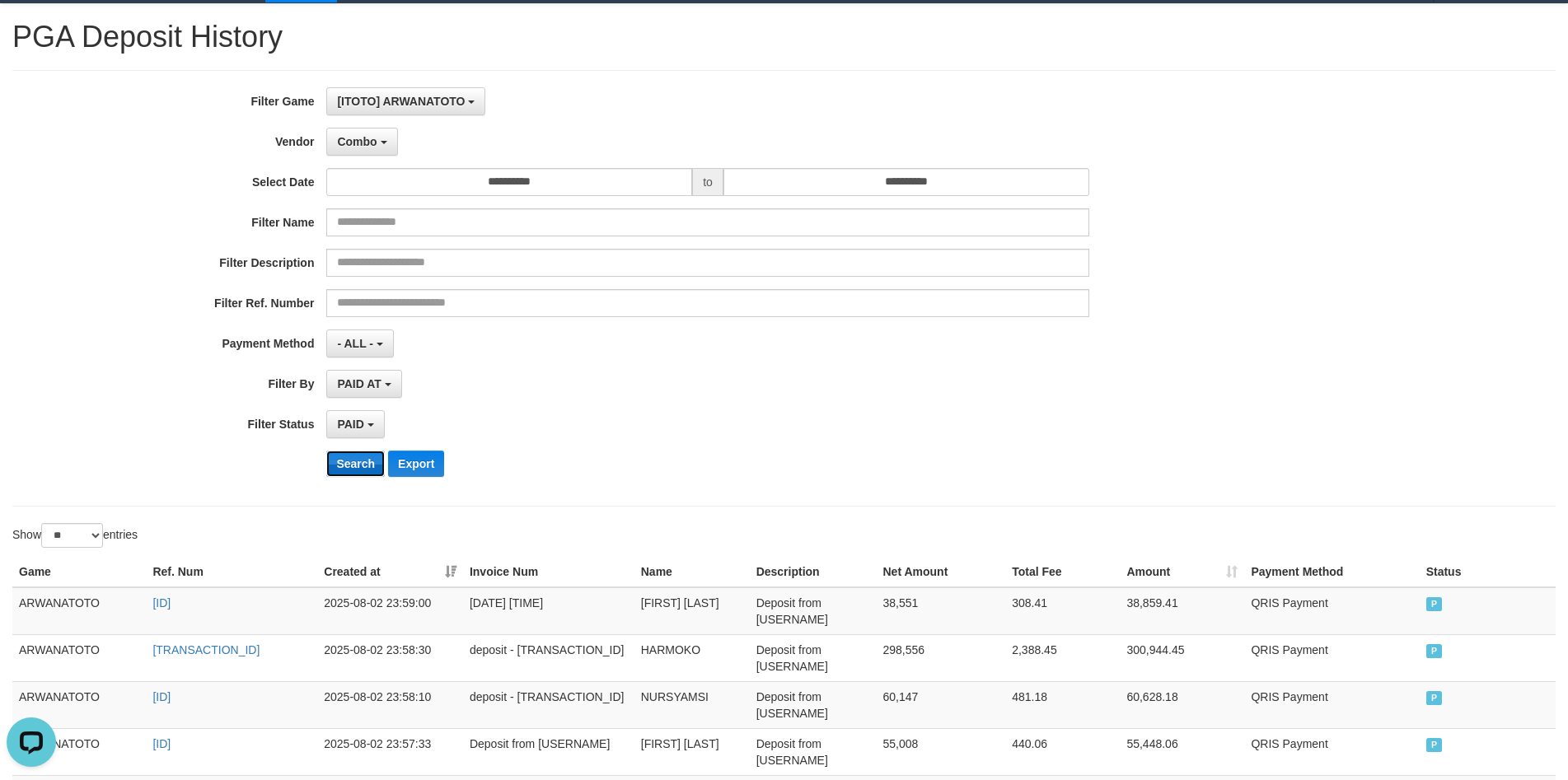 click on "Search" at bounding box center [355, 464] 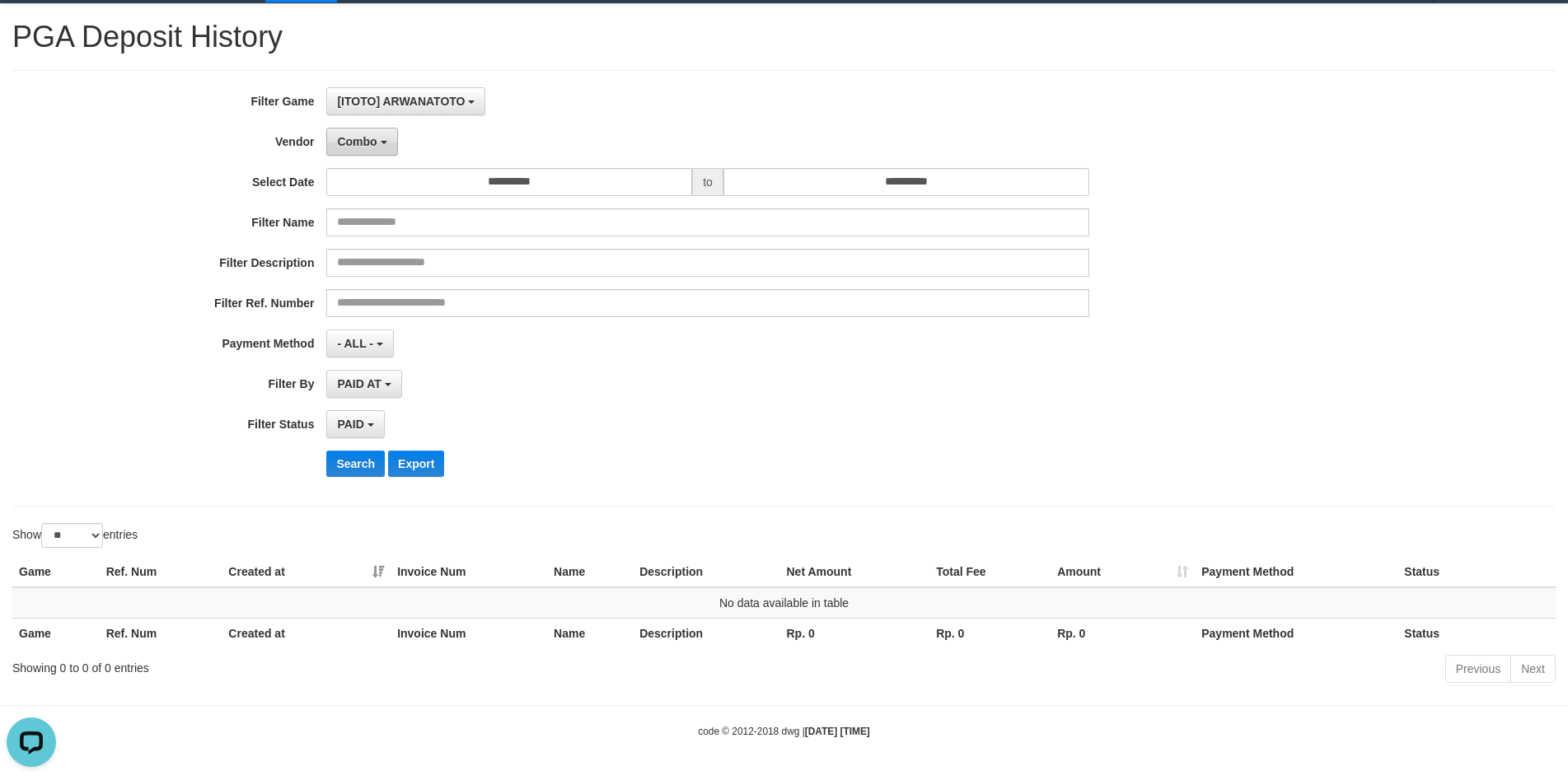 click on "Combo" at bounding box center (362, 142) 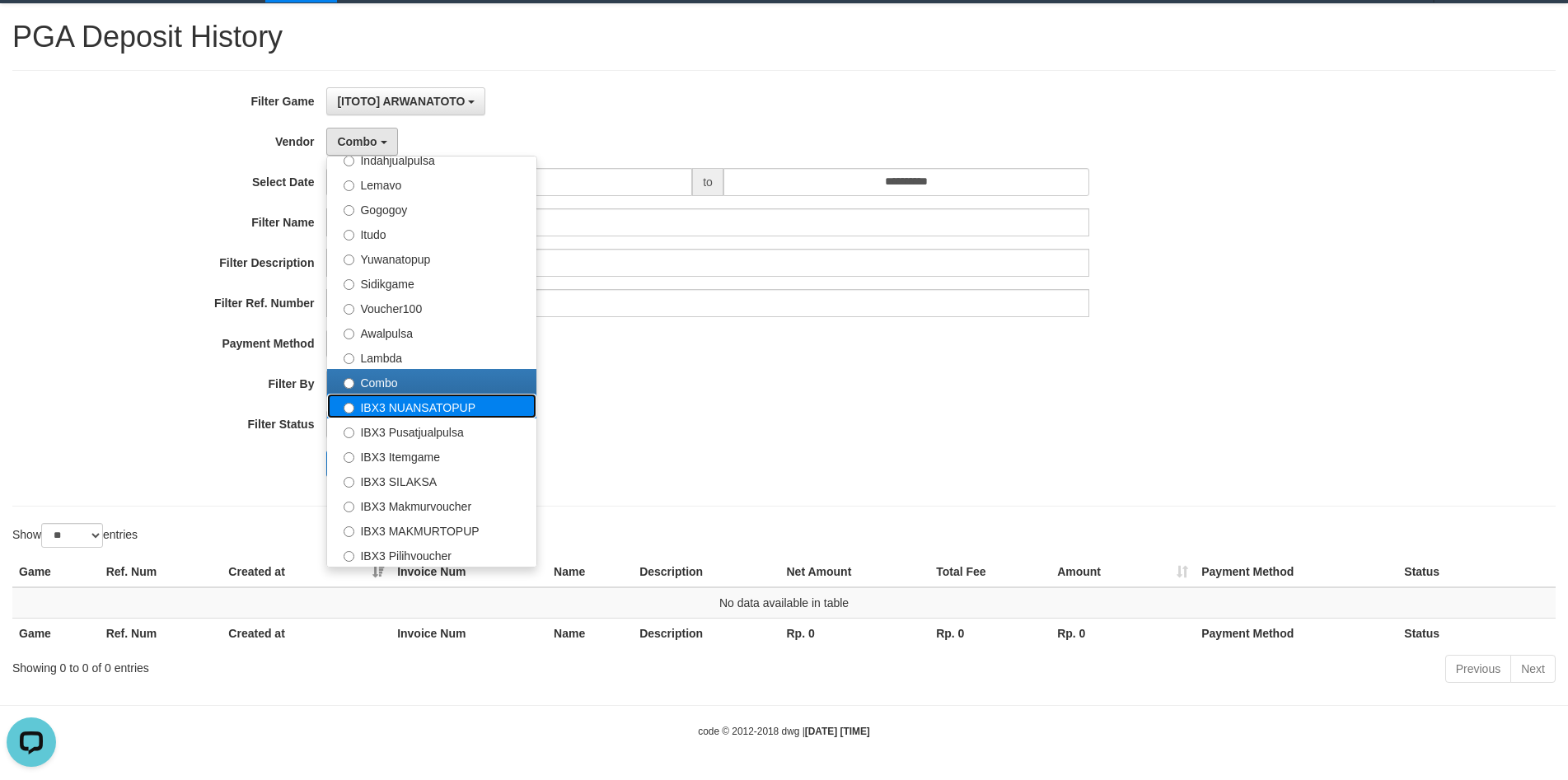 click on "IBX3 NUANSATOPUP" at bounding box center [432, 406] 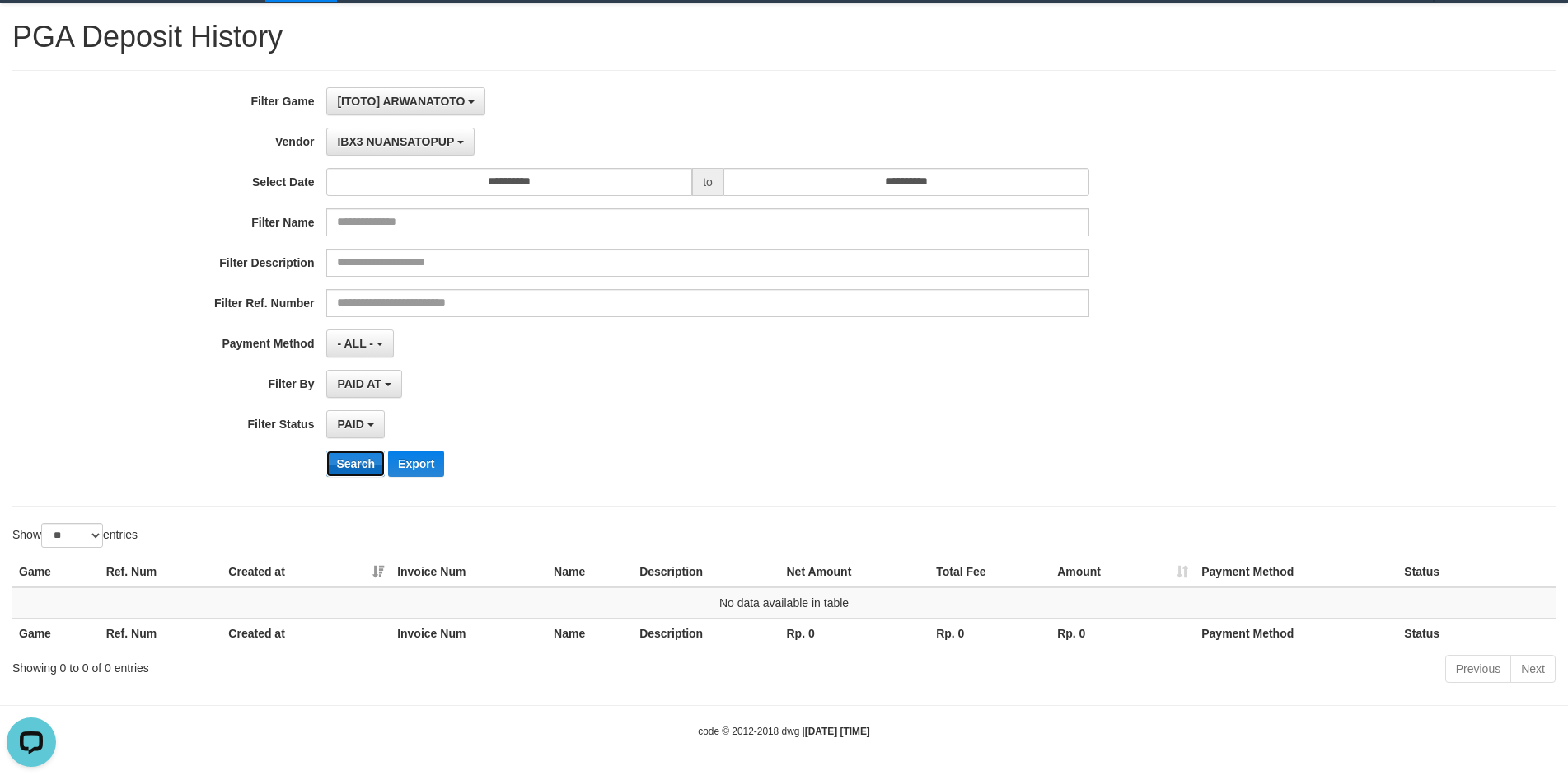 click on "Search" at bounding box center [355, 464] 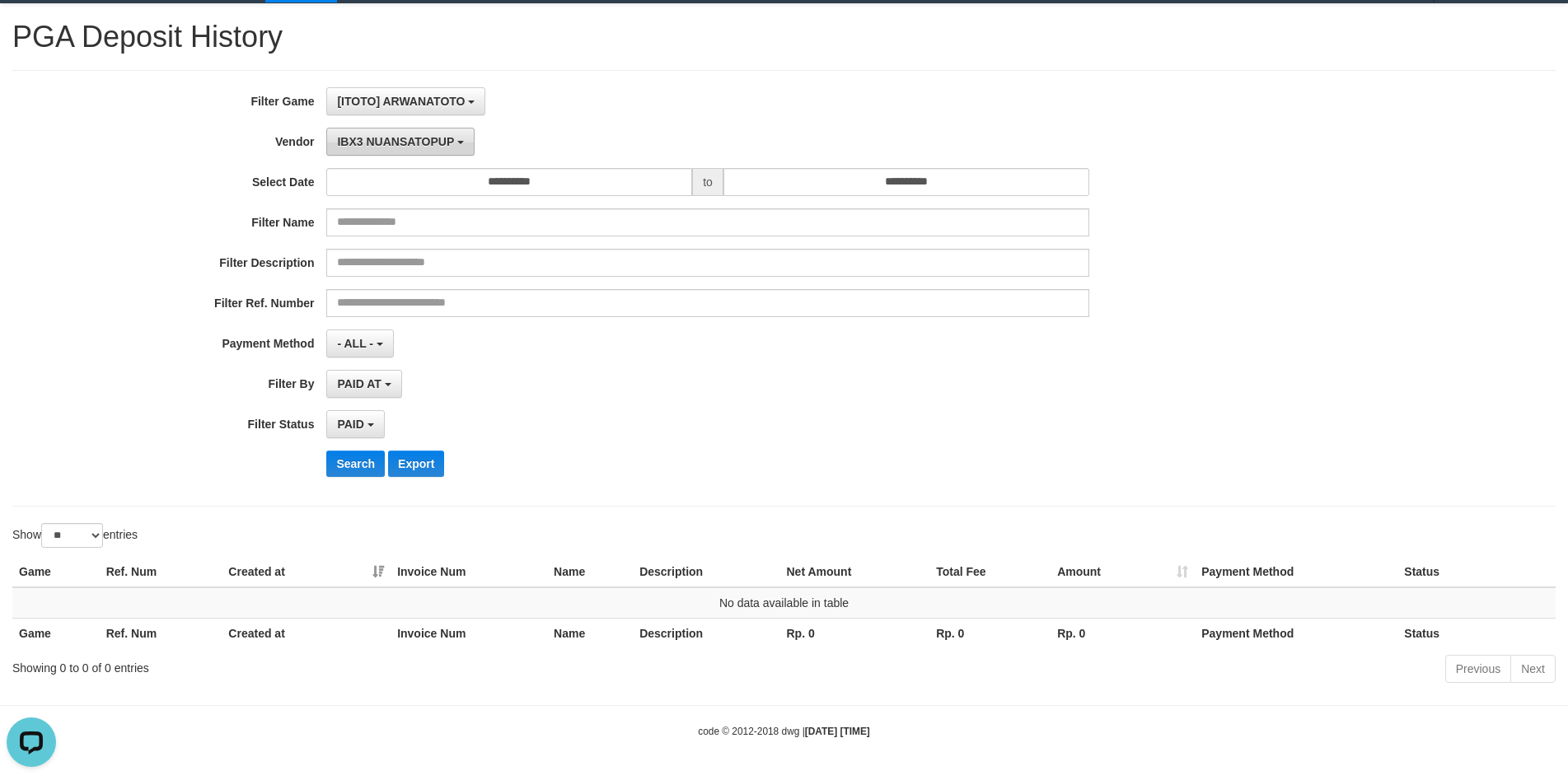 click on "IBX3 NUANSATOPUP" at bounding box center [396, 142] 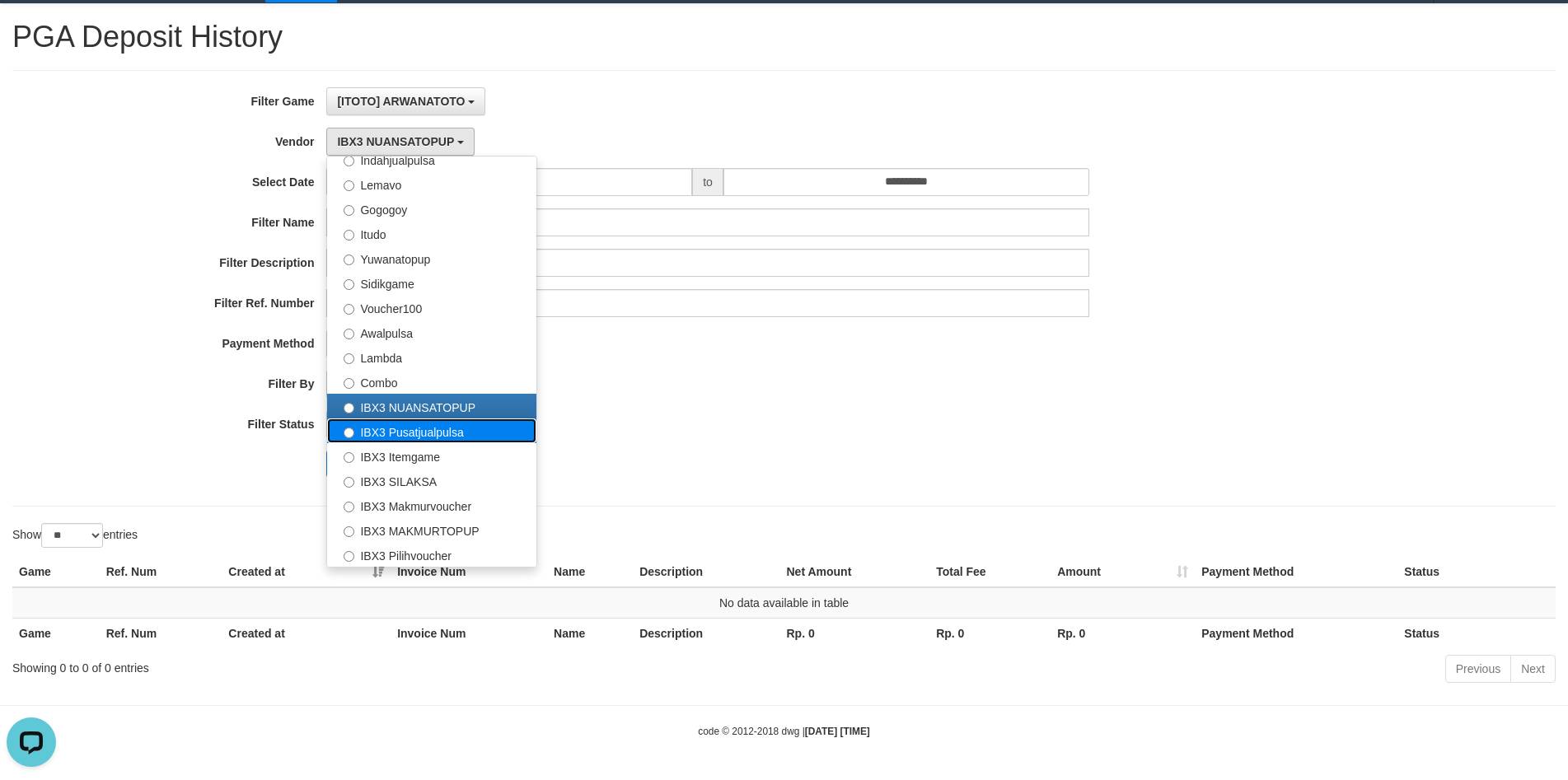 click on "IBX3 Pusatjualpulsa" at bounding box center (432, 431) 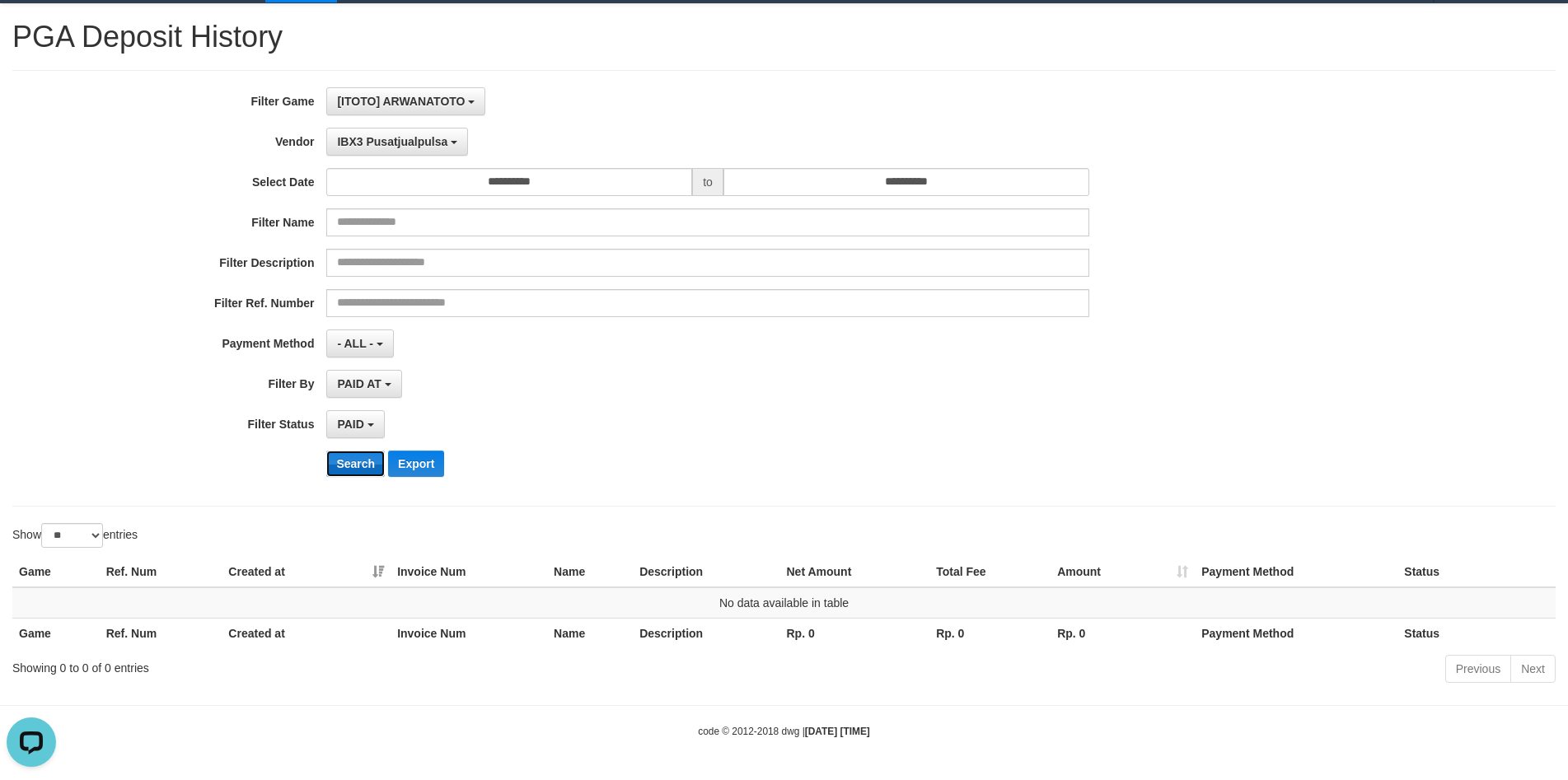 click on "Search" at bounding box center [355, 464] 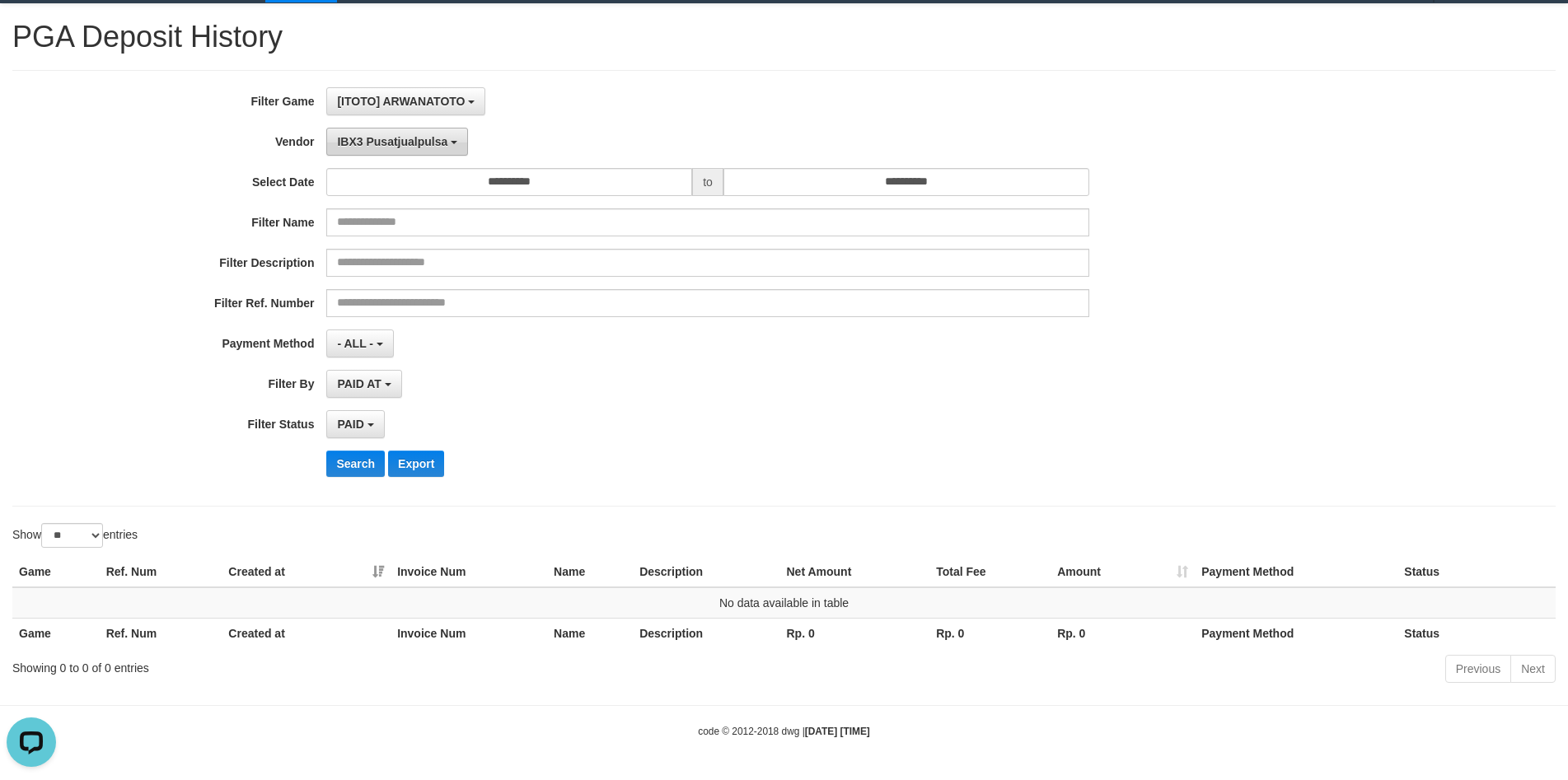click on "IBX3 Pusatjualpulsa" at bounding box center (397, 142) 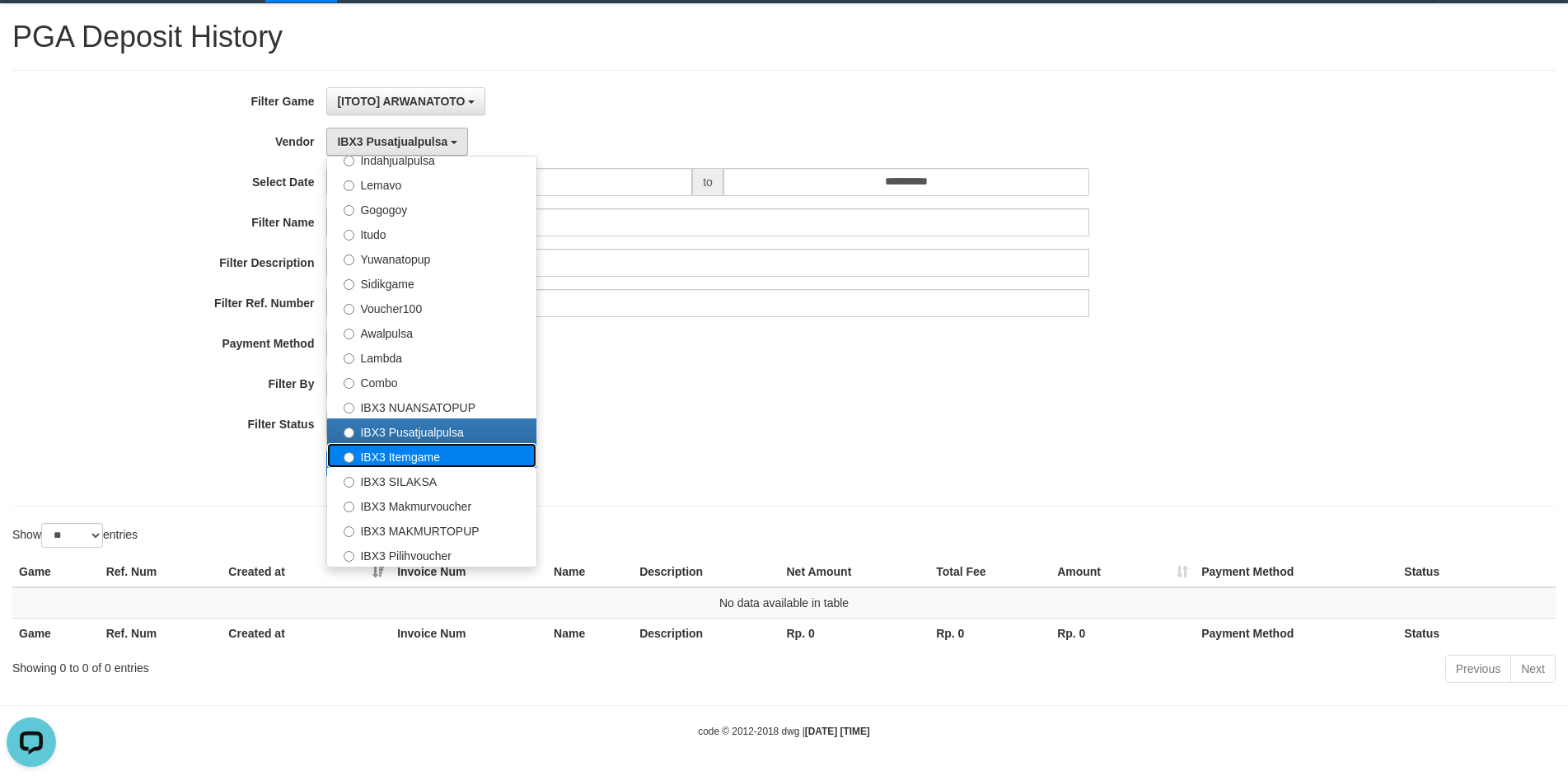 click on "IBX3 Itemgame" at bounding box center (432, 455) 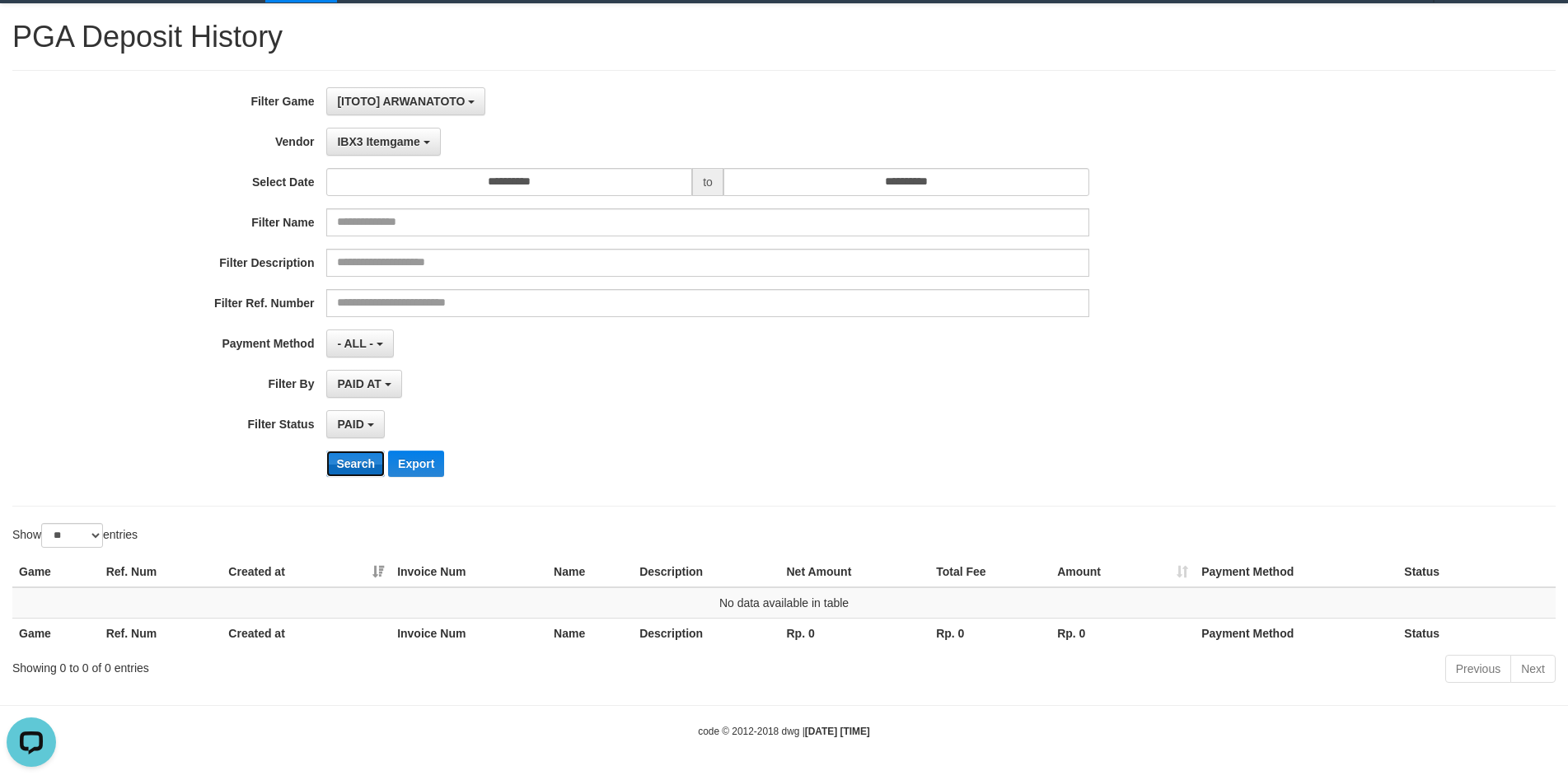 click on "Search" at bounding box center [355, 464] 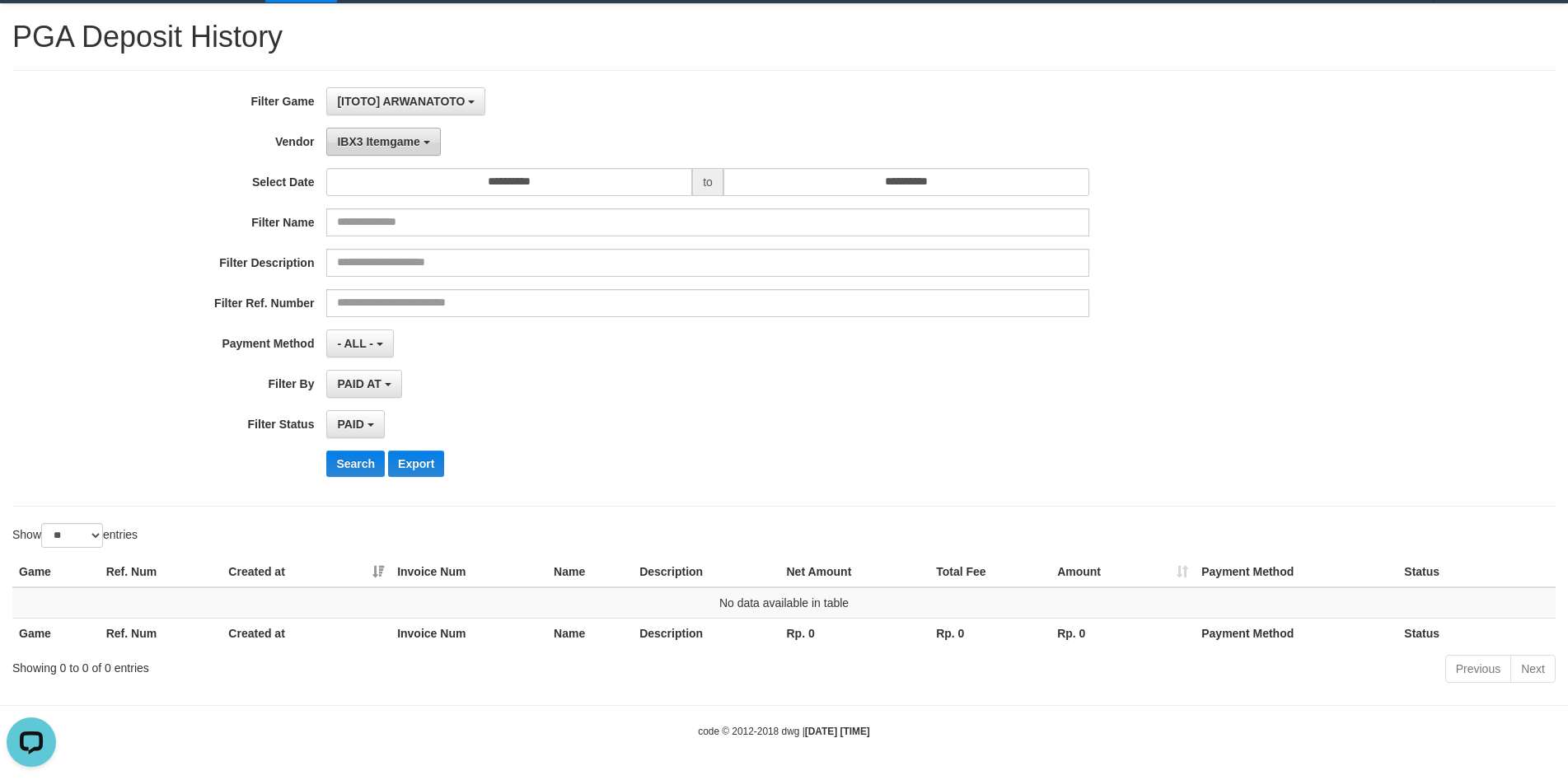 click on "IBX3 Itemgame" at bounding box center [378, 142] 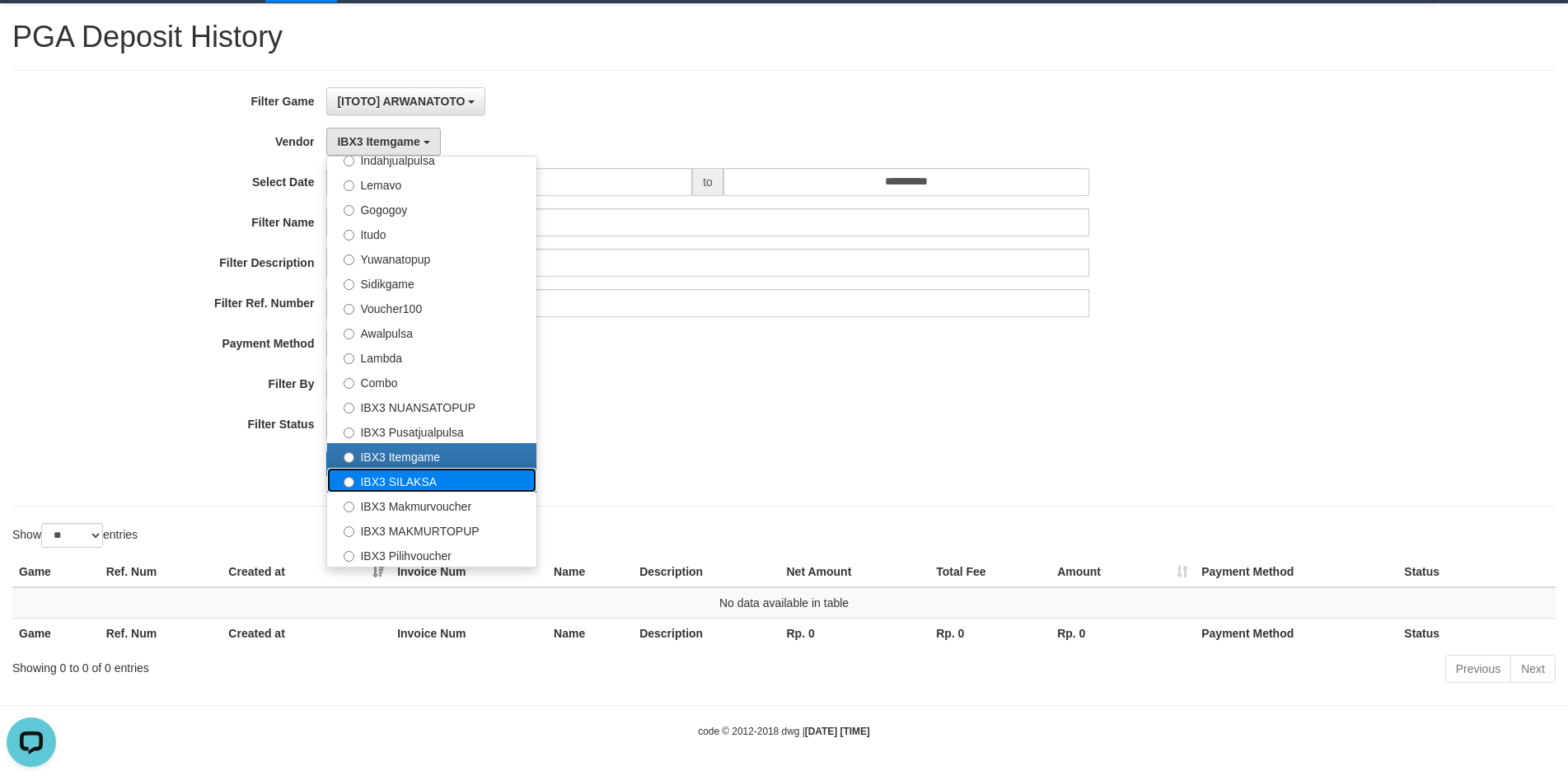 click on "IBX3 SILAKSA" at bounding box center [432, 480] 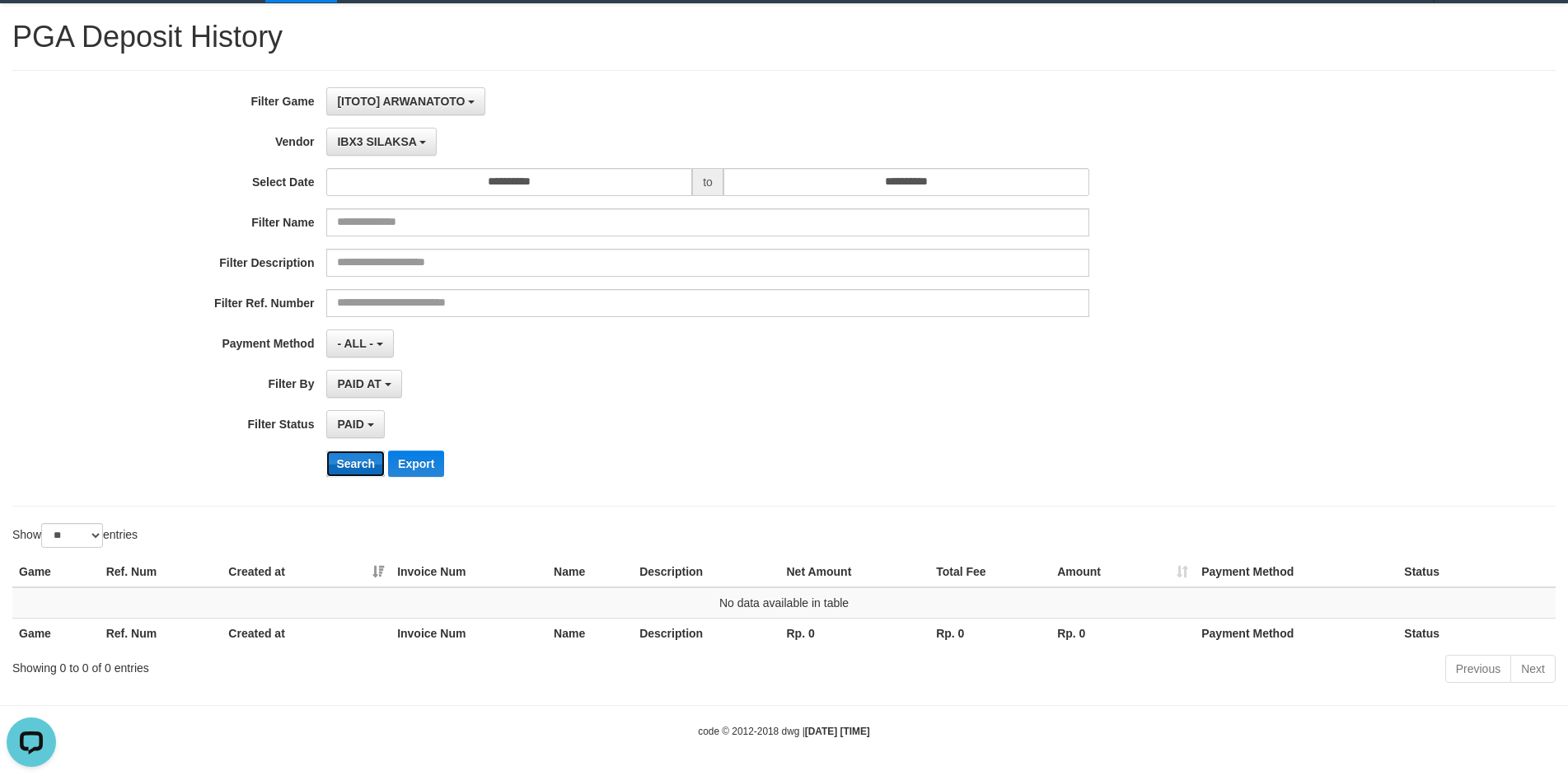 click on "Search" at bounding box center (355, 464) 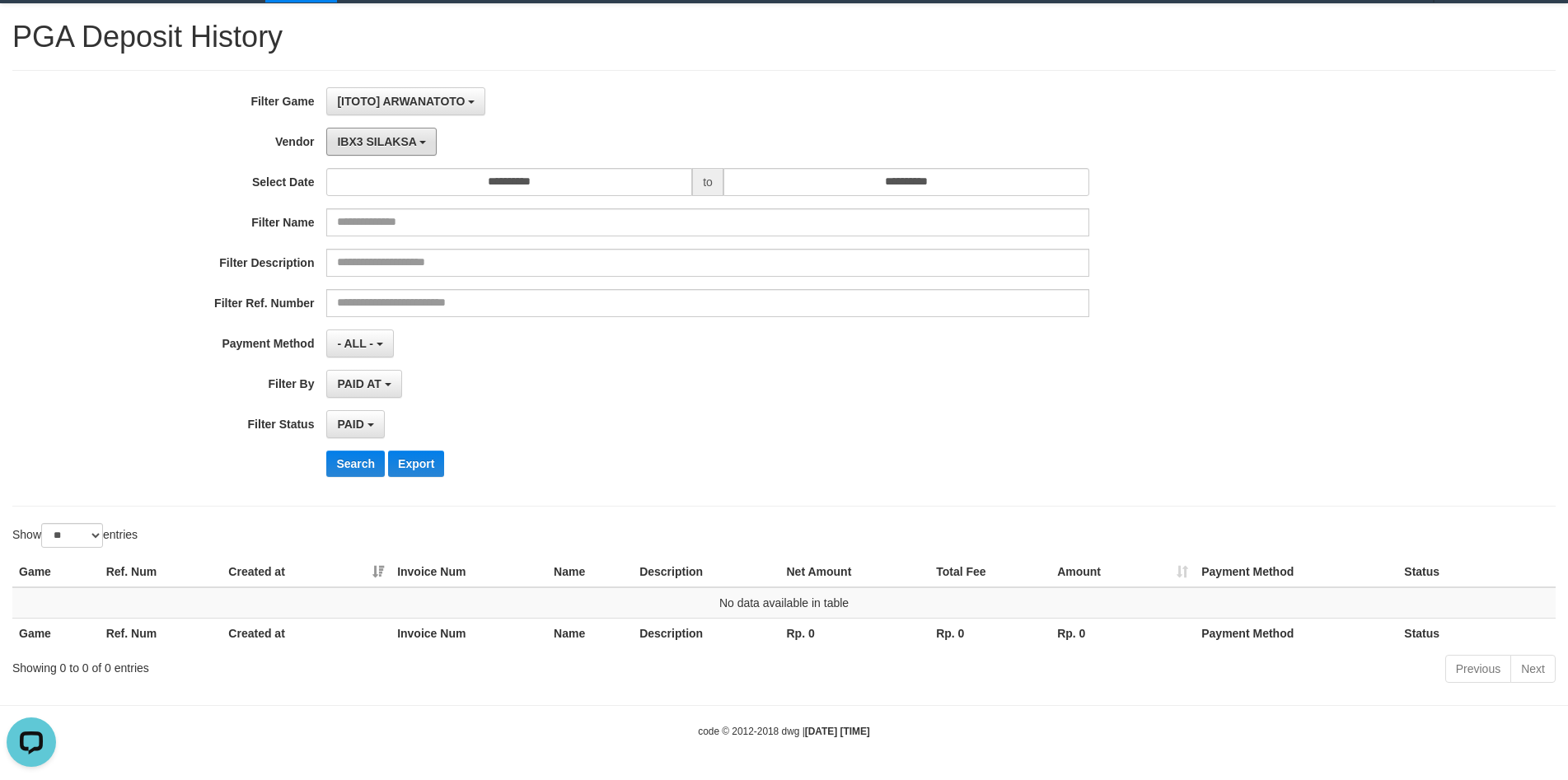 drag, startPoint x: 390, startPoint y: 135, endPoint x: 403, endPoint y: 217, distance: 83.02409 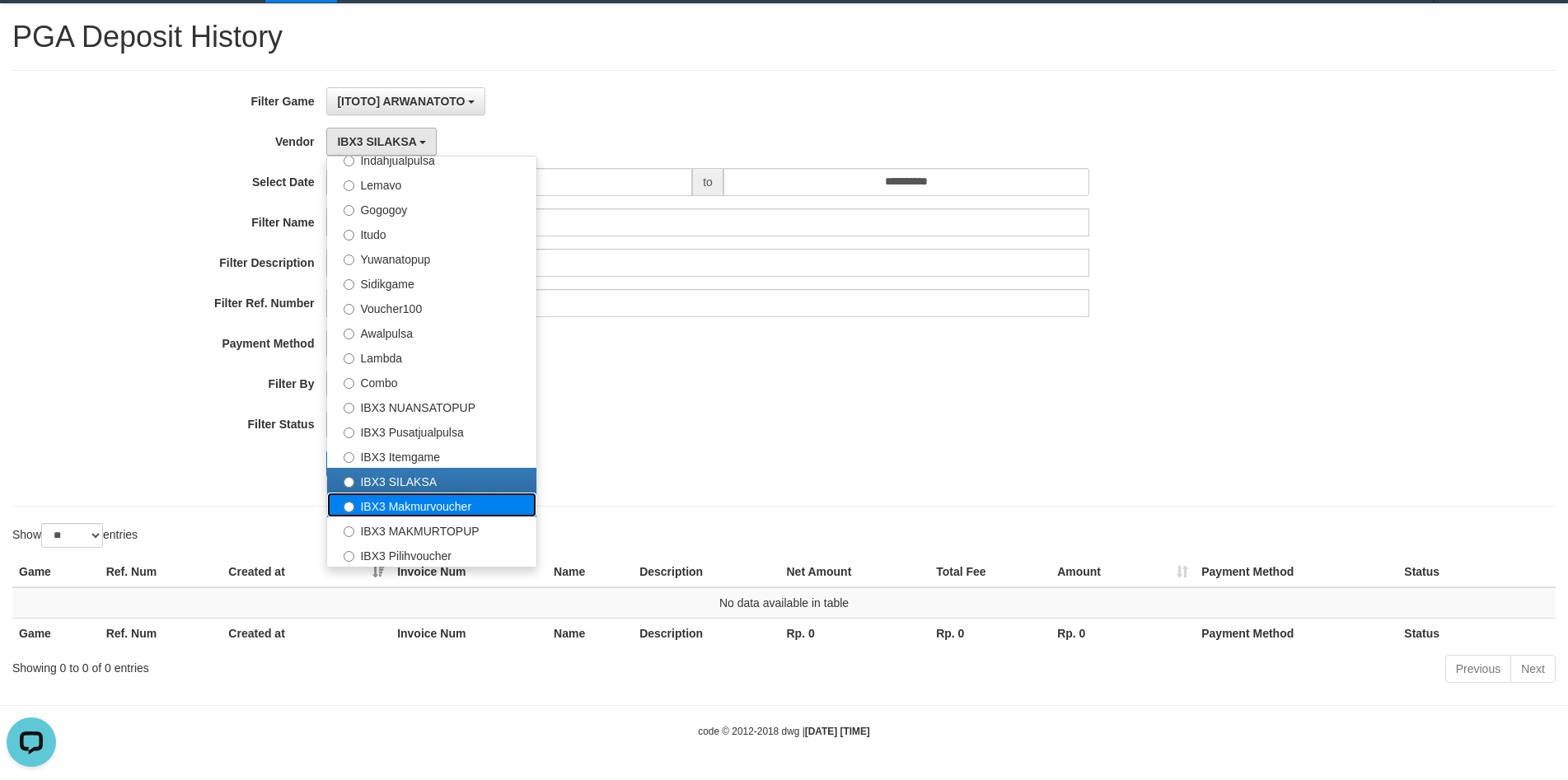 click on "IBX3 Makmurvoucher" at bounding box center [432, 505] 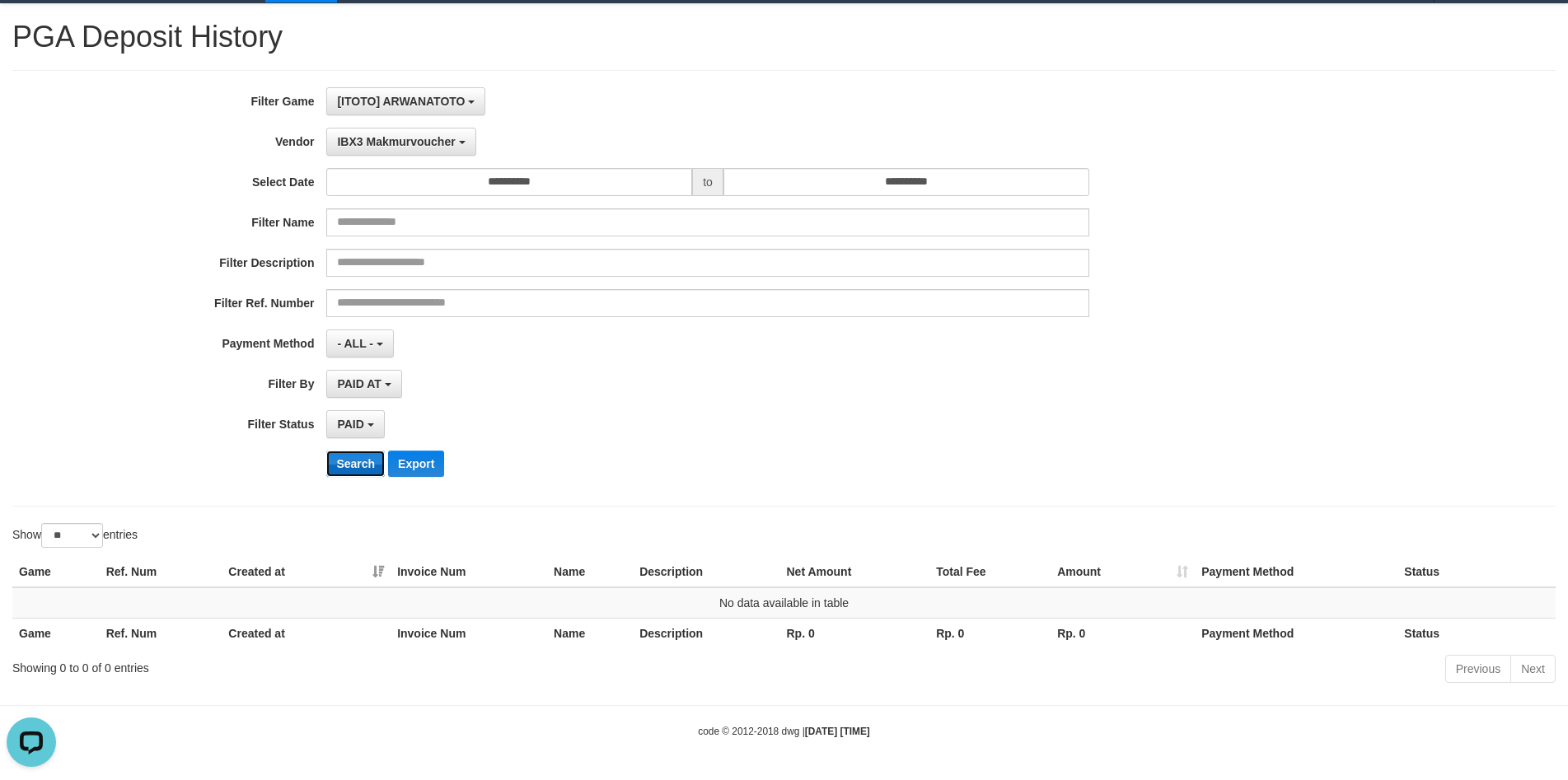 click on "Search" at bounding box center [355, 464] 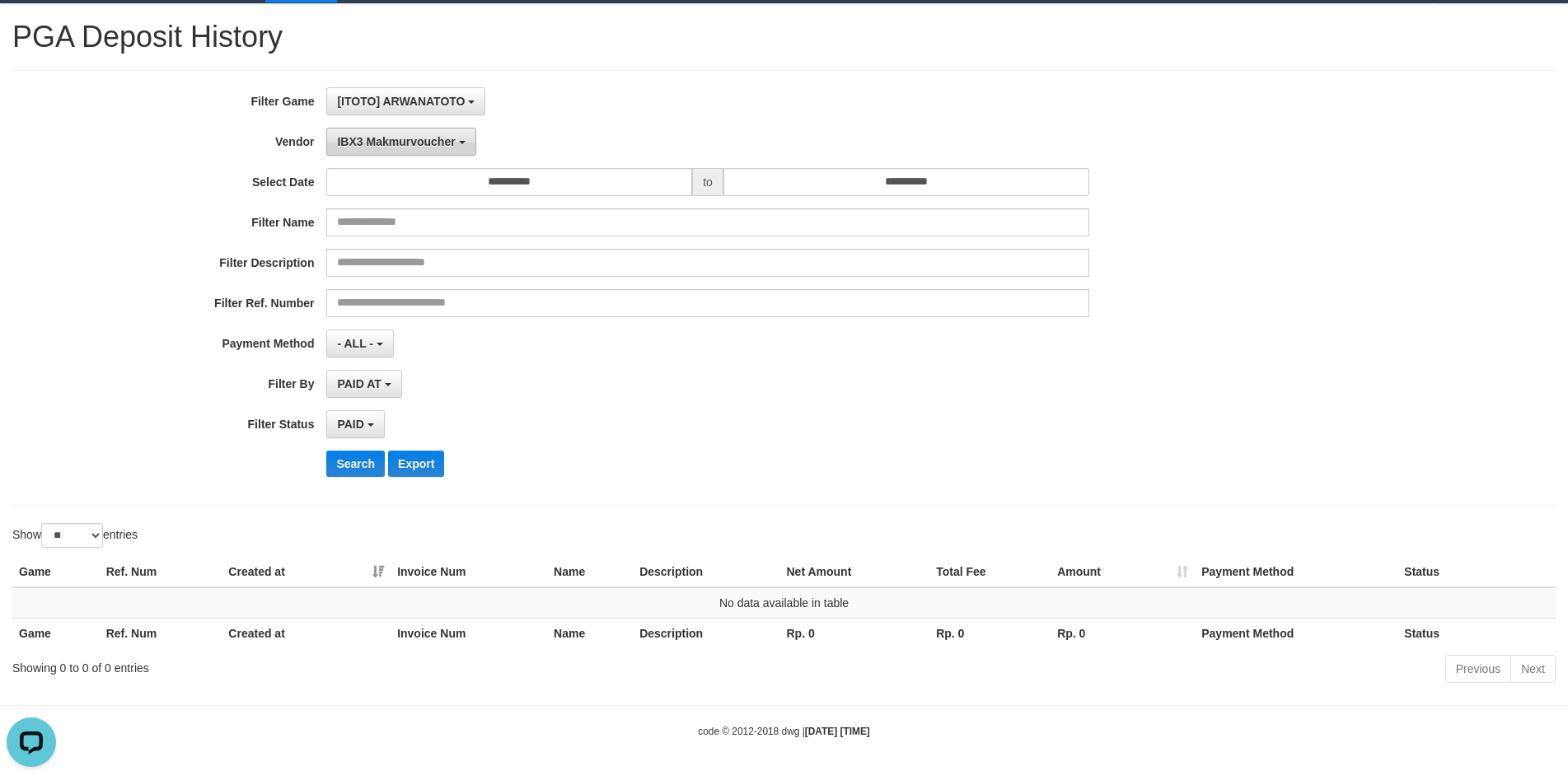 click on "IBX3 Makmurvoucher" at bounding box center [400, 142] 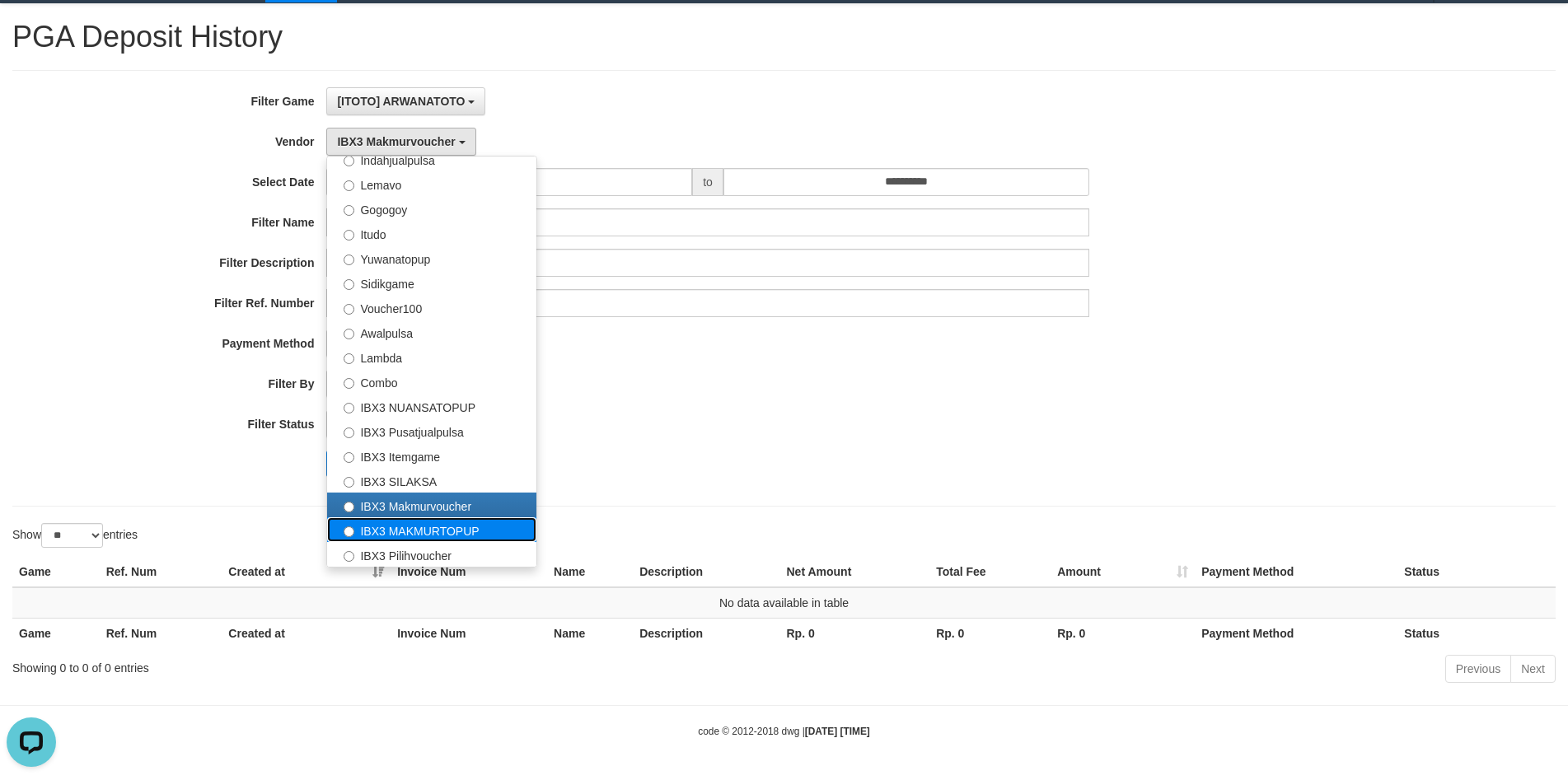 click on "IBX3 MAKMURTOPUP" at bounding box center [432, 530] 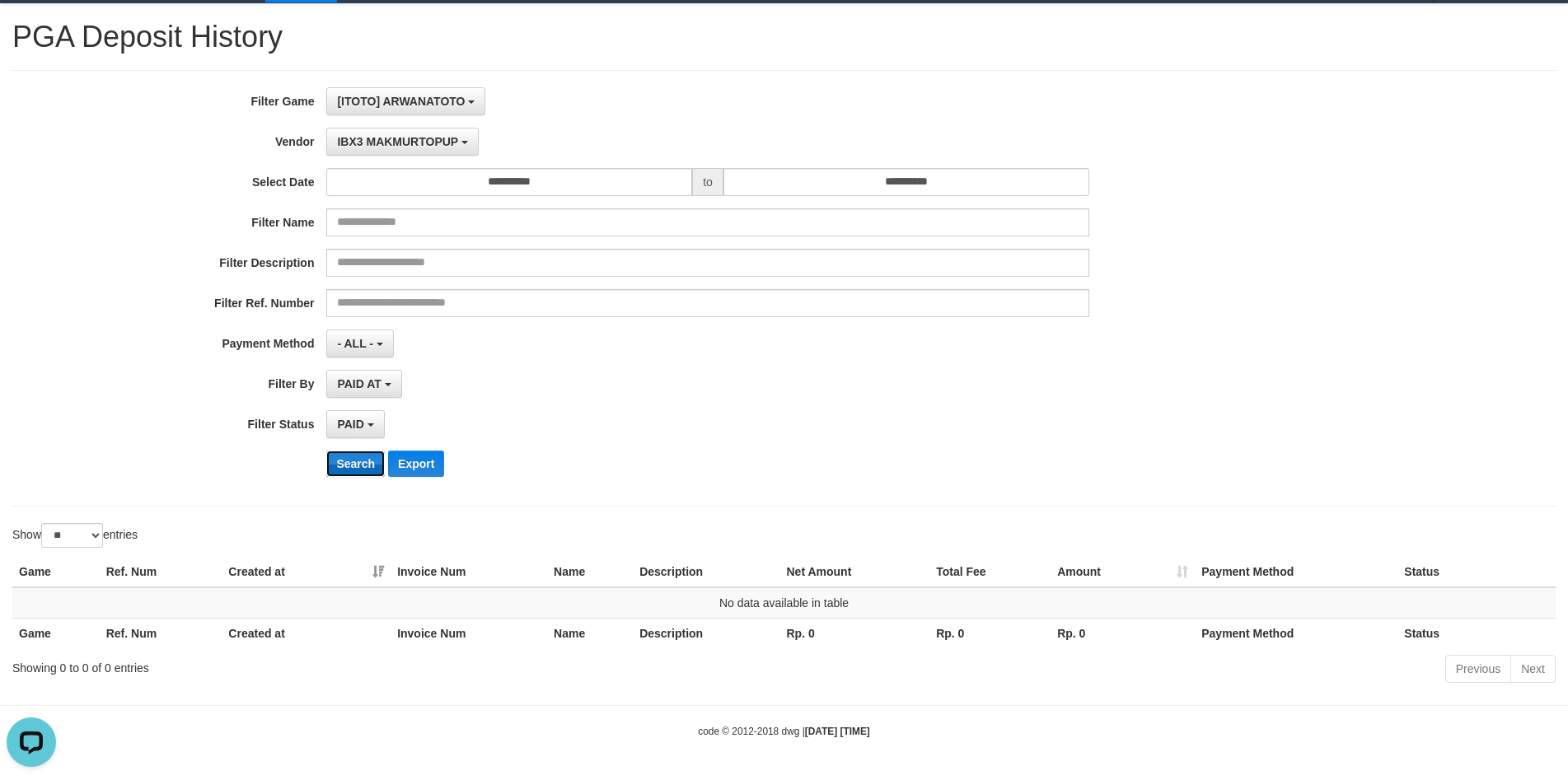 click on "Search" at bounding box center [355, 464] 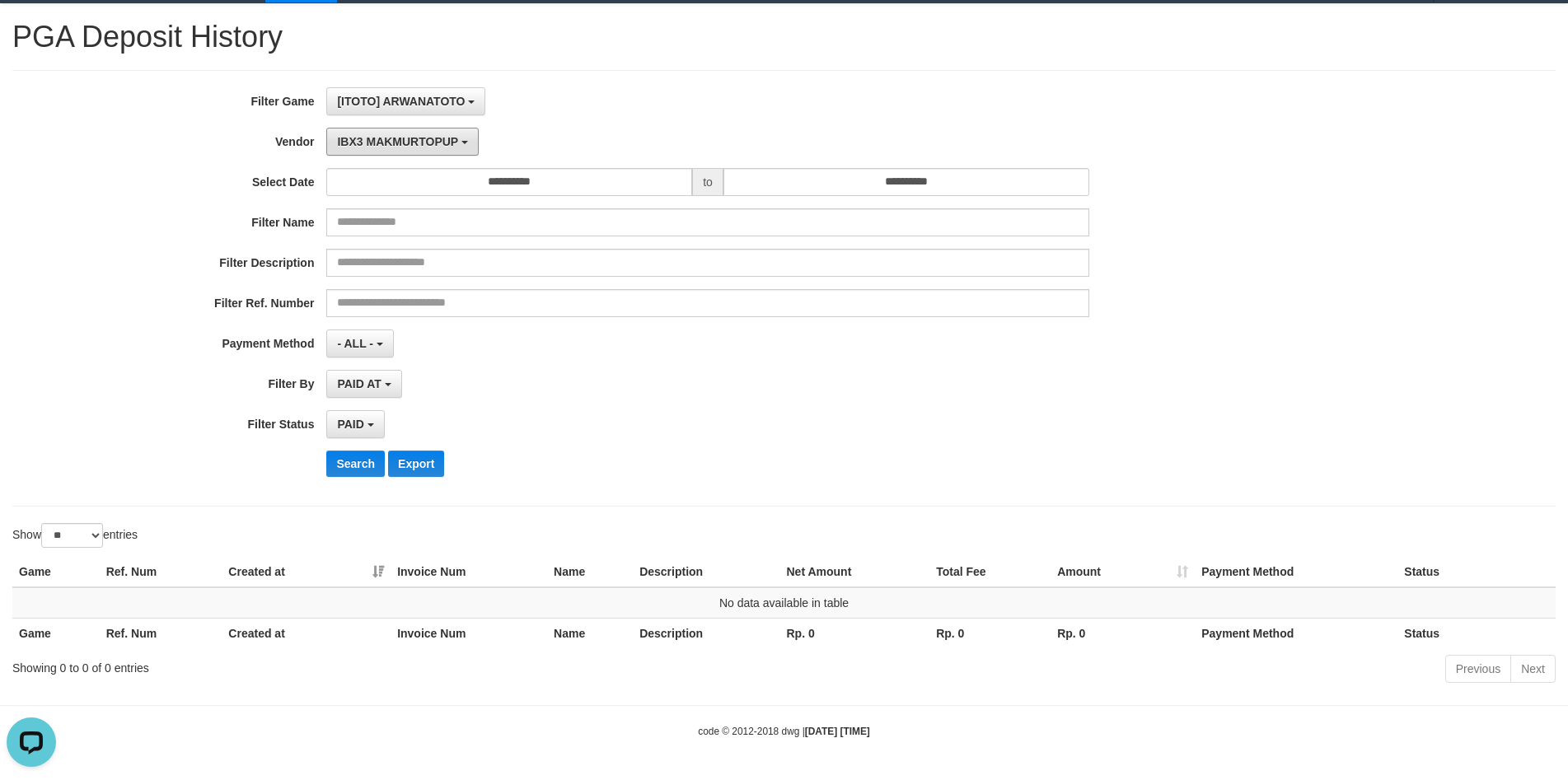 drag, startPoint x: 410, startPoint y: 141, endPoint x: 433, endPoint y: 280, distance: 140.89003 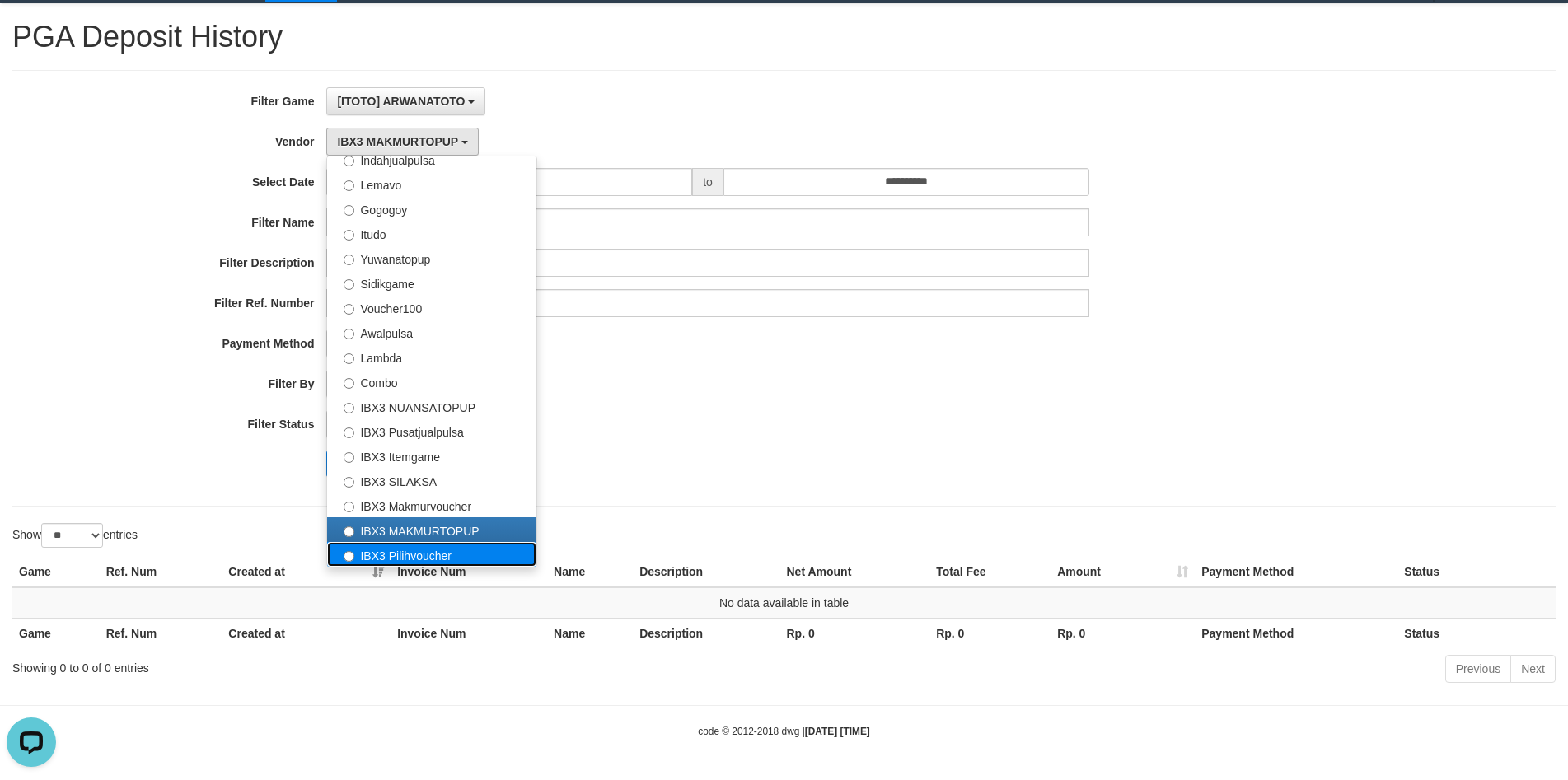 click on "IBX3 Pilihvoucher" at bounding box center (432, 554) 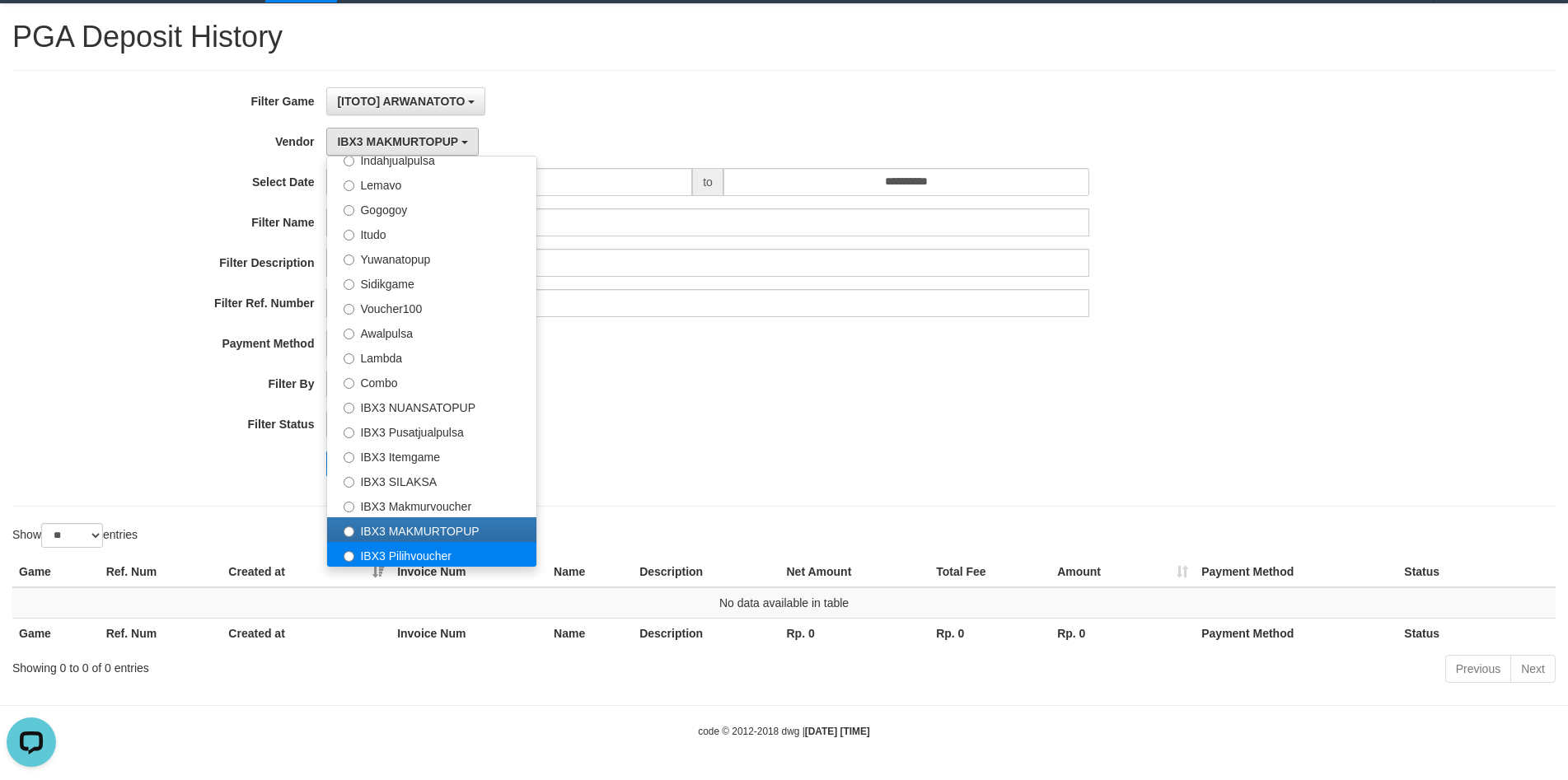 select on "**********" 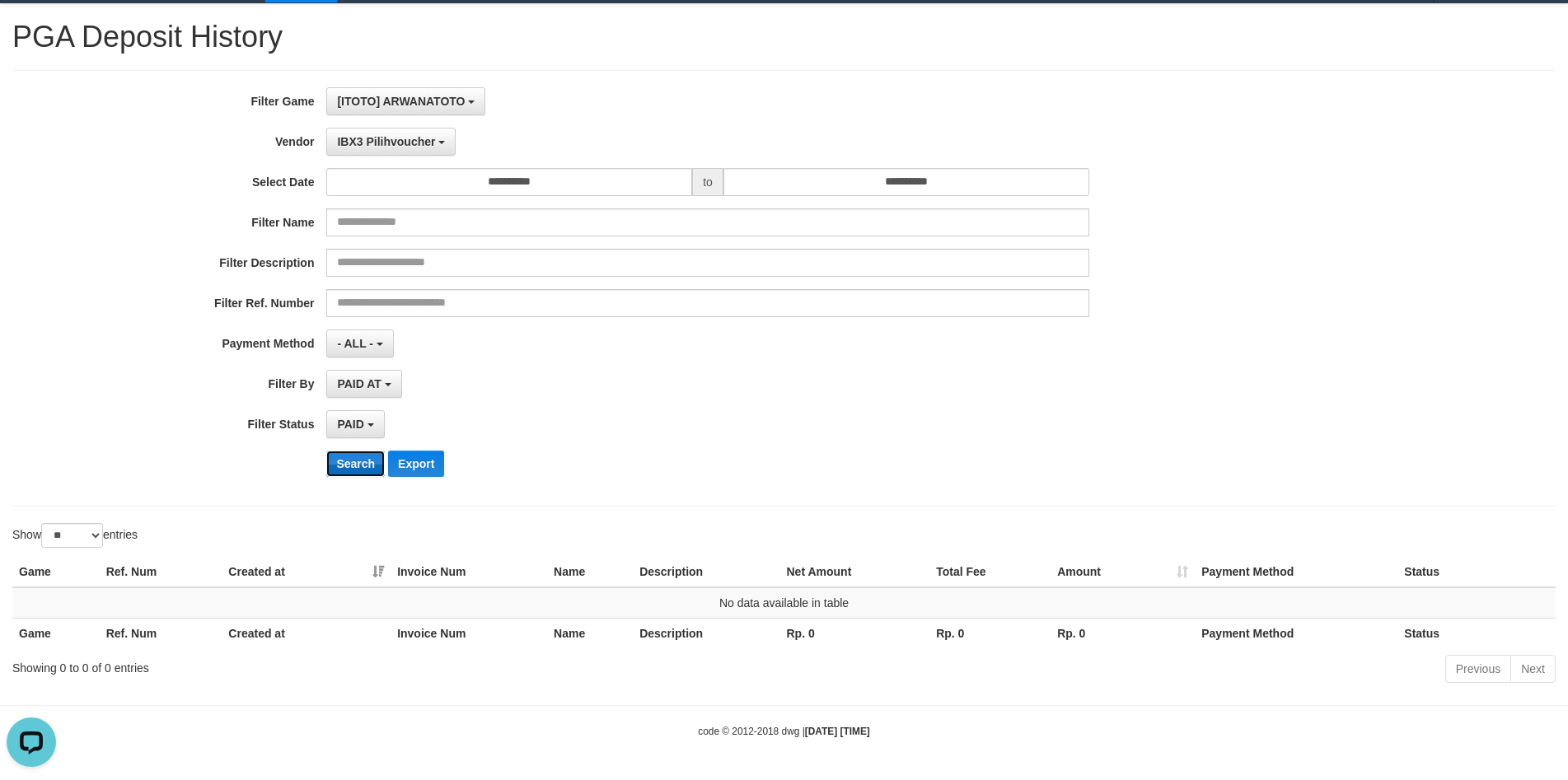 click on "Search" at bounding box center [355, 464] 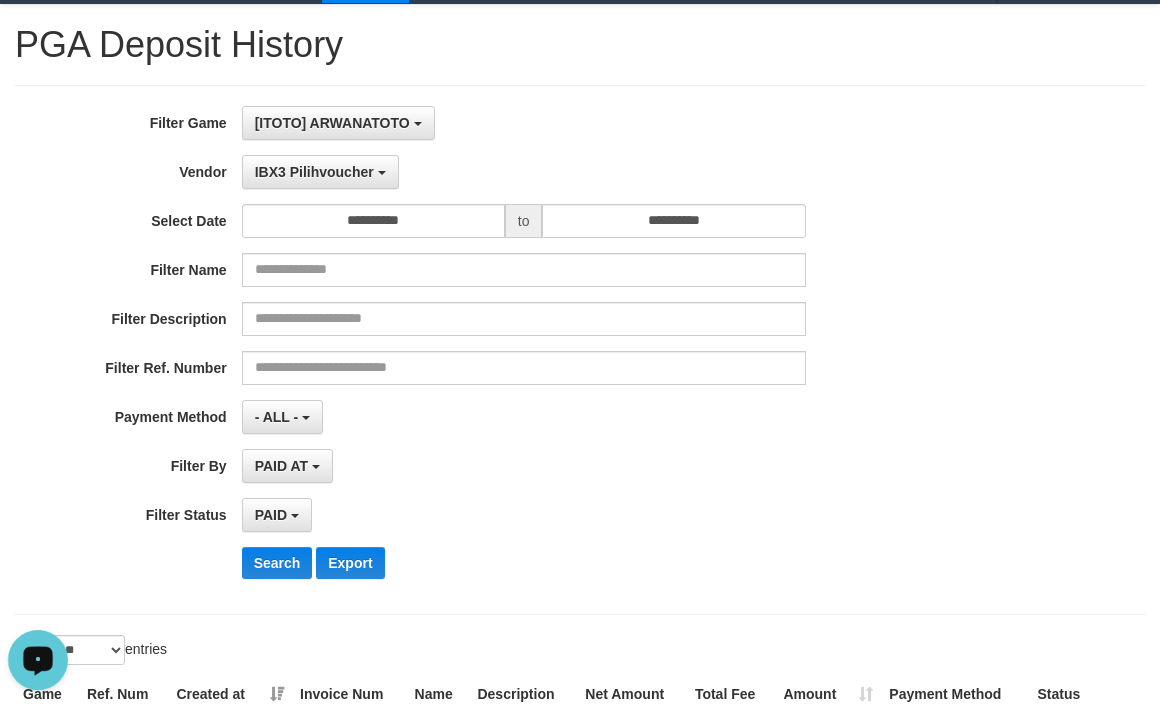 click on "**********" at bounding box center [483, 350] 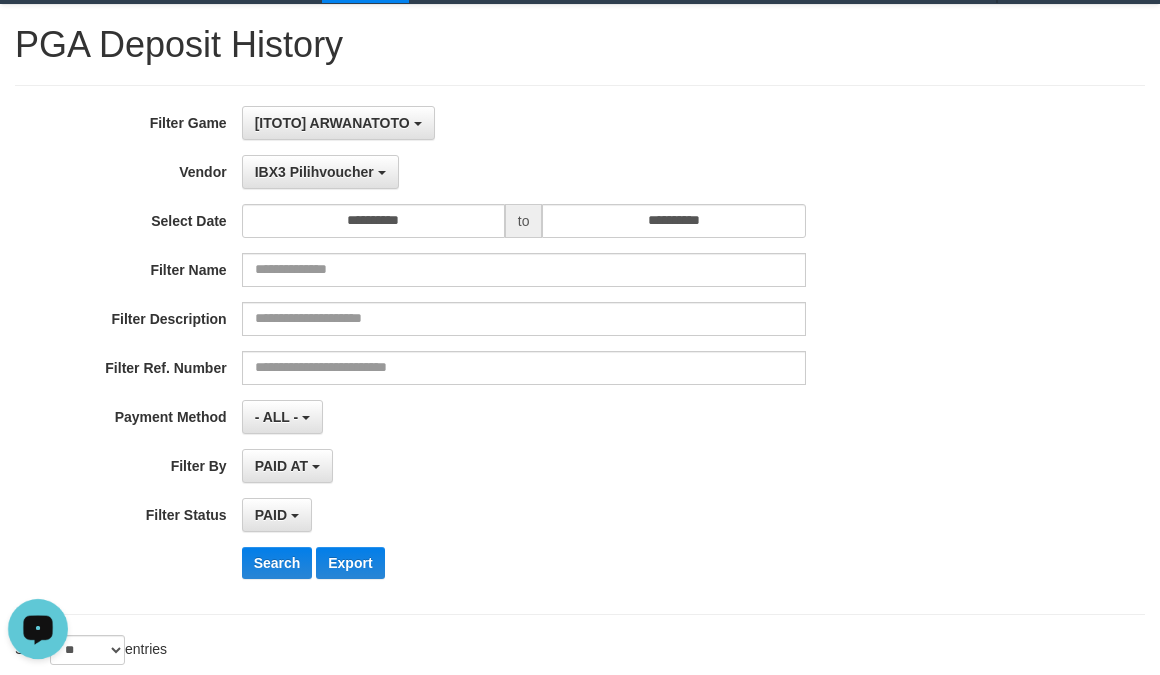 click at bounding box center [870, 635] 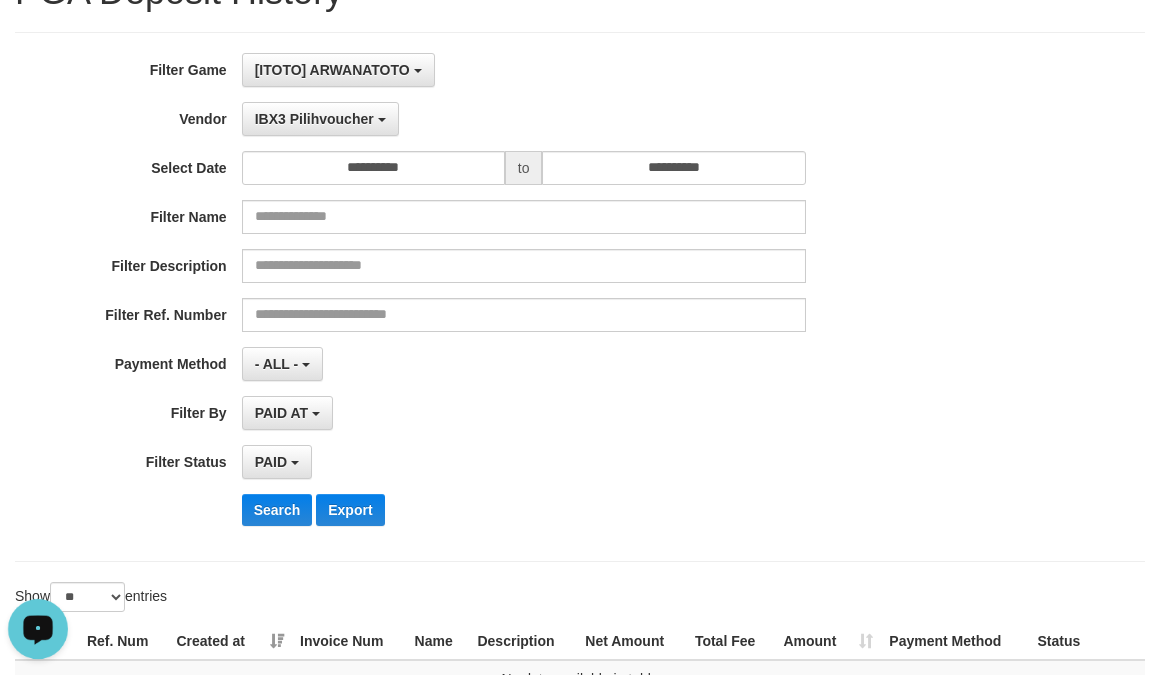 scroll, scrollTop: 0, scrollLeft: 0, axis: both 